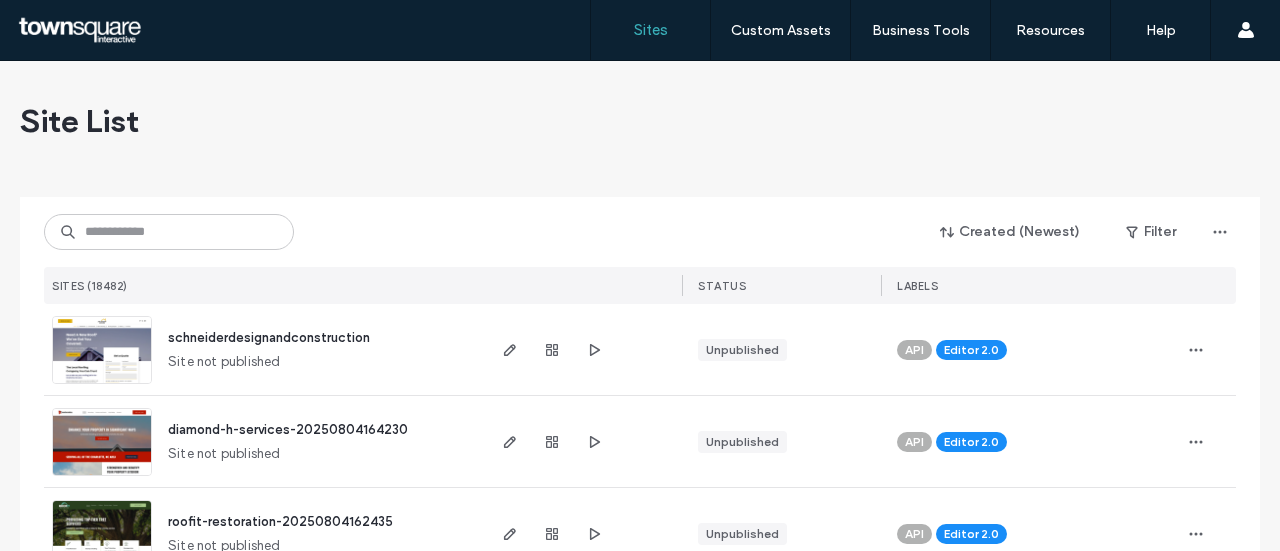 scroll, scrollTop: 0, scrollLeft: 0, axis: both 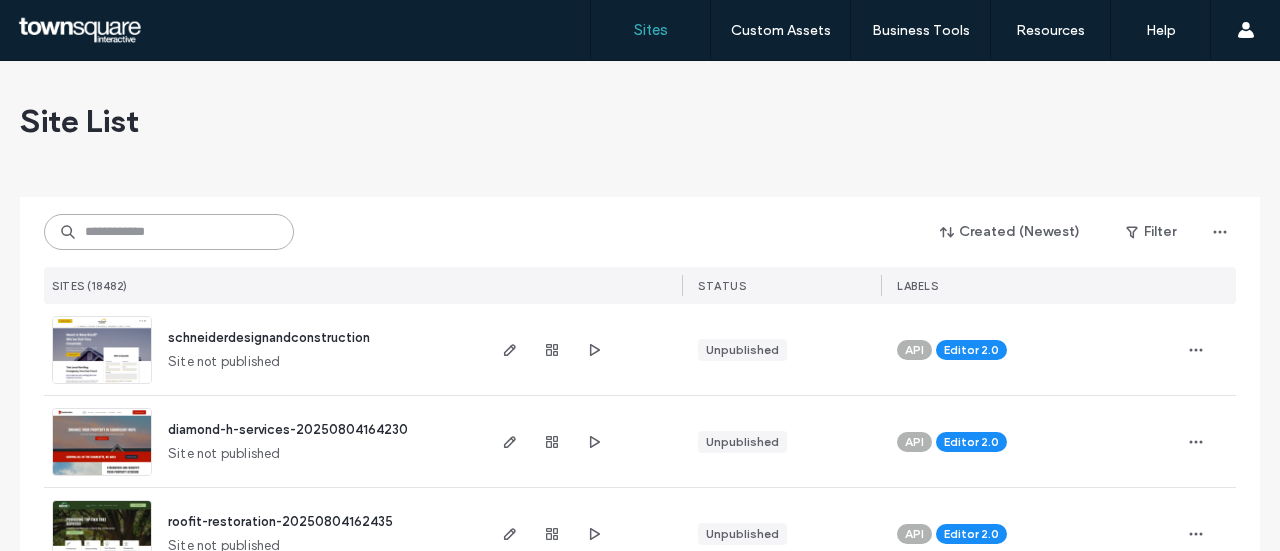 click at bounding box center [169, 232] 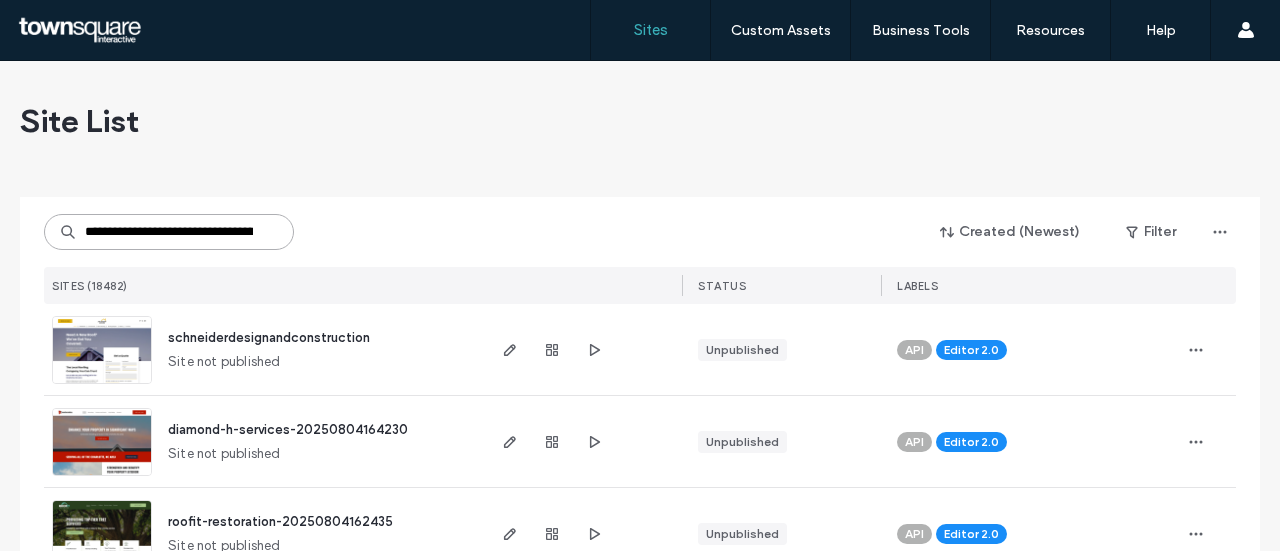 scroll, scrollTop: 0, scrollLeft: 100, axis: horizontal 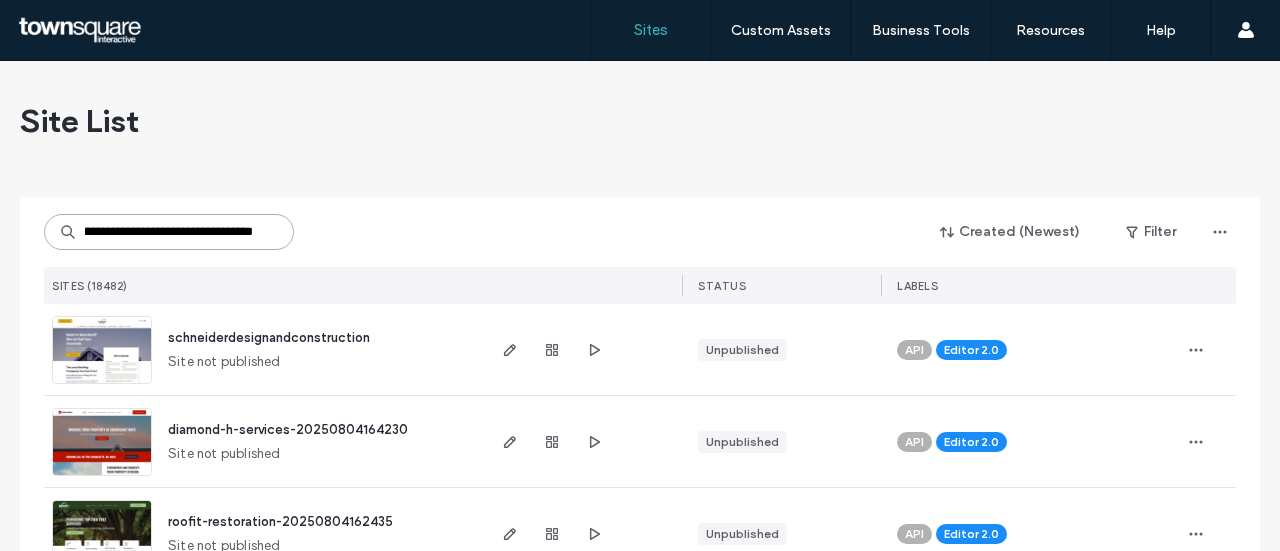 type on "**********" 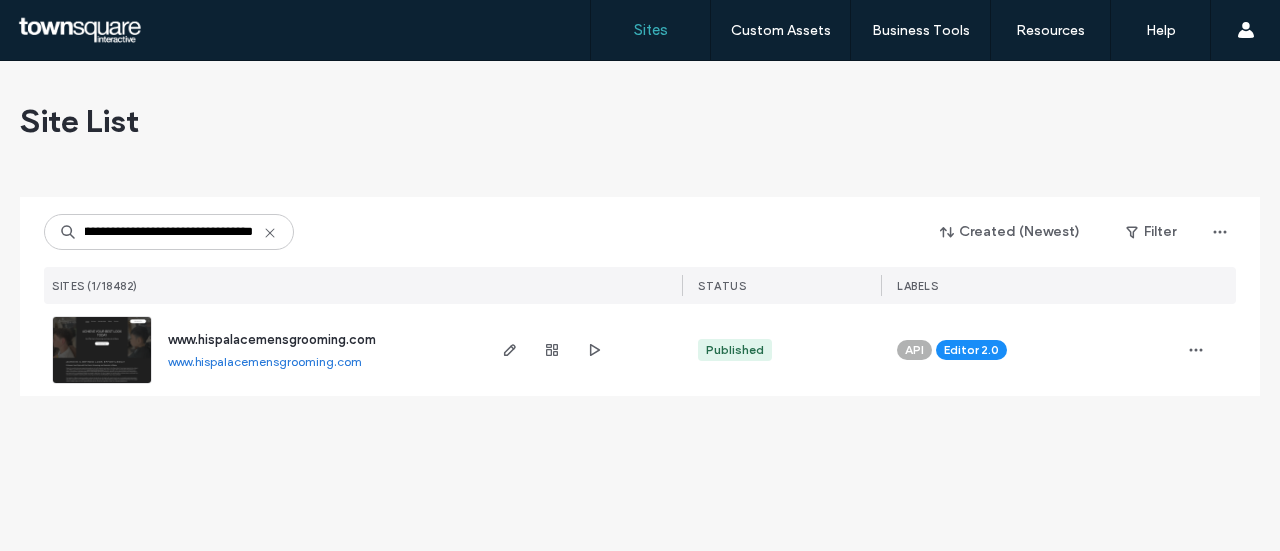 click on "www.hispalacemensgrooming.com" at bounding box center (272, 339) 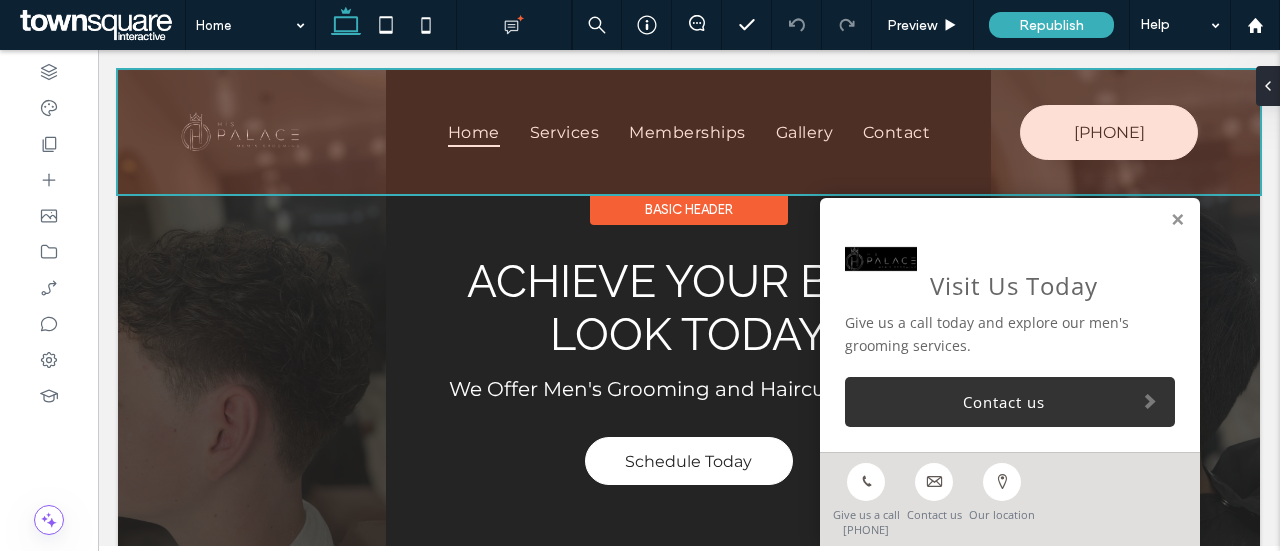 scroll, scrollTop: 0, scrollLeft: 0, axis: both 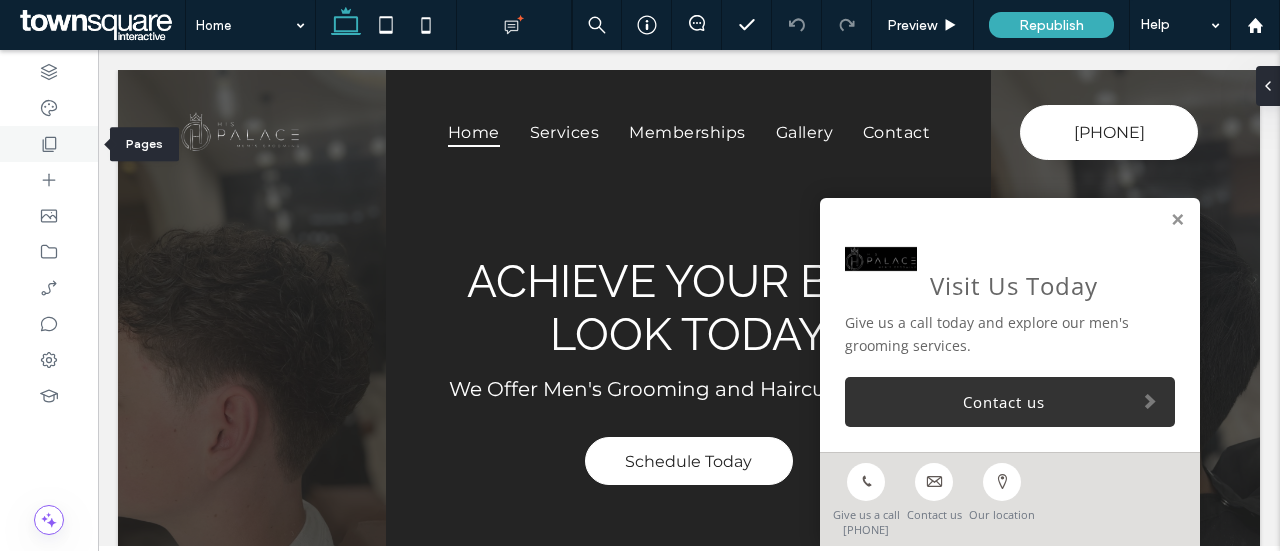 click 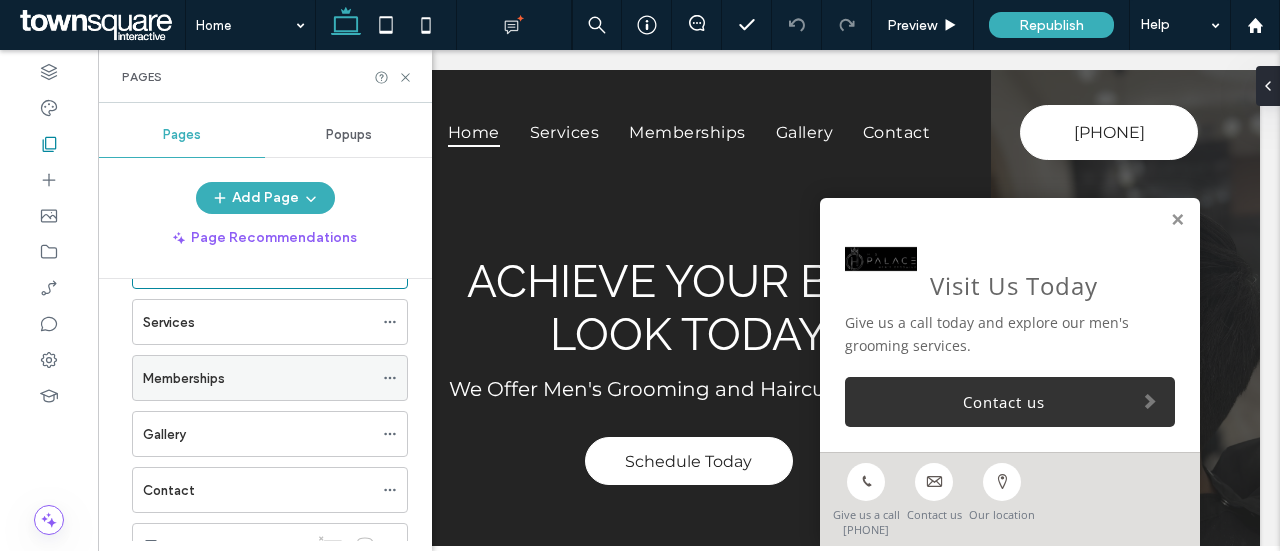 scroll, scrollTop: 100, scrollLeft: 0, axis: vertical 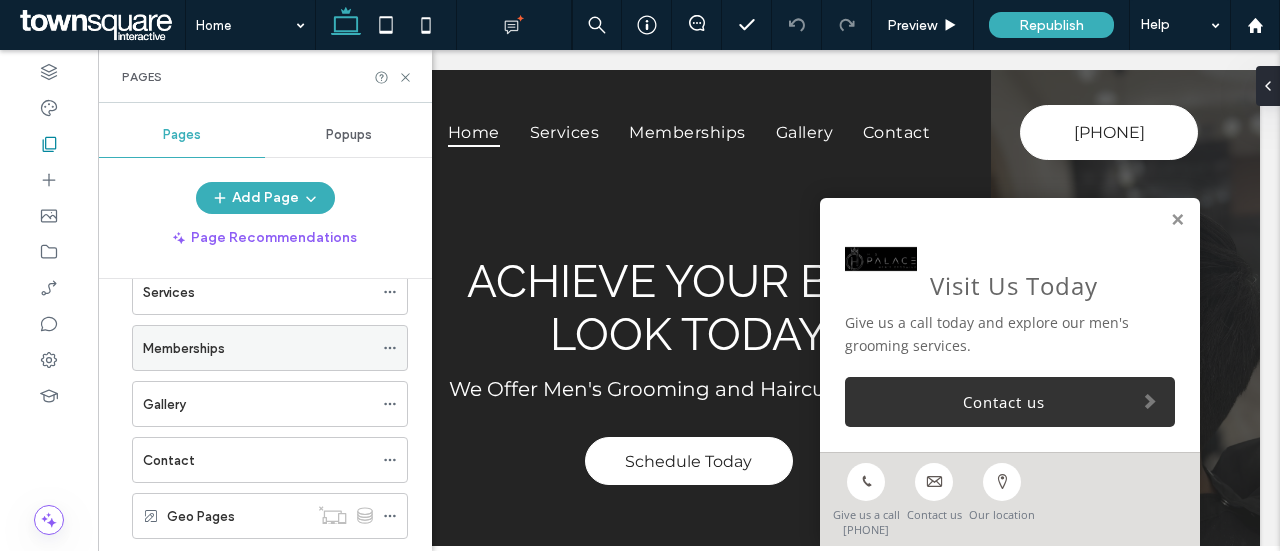 click on "Memberships" at bounding box center [258, 348] 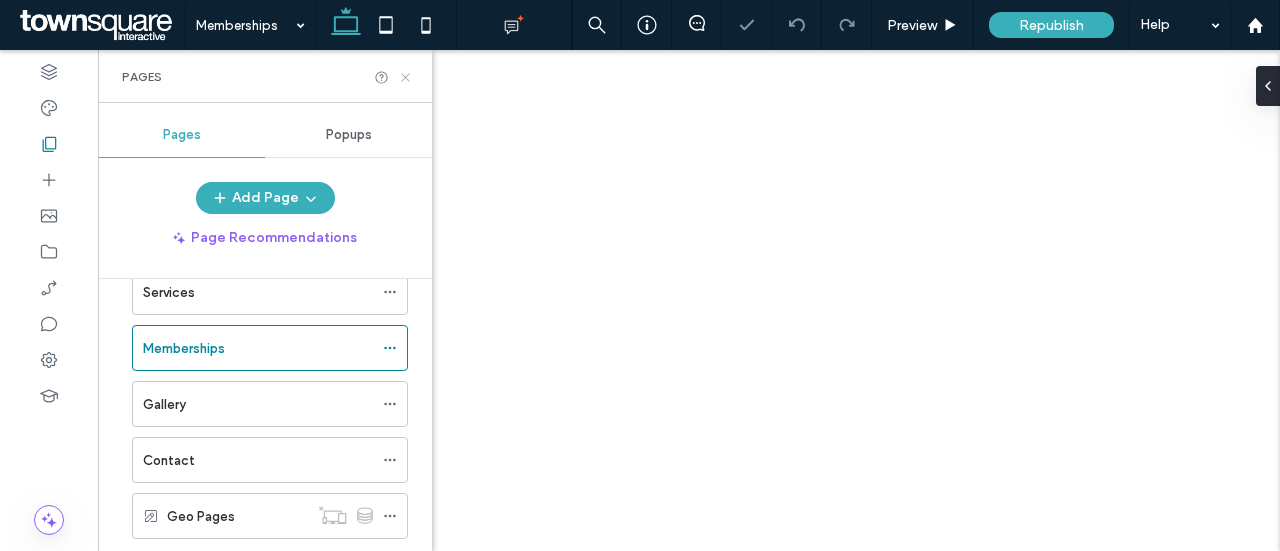 click 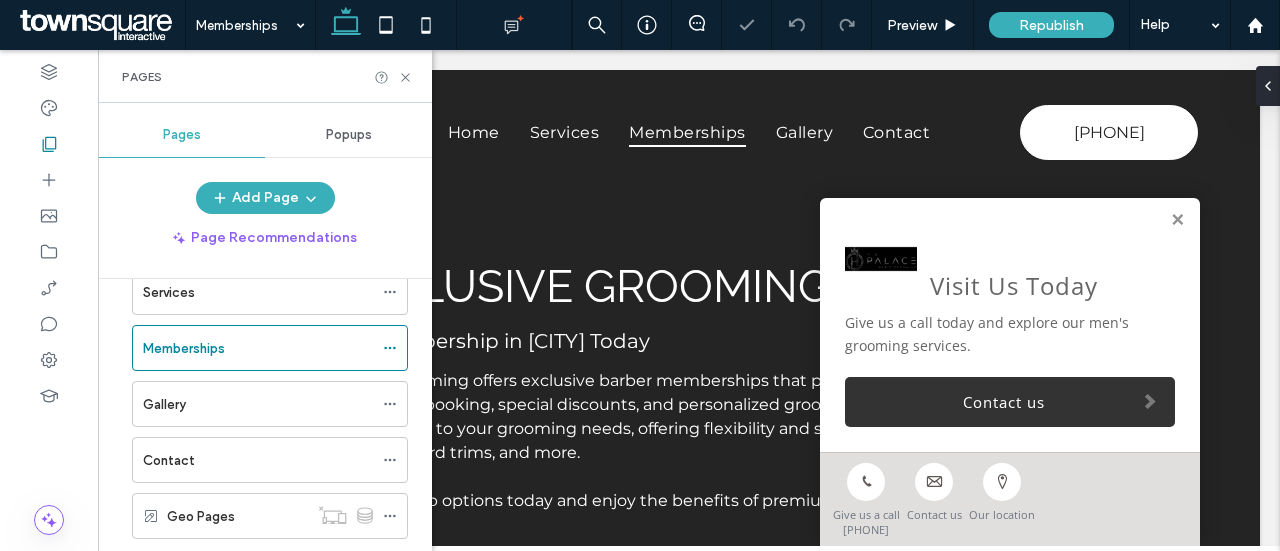 scroll, scrollTop: 0, scrollLeft: 0, axis: both 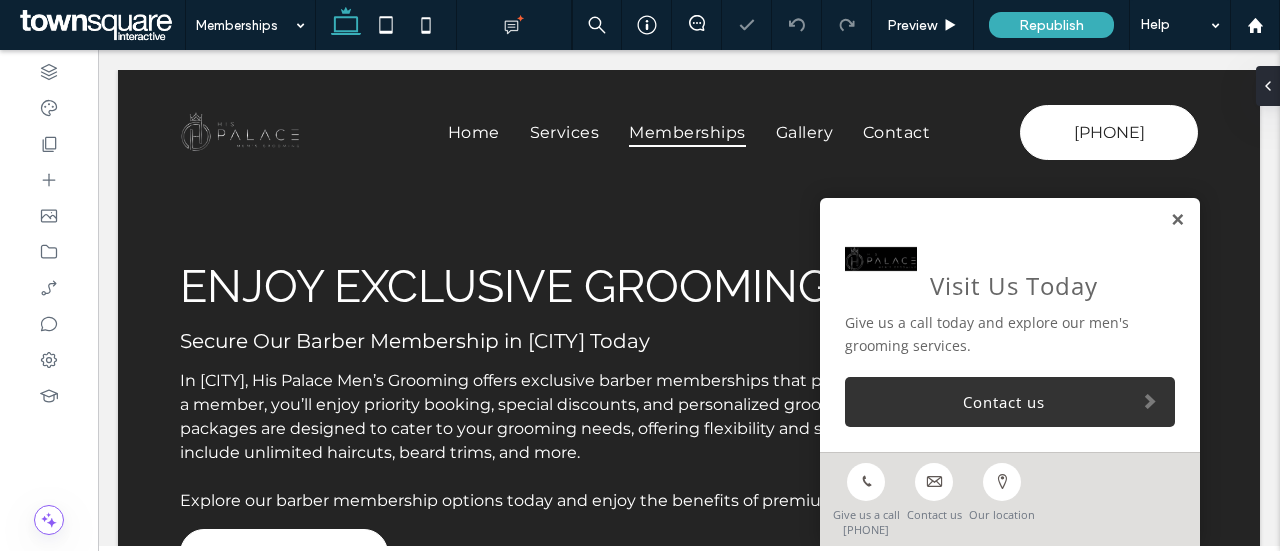 click at bounding box center [1177, 220] 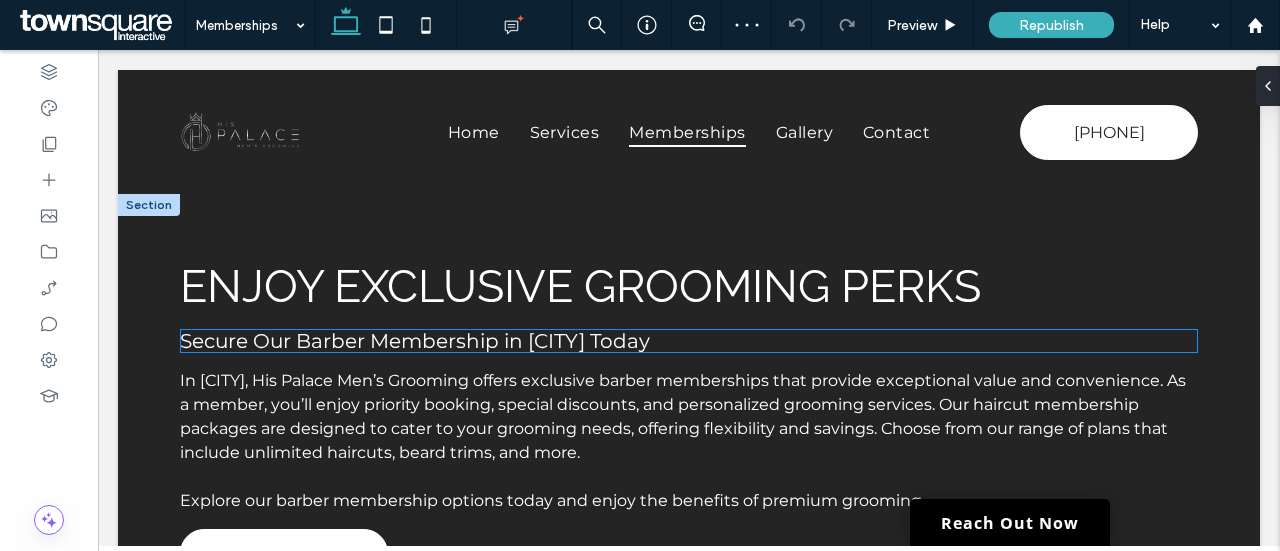 click on "Secure Our Barber Membership in Blaine Today" at bounding box center (415, 341) 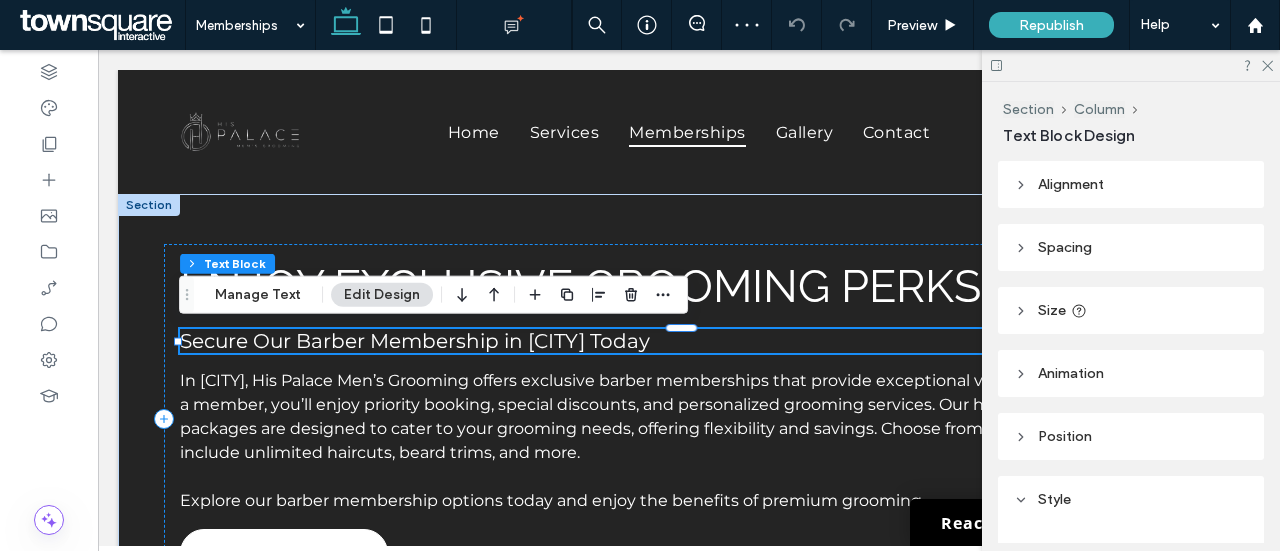 click on "Secure Our Barber Membership in Blaine Today" at bounding box center (415, 341) 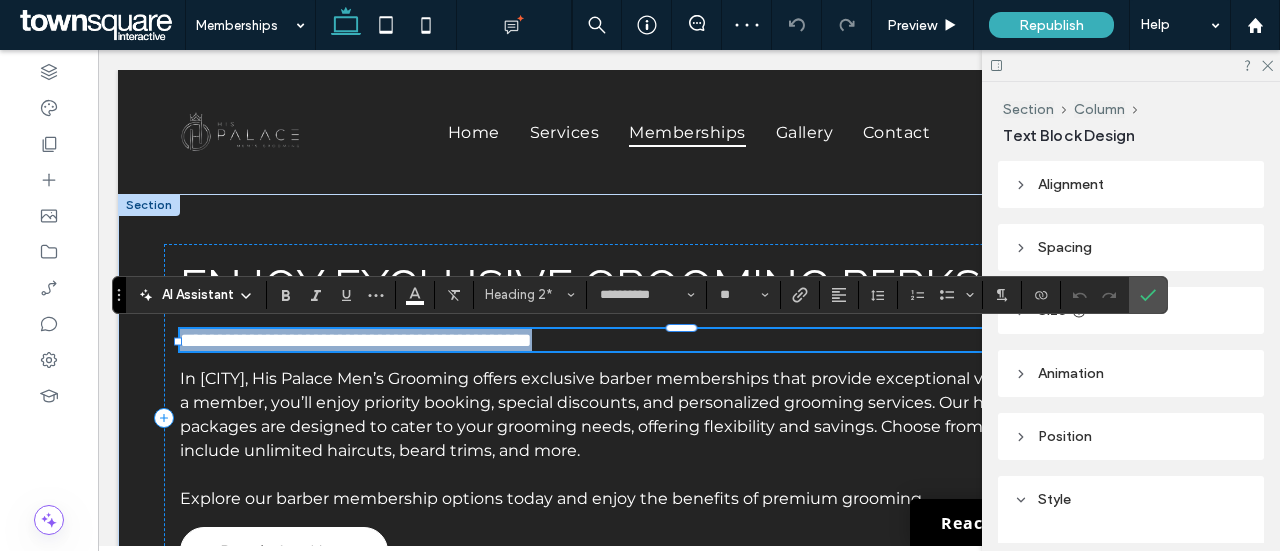 click at bounding box center (681, 354) 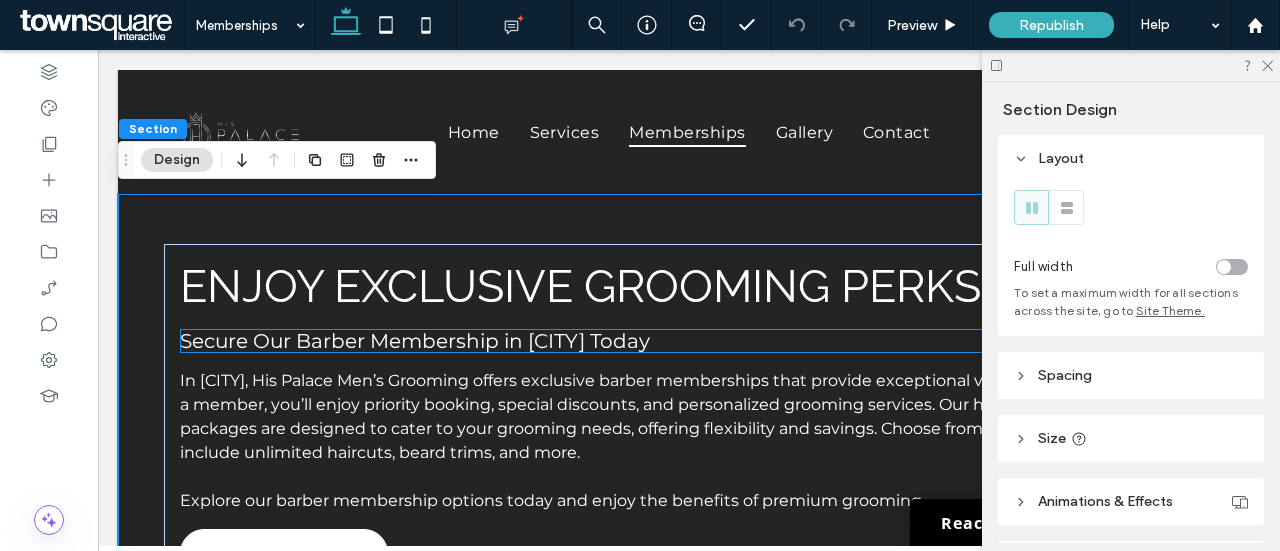 click on "Secure Our Barber Membership in Blaine Today" at bounding box center [415, 341] 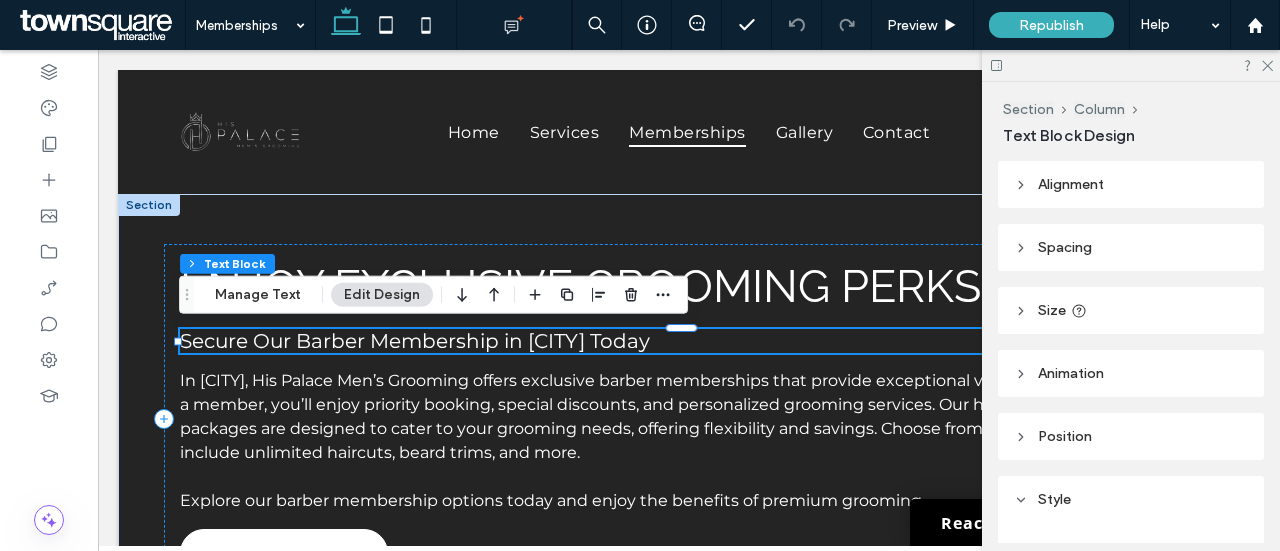 click on "Secure Our Barber Membership in Blaine Today" at bounding box center (415, 341) 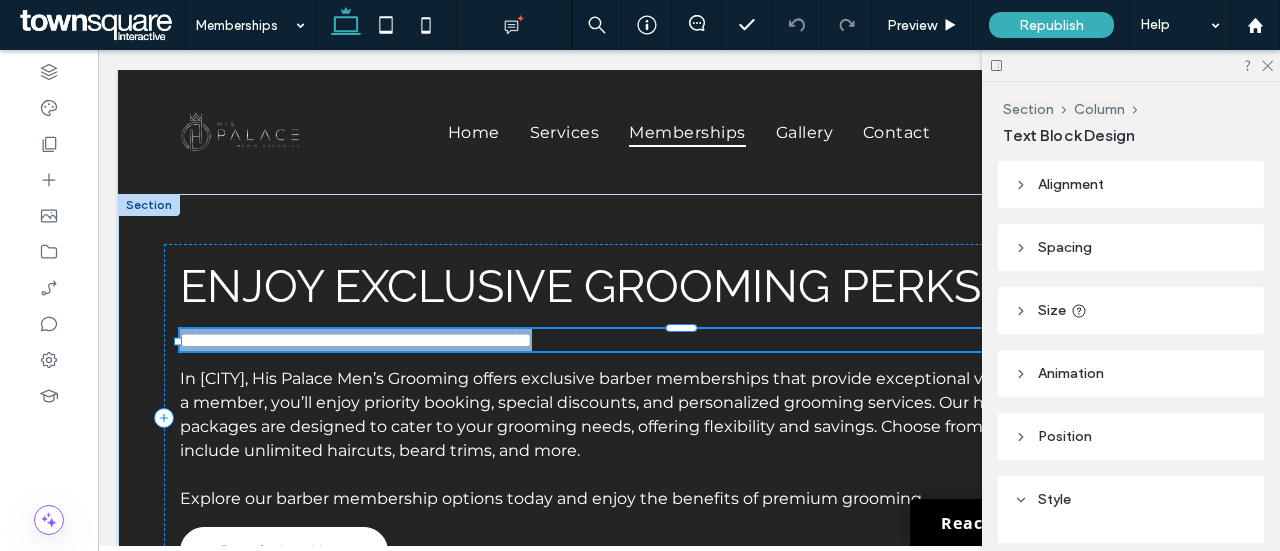 type on "**********" 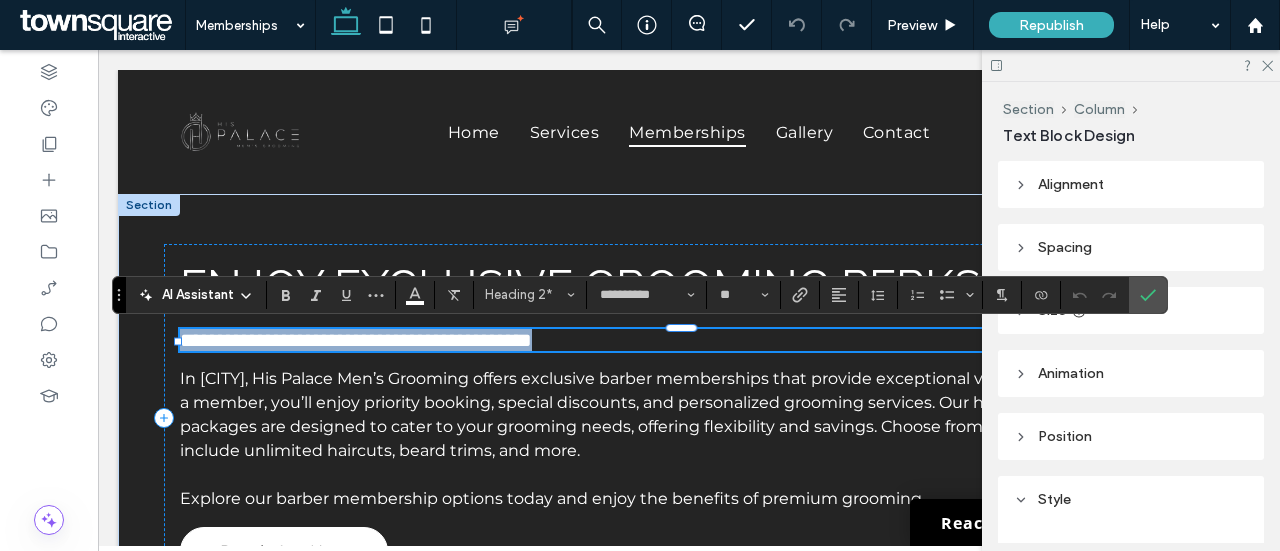 click on "**********" at bounding box center (356, 340) 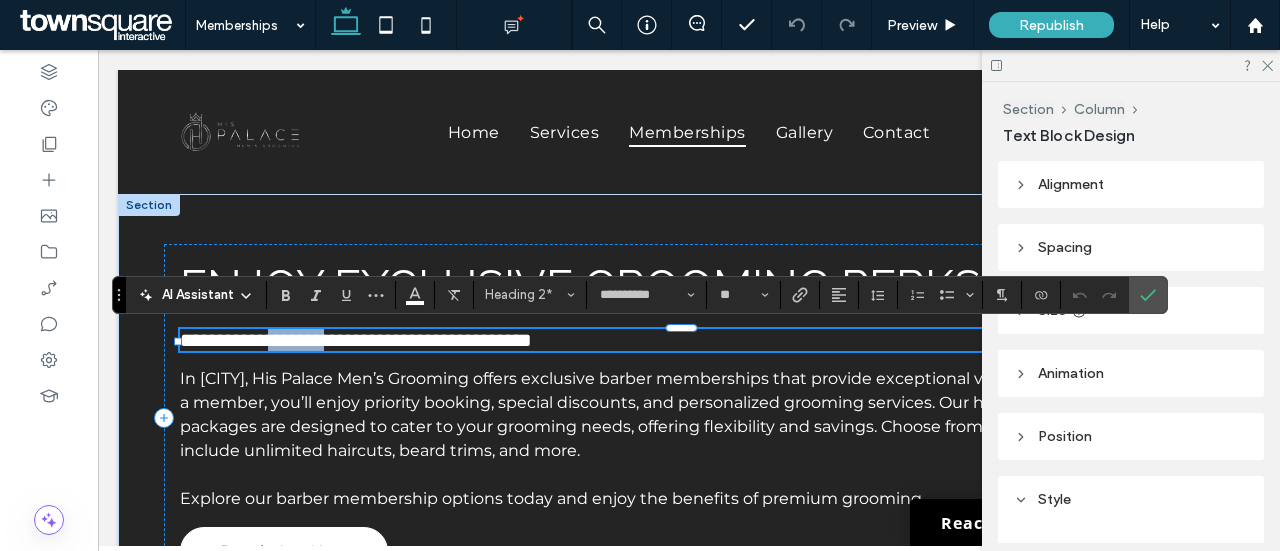 drag, startPoint x: 369, startPoint y: 344, endPoint x: 301, endPoint y: 339, distance: 68.18358 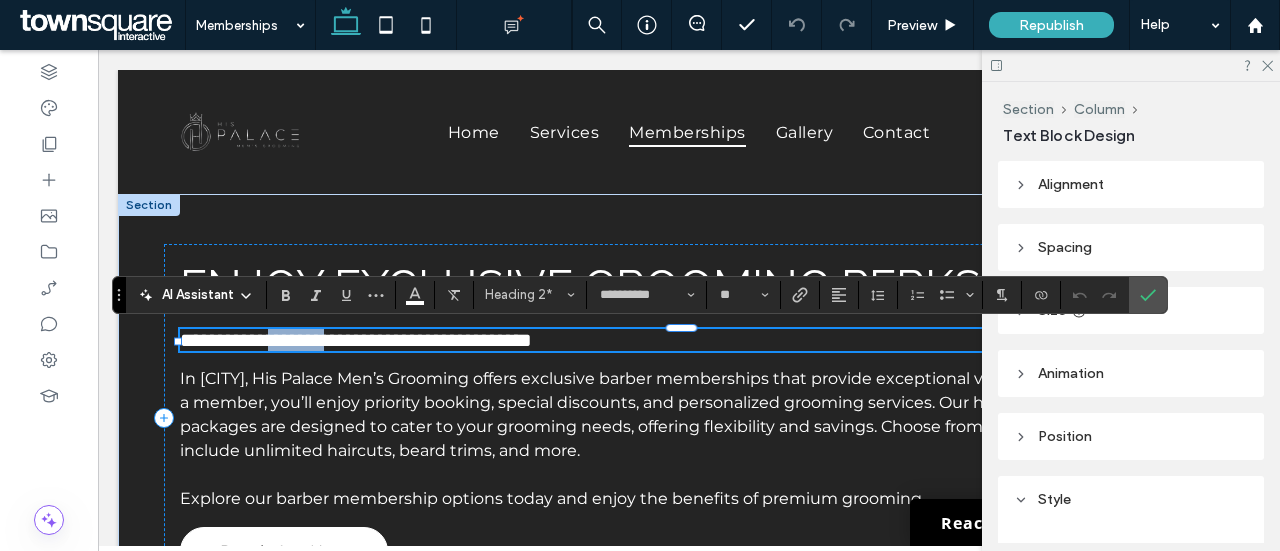 click on "**********" at bounding box center [356, 340] 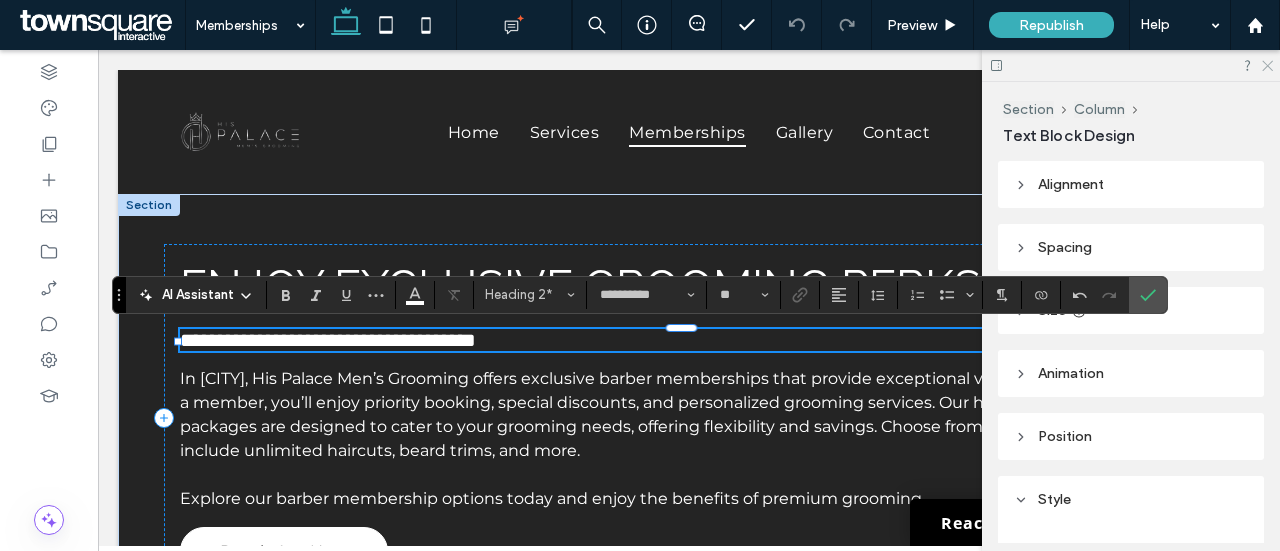 click 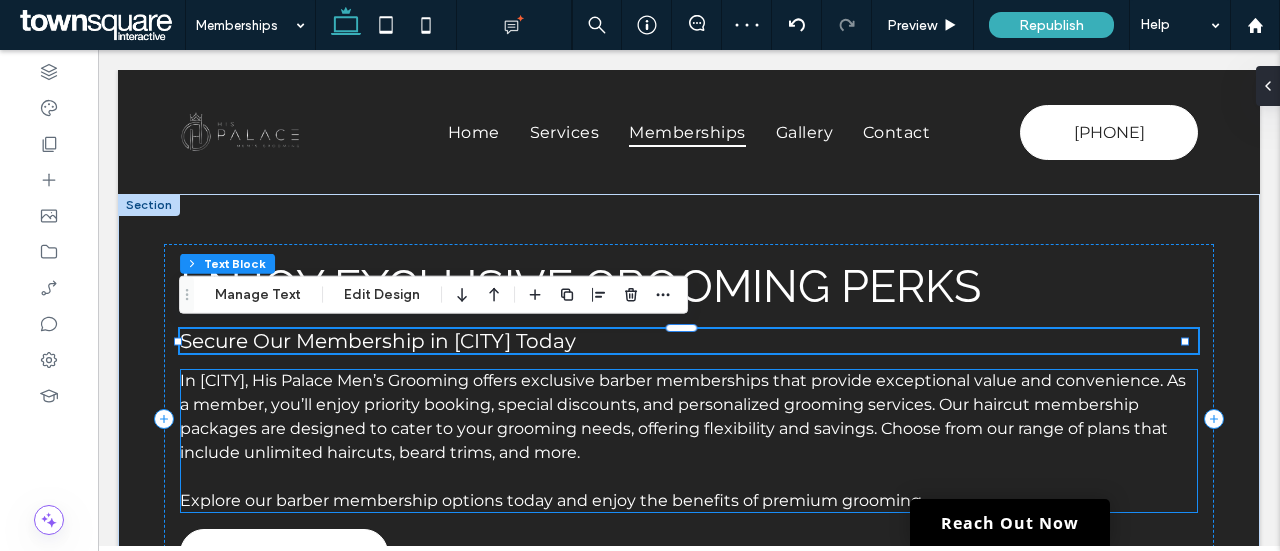 click on "In Blaine, His Palace Men’s Grooming offers exclusive barber memberships that provide exceptional value and convenience. As a member, you’ll enjoy priority booking, special discounts, and personalized grooming services. Our haircut membership packages are designed to cater to your grooming needs, offering flexibility and savings. Choose from our range of plans that include unlimited haircuts, beard trims, and more." at bounding box center (689, 417) 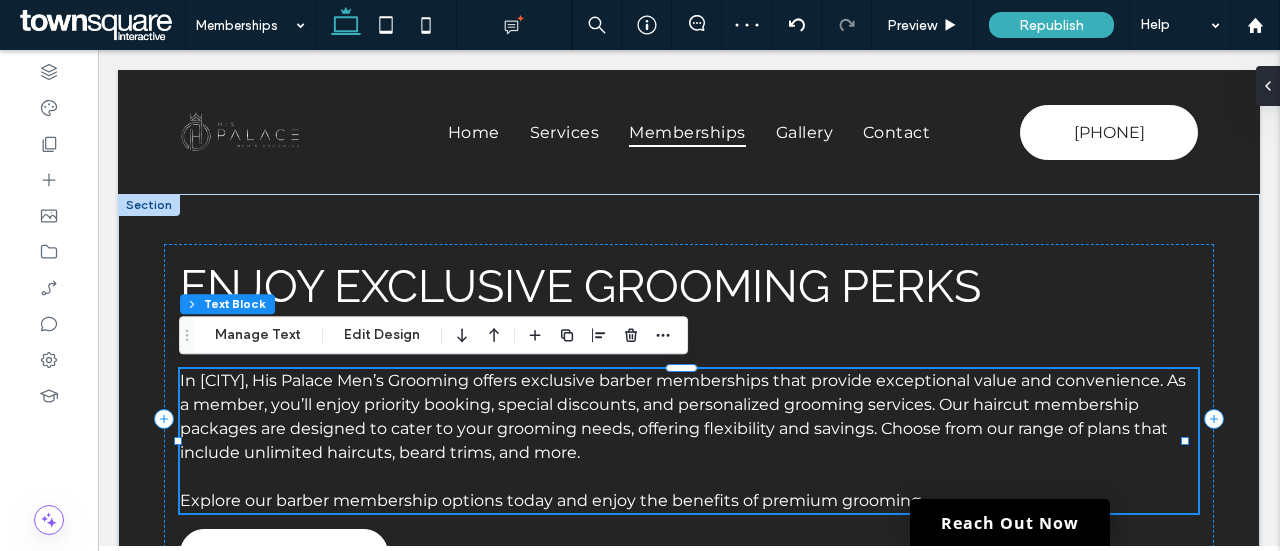 click on "Explore our barber membership options today and enjoy the benefits of premium grooming." at bounding box center [552, 500] 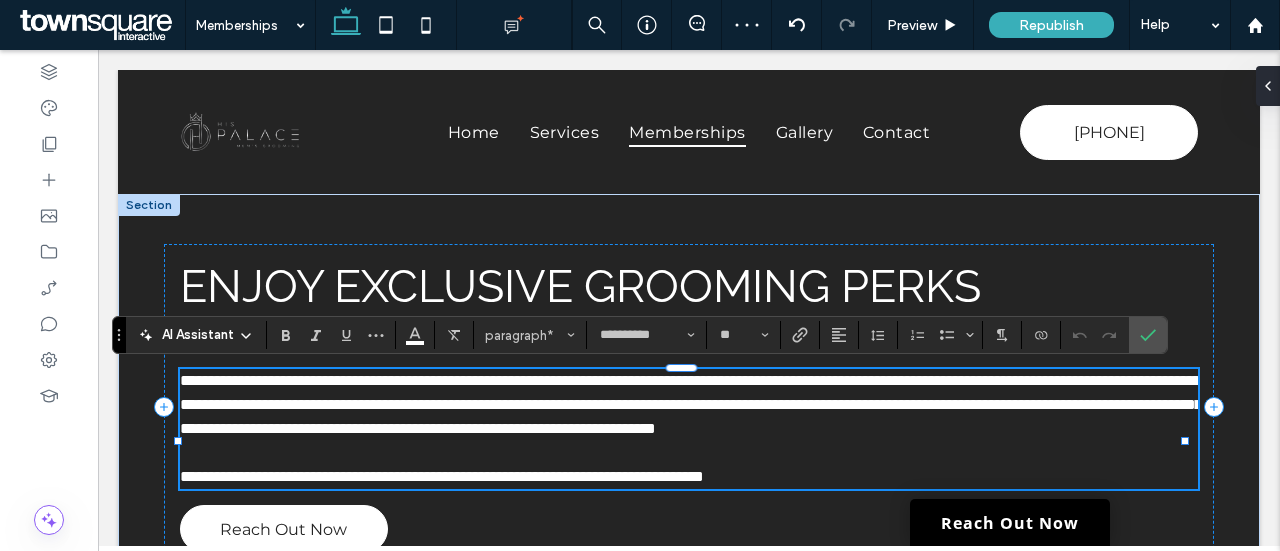 click on "**********" at bounding box center (689, 477) 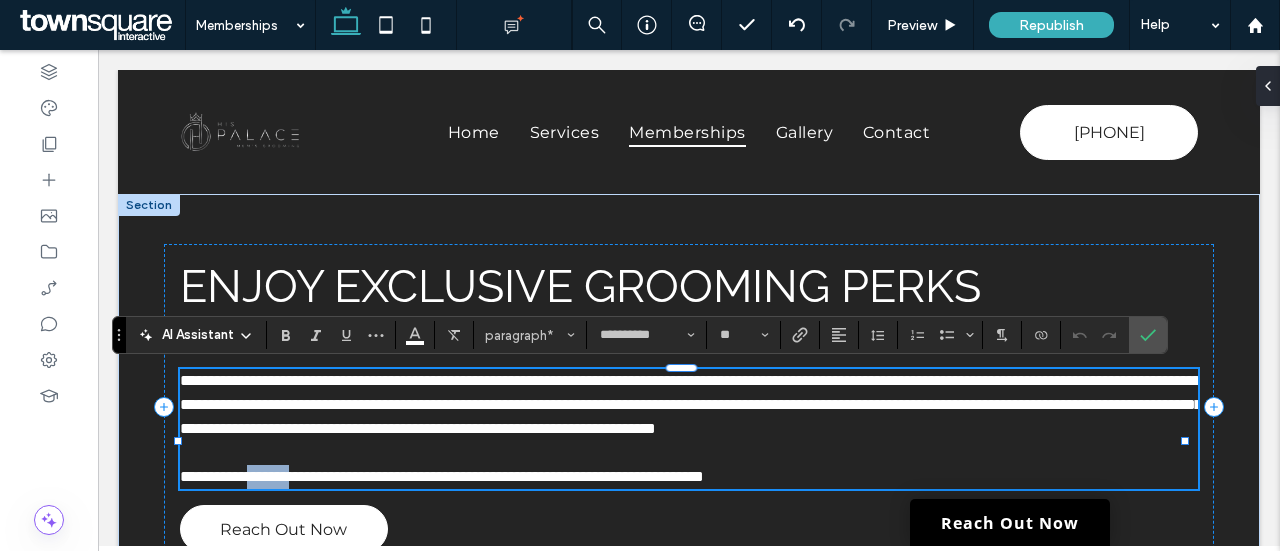 drag, startPoint x: 326, startPoint y: 504, endPoint x: 380, endPoint y: 497, distance: 54.451813 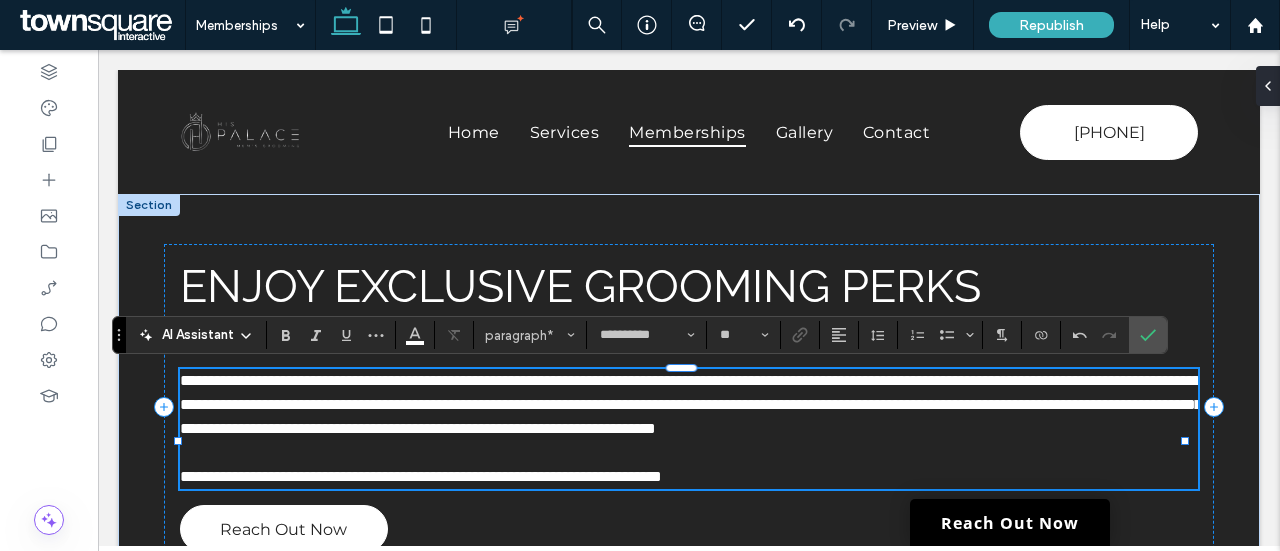 type 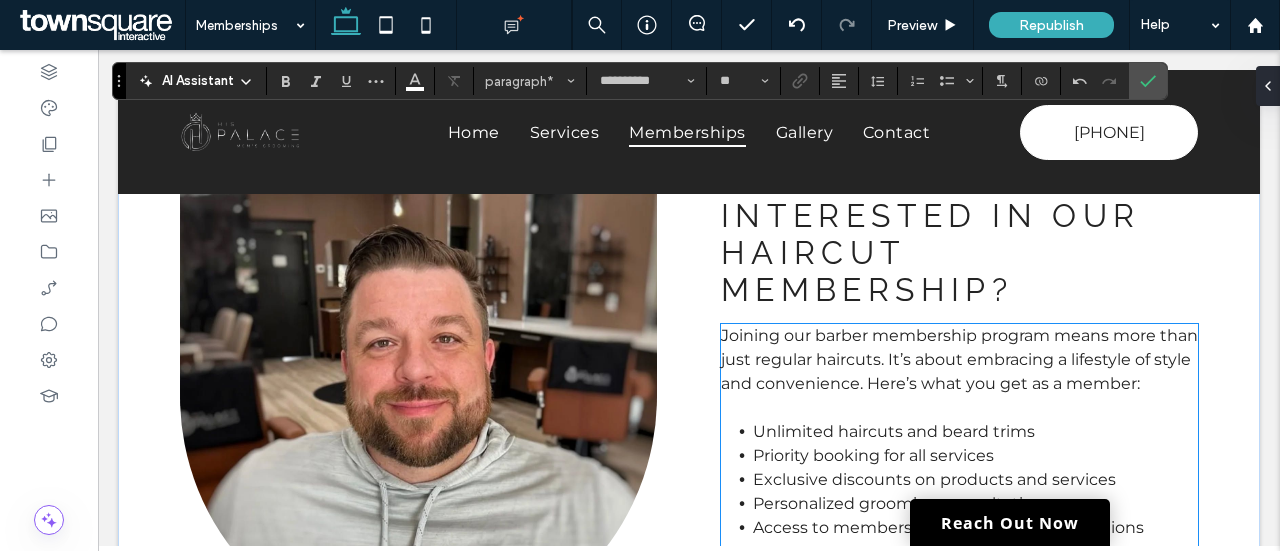 scroll, scrollTop: 500, scrollLeft: 0, axis: vertical 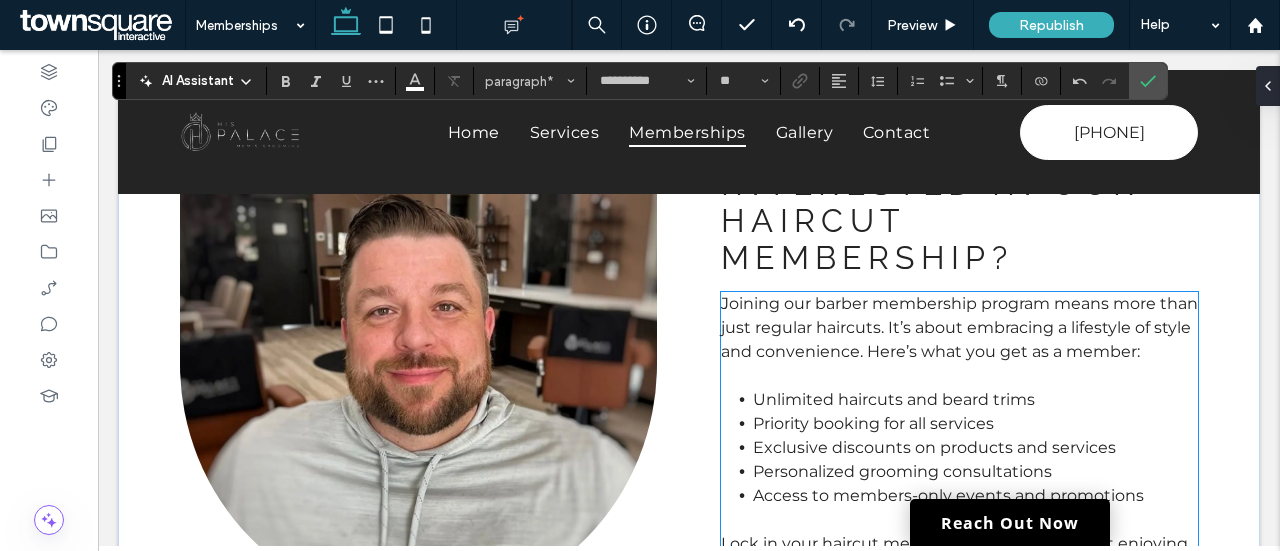 click on "Joining our barber membership program means more than just regular haircuts. It’s about embracing a lifestyle of style and convenience. Here’s what you get as a member:" at bounding box center (960, 328) 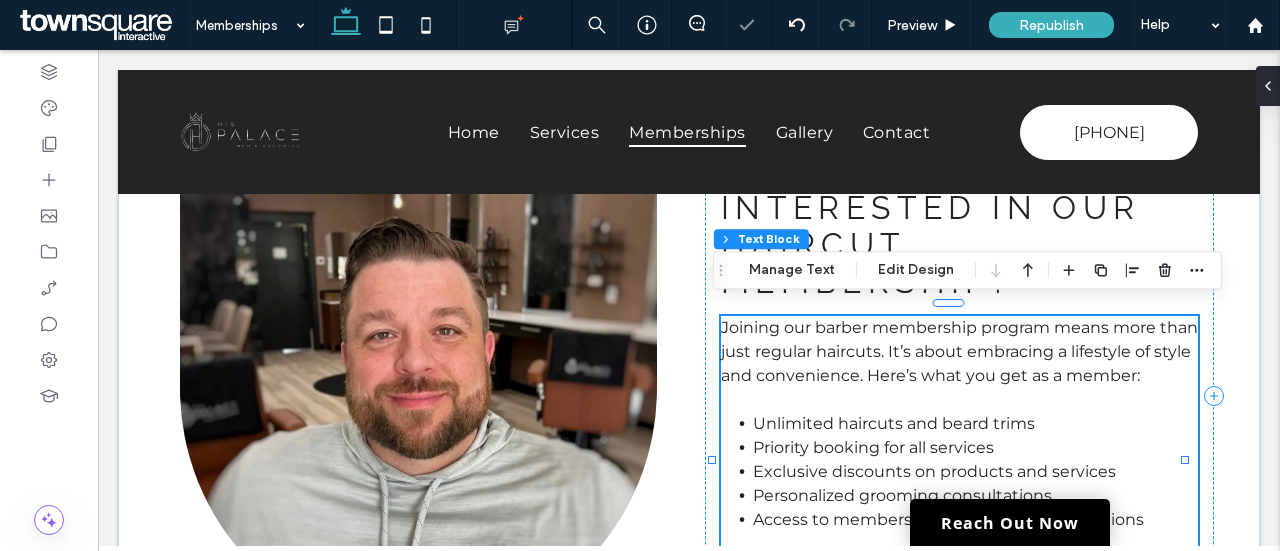 click on "Joining our barber membership program means more than just regular haircuts. It’s about embracing a lifestyle of style and convenience. Here’s what you get as a member:" at bounding box center (960, 352) 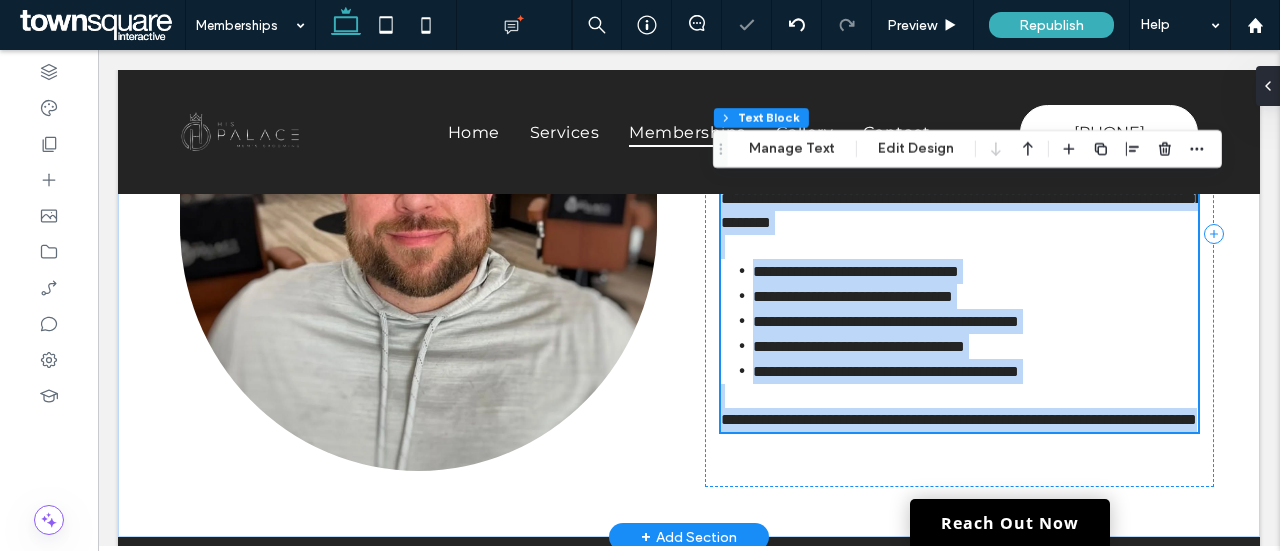type on "**********" 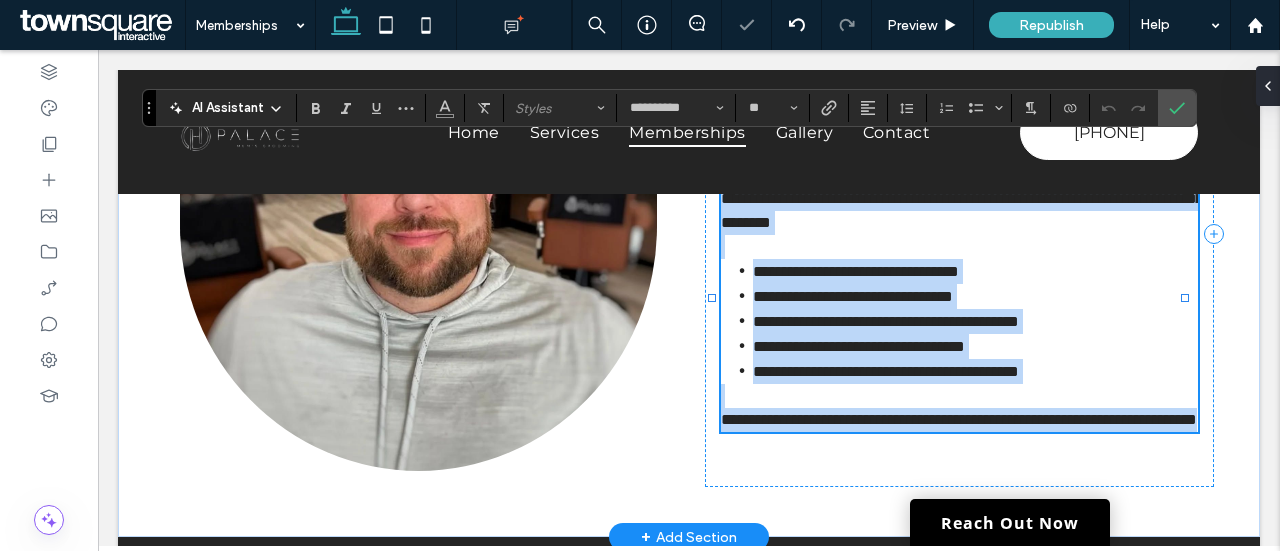 click on "**********" at bounding box center (886, 321) 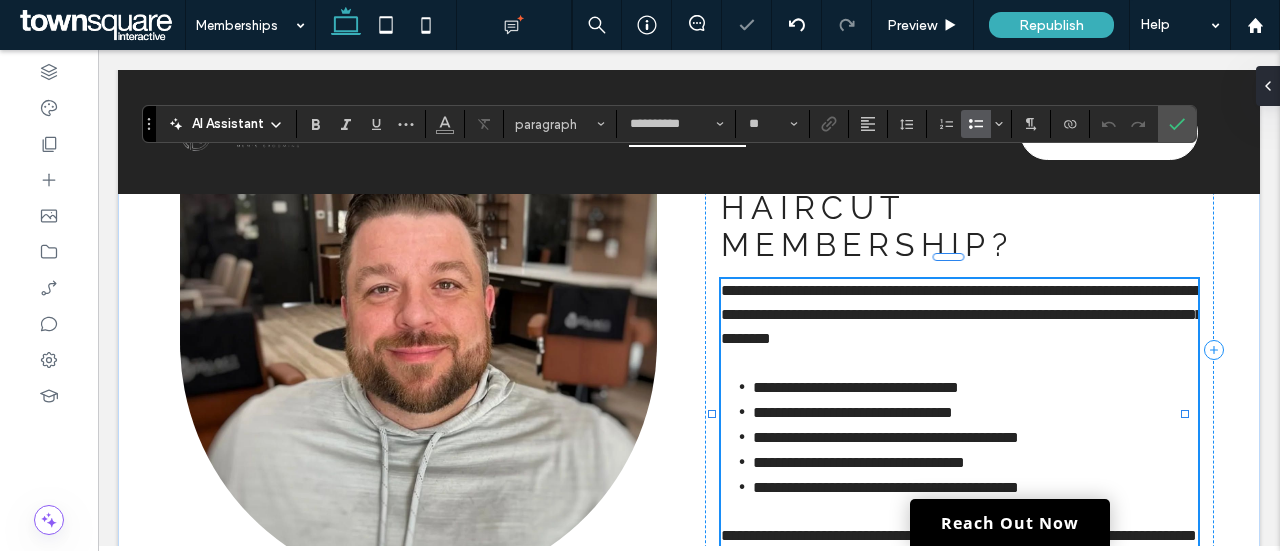 scroll, scrollTop: 462, scrollLeft: 0, axis: vertical 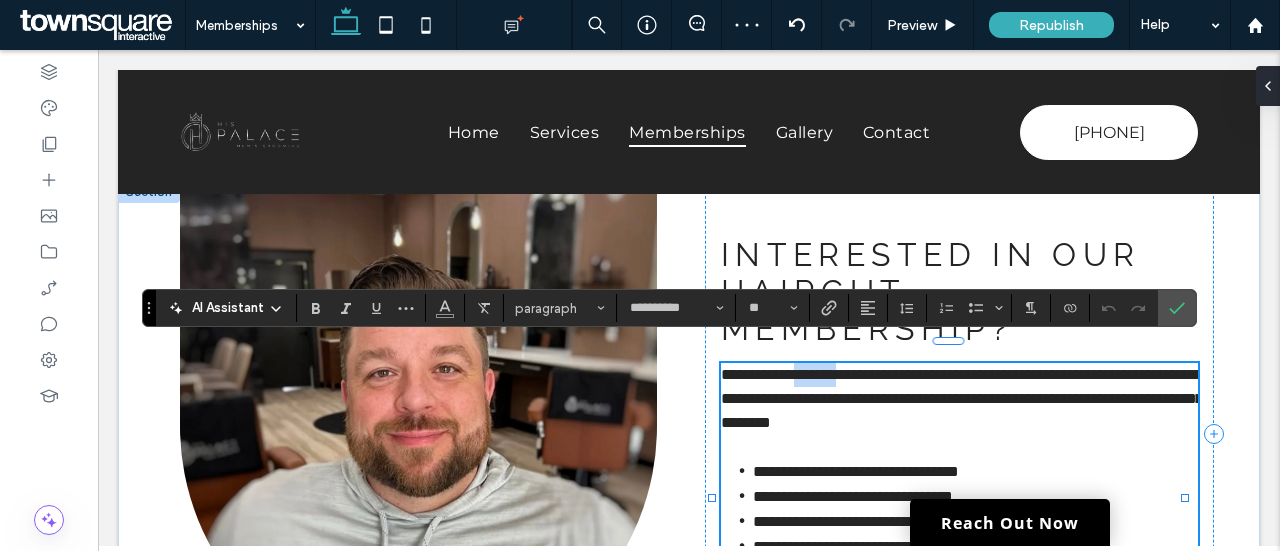 drag, startPoint x: 870, startPoint y: 356, endPoint x: 810, endPoint y: 361, distance: 60.207973 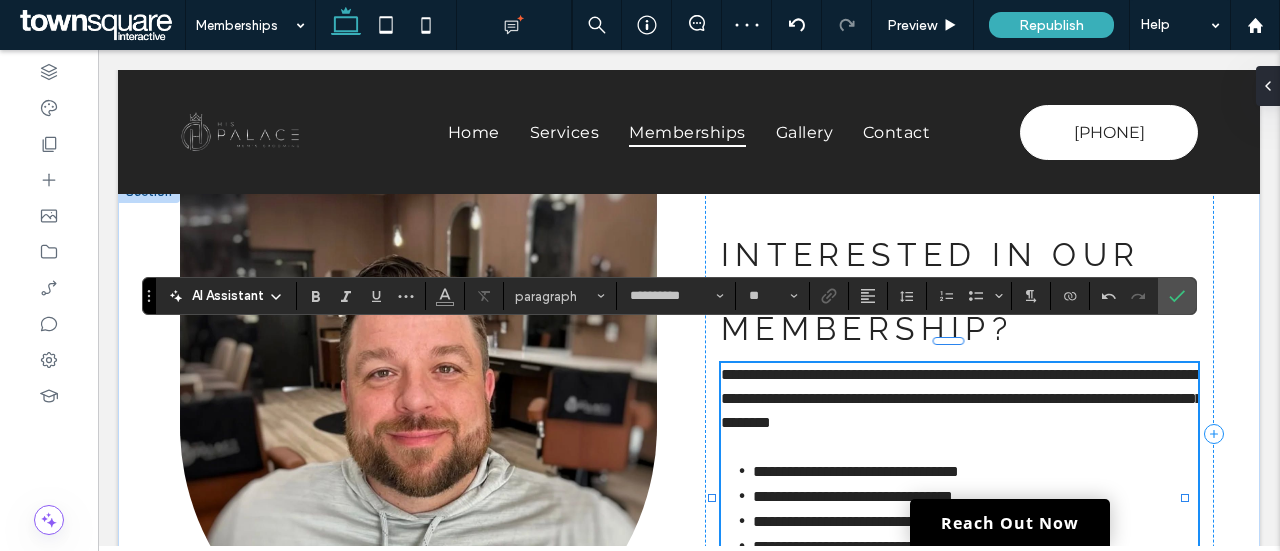 scroll, scrollTop: 474, scrollLeft: 0, axis: vertical 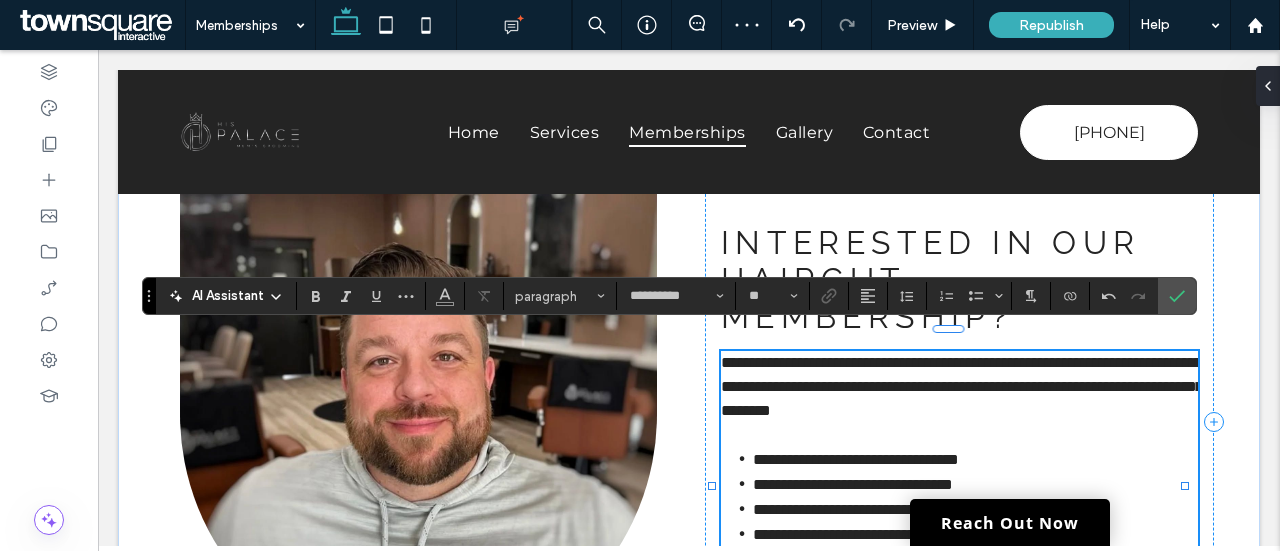 type 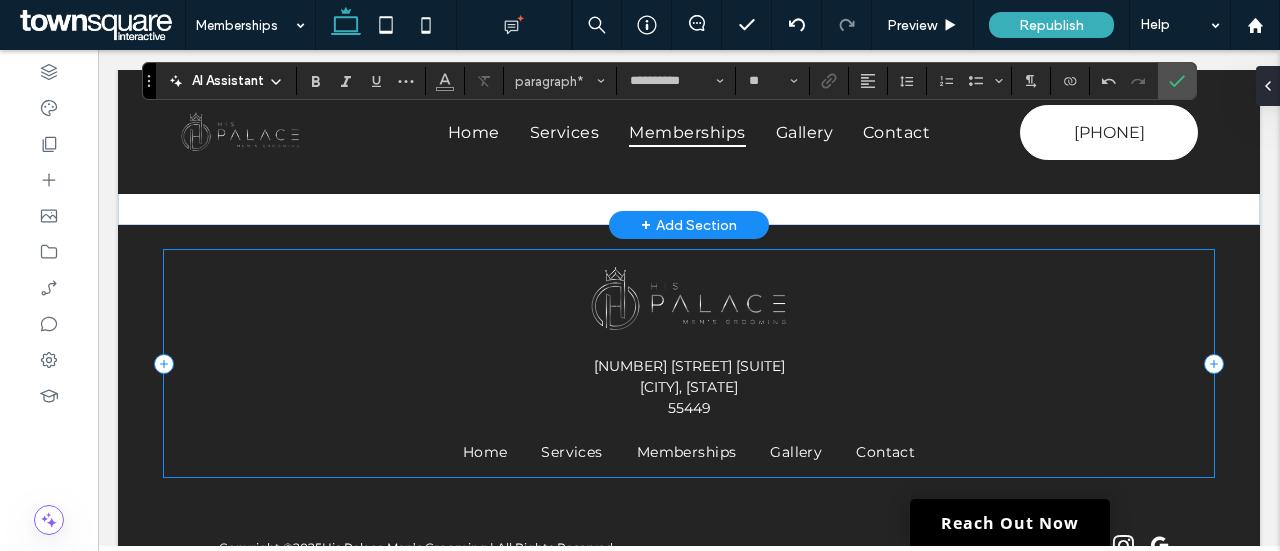 scroll, scrollTop: 474, scrollLeft: 0, axis: vertical 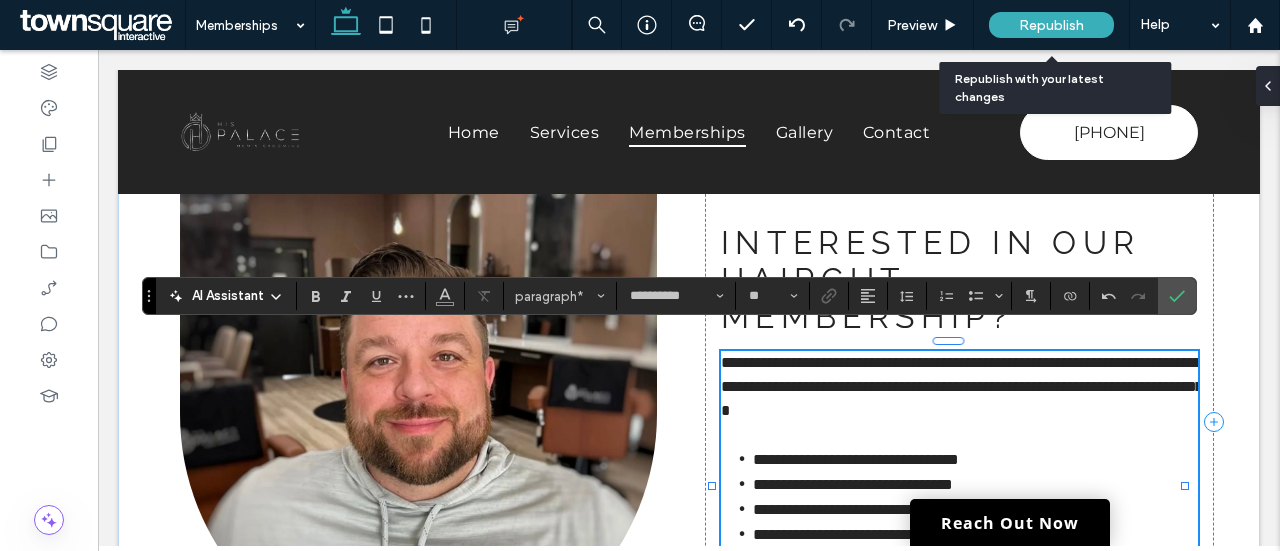click on "Republish" at bounding box center [1051, 25] 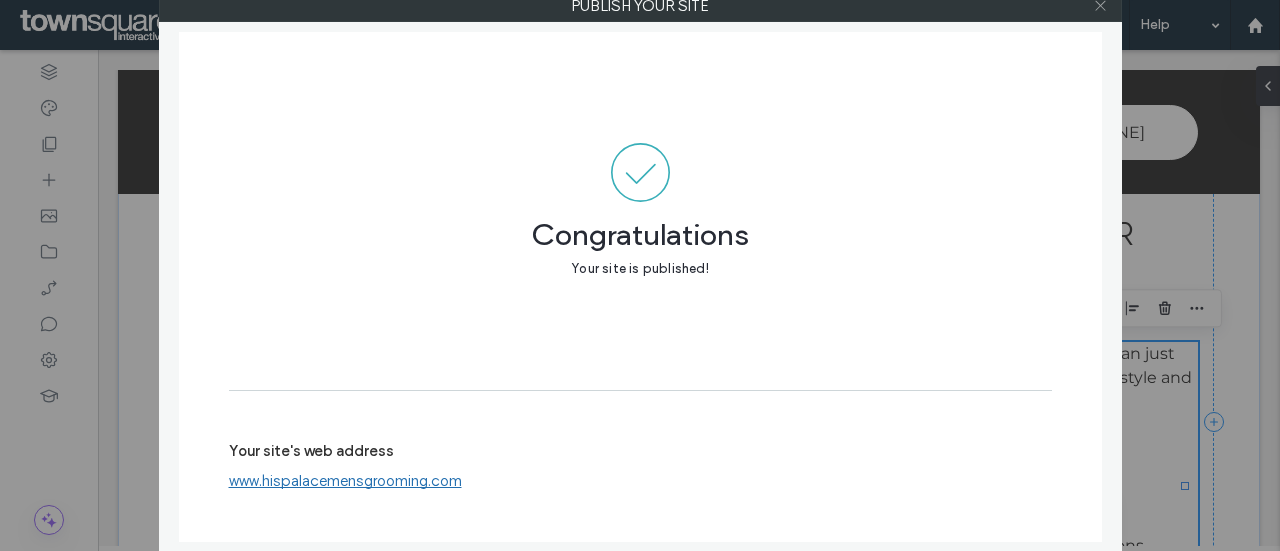 click 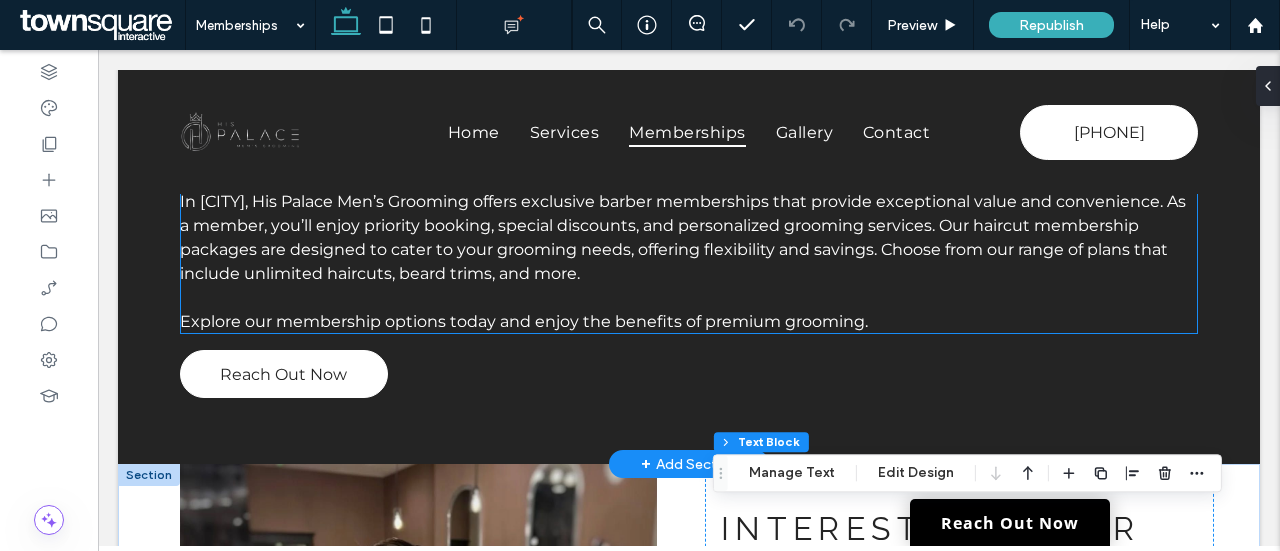 scroll, scrollTop: 0, scrollLeft: 0, axis: both 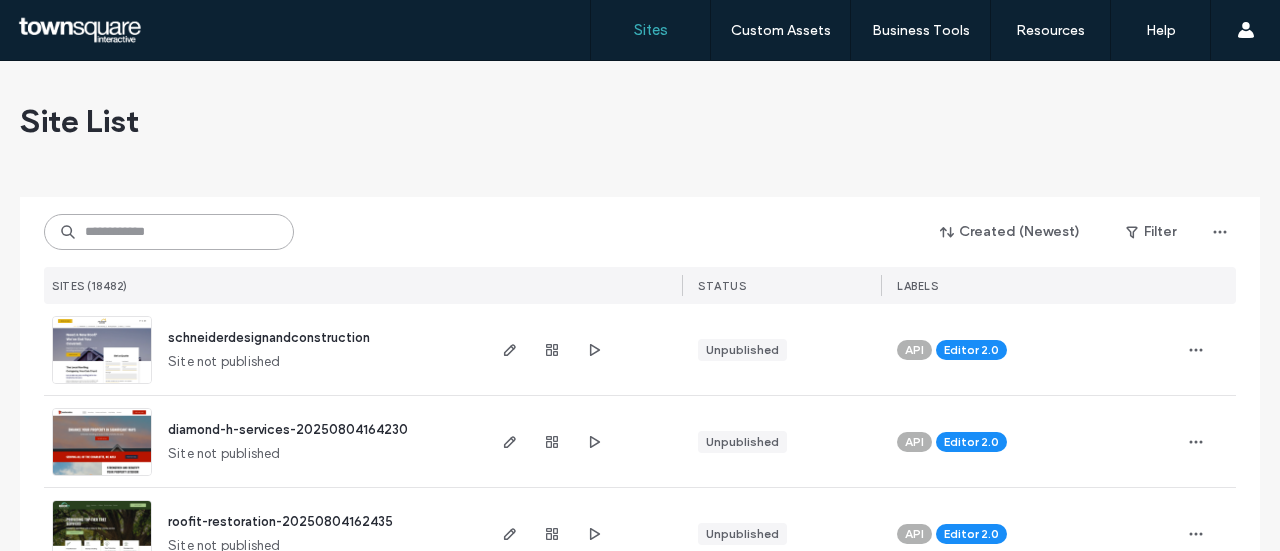 click at bounding box center (169, 232) 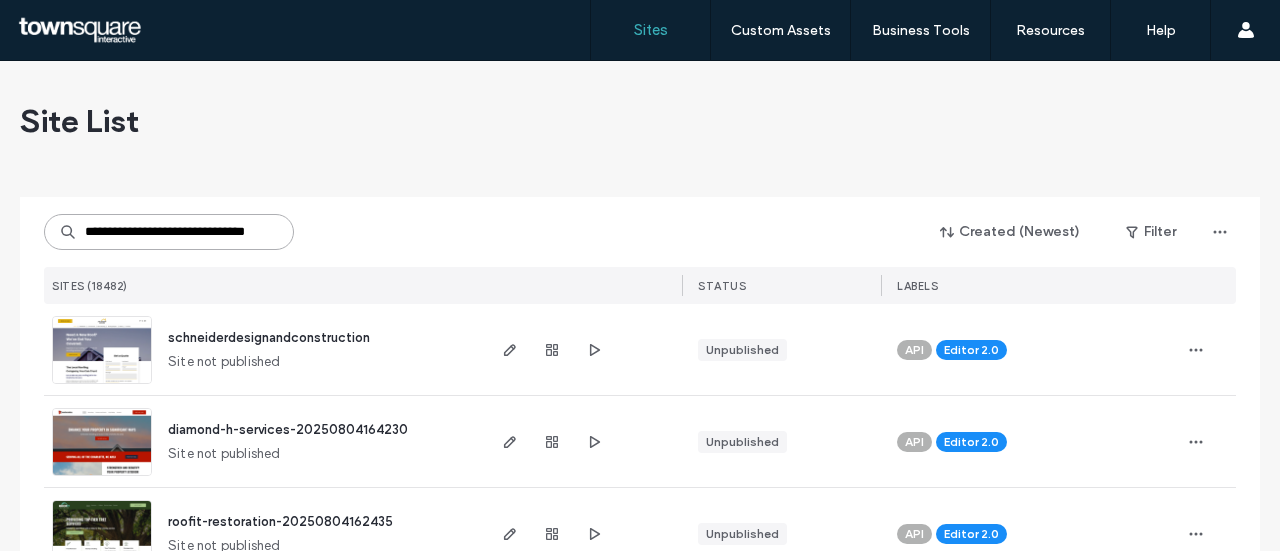 scroll, scrollTop: 0, scrollLeft: 41, axis: horizontal 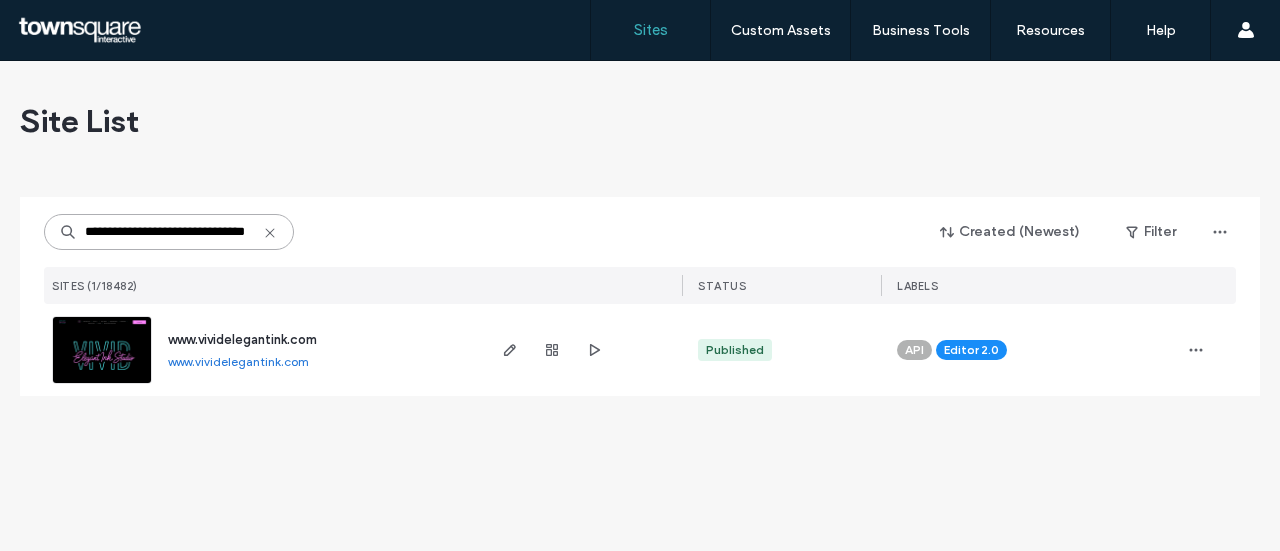type on "**********" 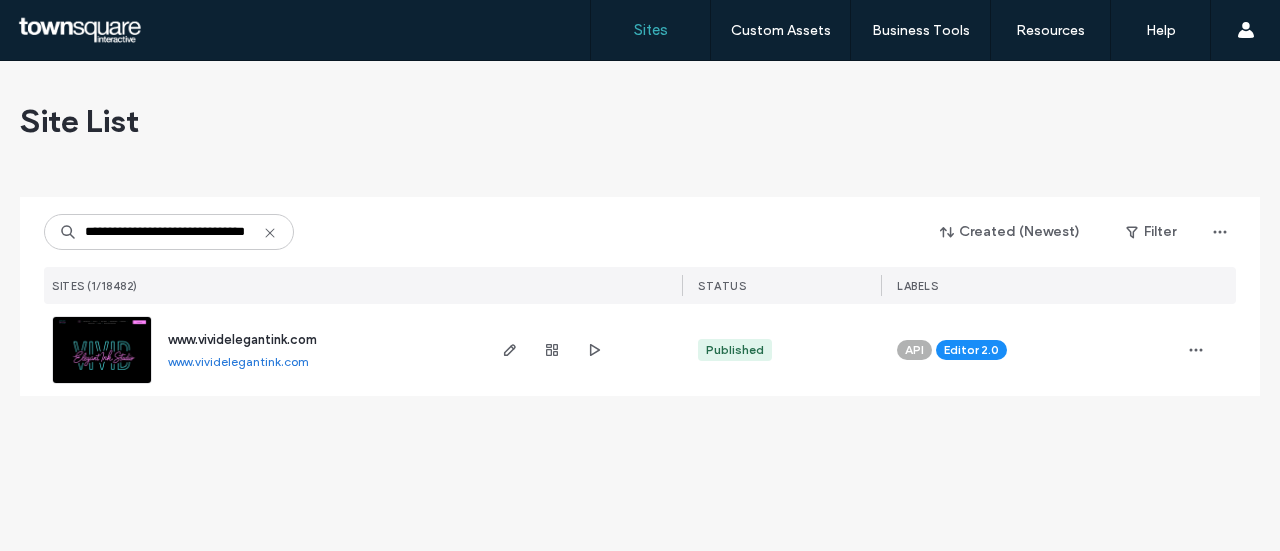 click on "www.vividelegantink.com" at bounding box center (242, 339) 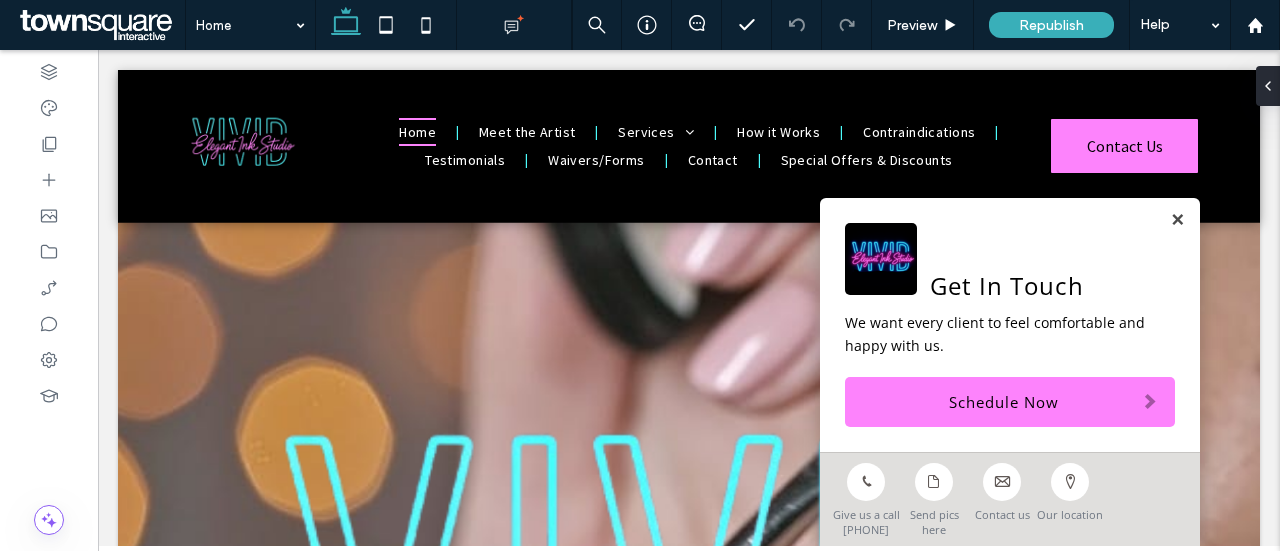 scroll, scrollTop: 0, scrollLeft: 0, axis: both 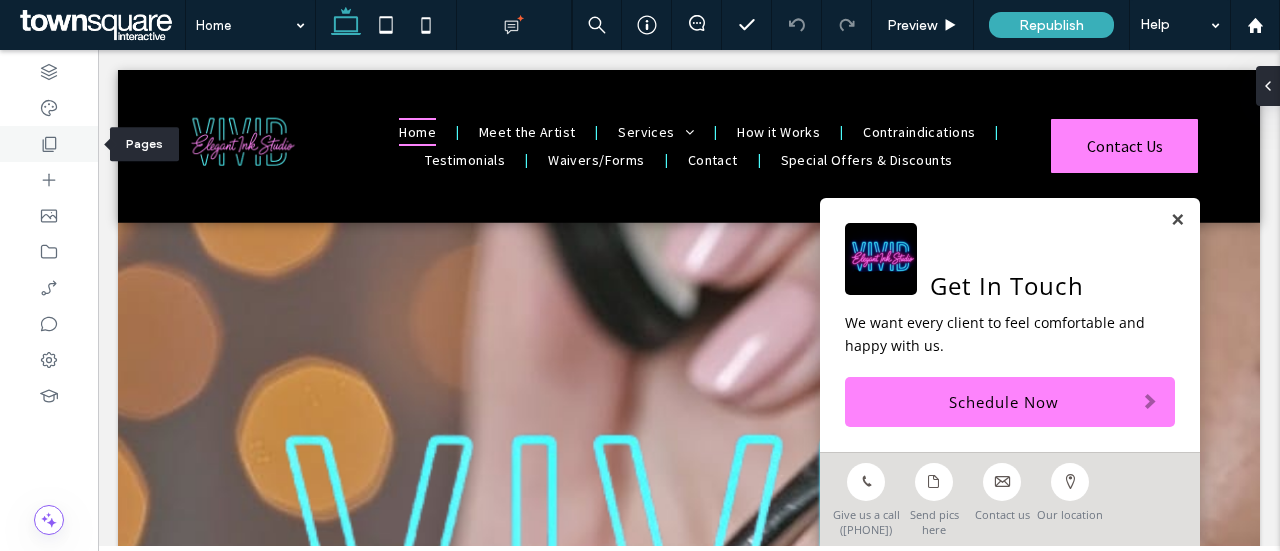 click 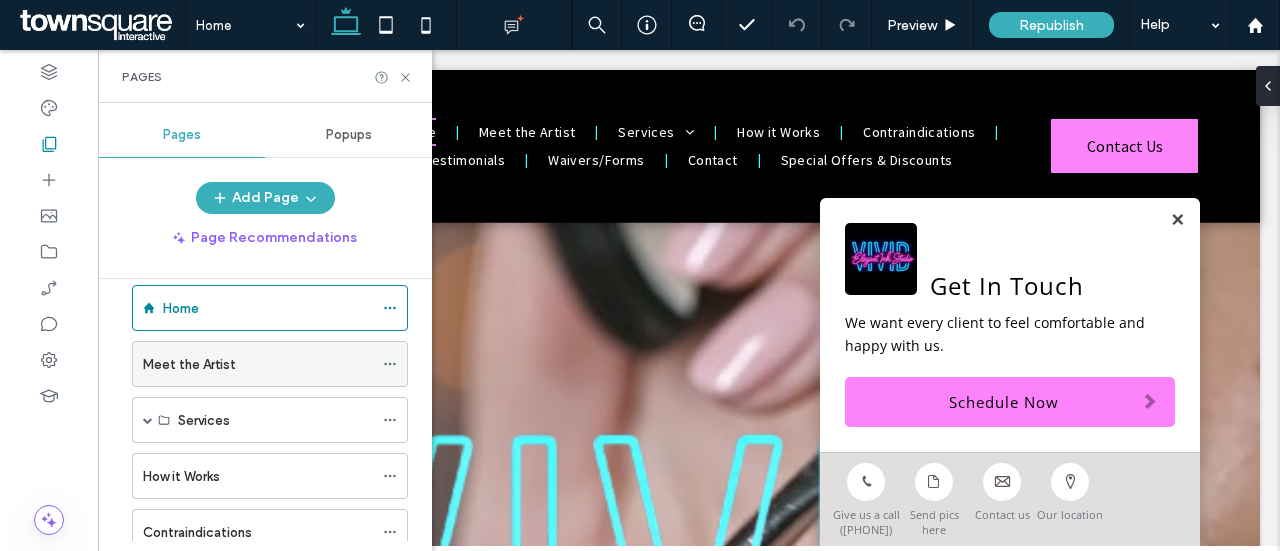 scroll, scrollTop: 0, scrollLeft: 0, axis: both 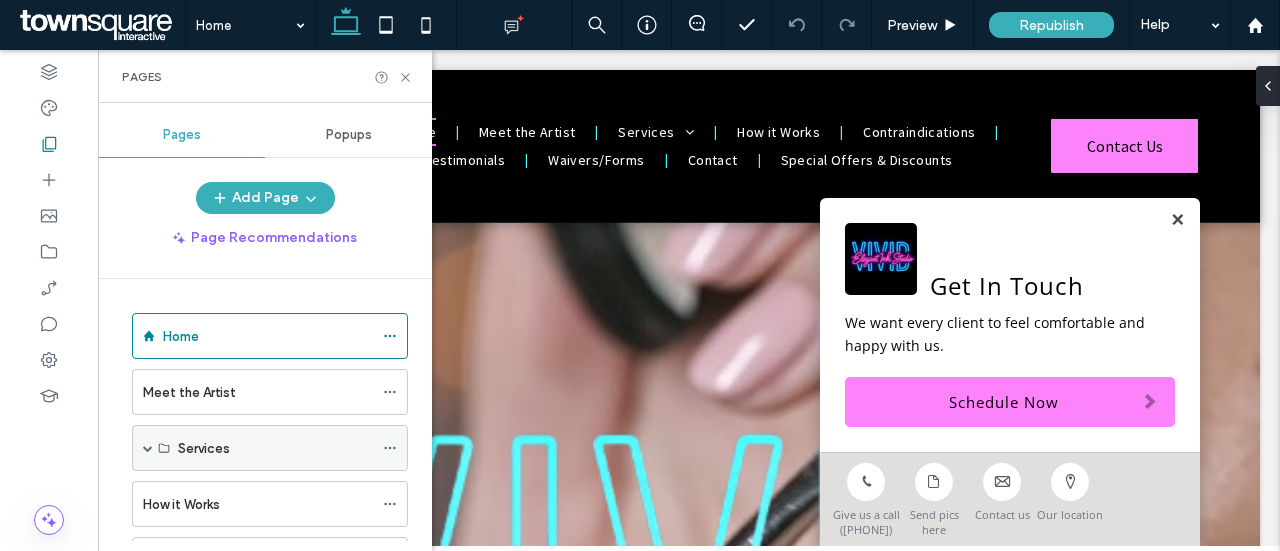 click at bounding box center [148, 448] 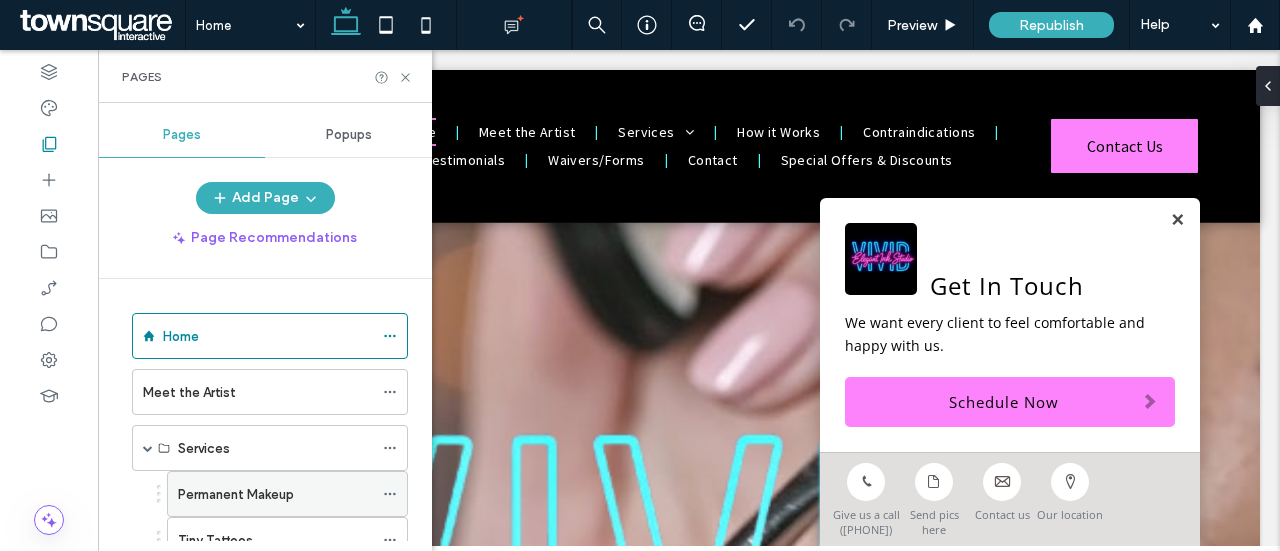 click on "Permanent Makeup" at bounding box center (236, 494) 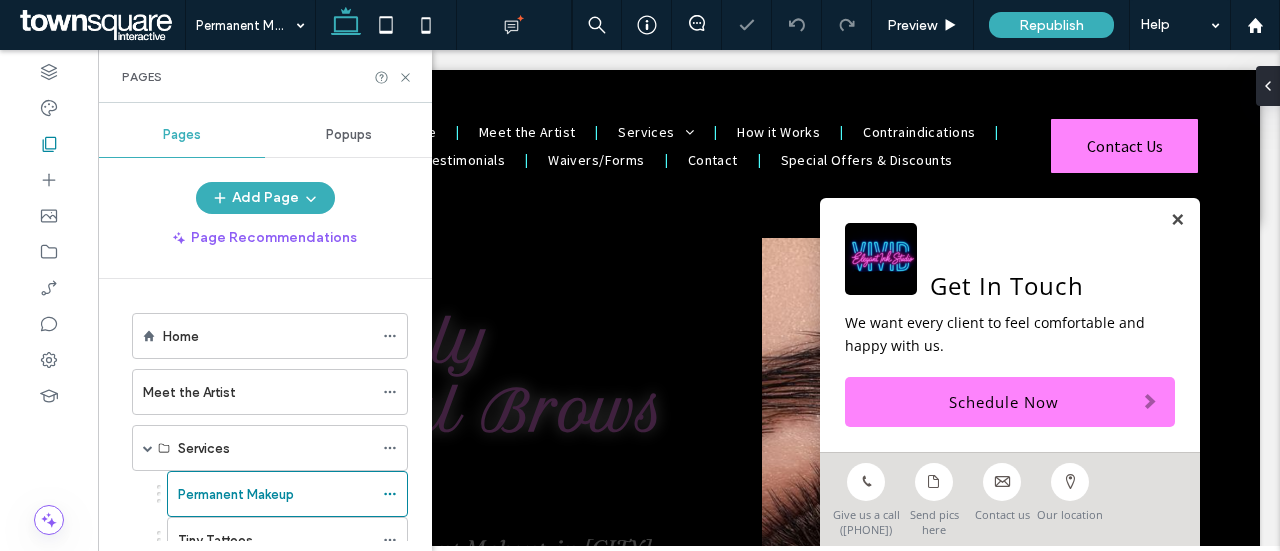 scroll, scrollTop: 0, scrollLeft: 0, axis: both 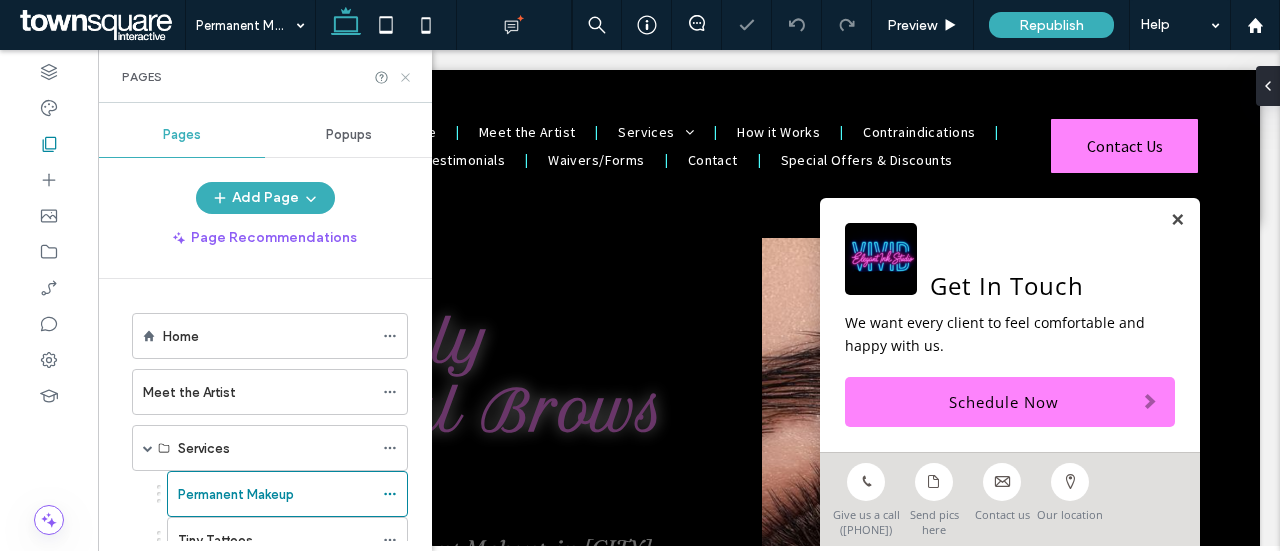 drag, startPoint x: 404, startPoint y: 69, endPoint x: 308, endPoint y: 21, distance: 107.33126 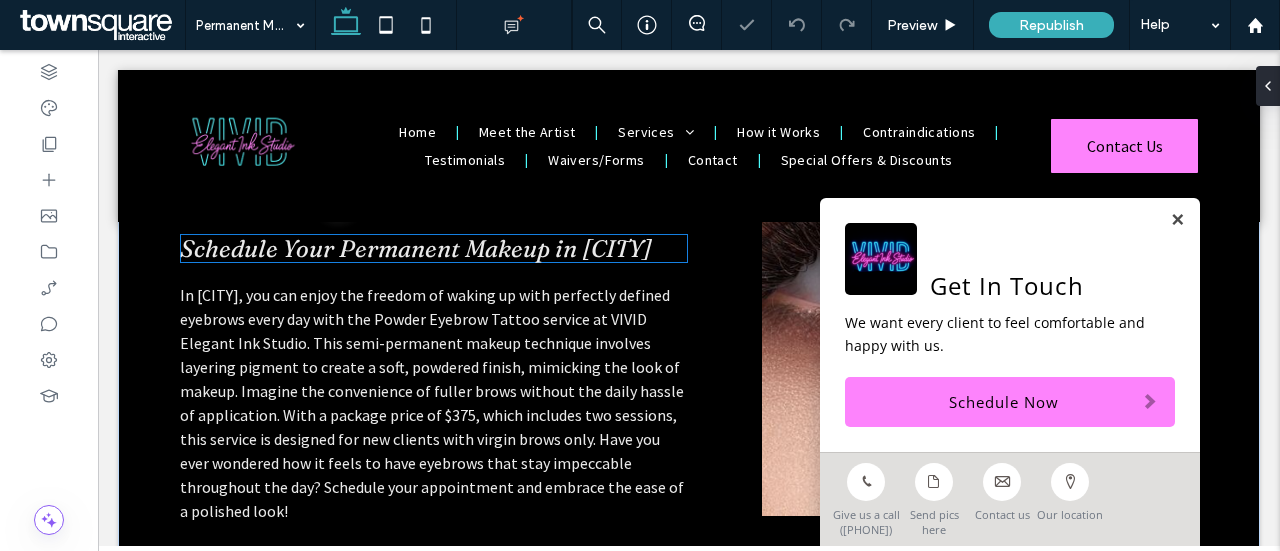 scroll, scrollTop: 500, scrollLeft: 0, axis: vertical 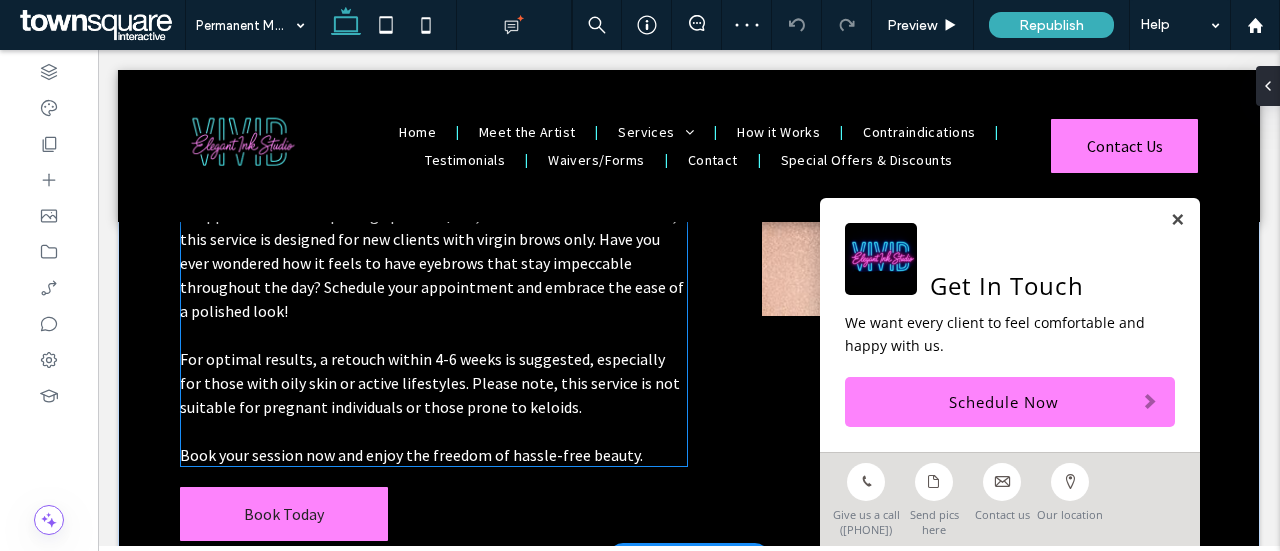 click on "In Round Rock, you can enjoy the freedom of waking up with perfectly defined eyebrows every day with the Powder Eyebrow Tattoo service at VIVID Elegant Ink Studio. This semi-permanent makeup technique involves layering pigment to create a soft, powdered finish, mimicking the look of makeup. Imagine the convenience of fuller brows without the daily hassle of application. With a package price of $375, which includes two sessions, this service is designed for new clients with virgin brows only. Have you ever wondered how it feels to have eyebrows that stay impeccable throughout the day? Schedule your appointment and embrace the ease of a polished look!" at bounding box center (432, 203) 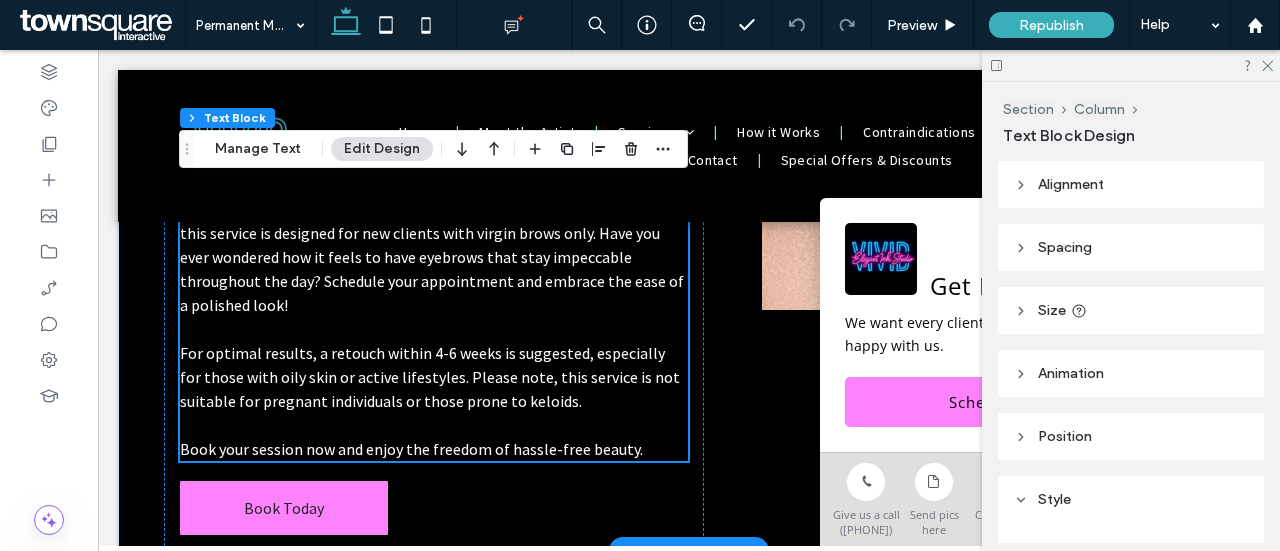 scroll, scrollTop: 475, scrollLeft: 0, axis: vertical 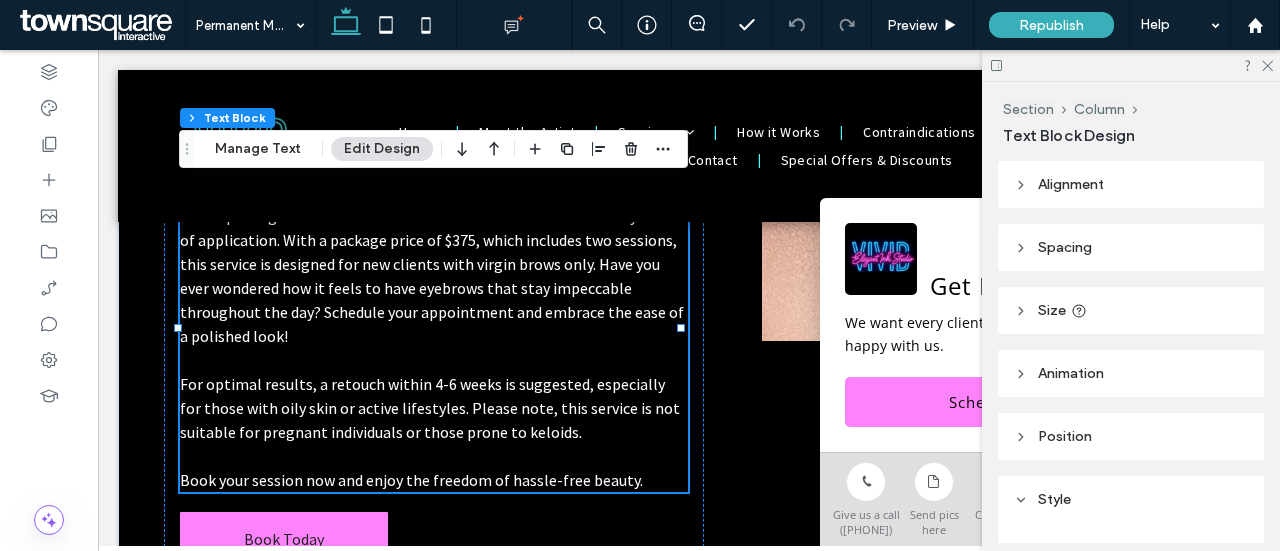 click on "In Round Rock, you can enjoy the freedom of waking up with perfectly defined eyebrows every day with the Powder Eyebrow Tattoo service at VIVID Elegant Ink Studio. This semi-permanent makeup technique involves layering pigment to create a soft, powdered finish, mimicking the look of makeup. Imagine the convenience of fuller brows without the daily hassle of application. With a package price of $375, which includes two sessions, this service is designed for new clients with virgin brows only. Have you ever wondered how it feels to have eyebrows that stay impeccable throughout the day? Schedule your appointment and embrace the ease of a polished look!" at bounding box center (432, 228) 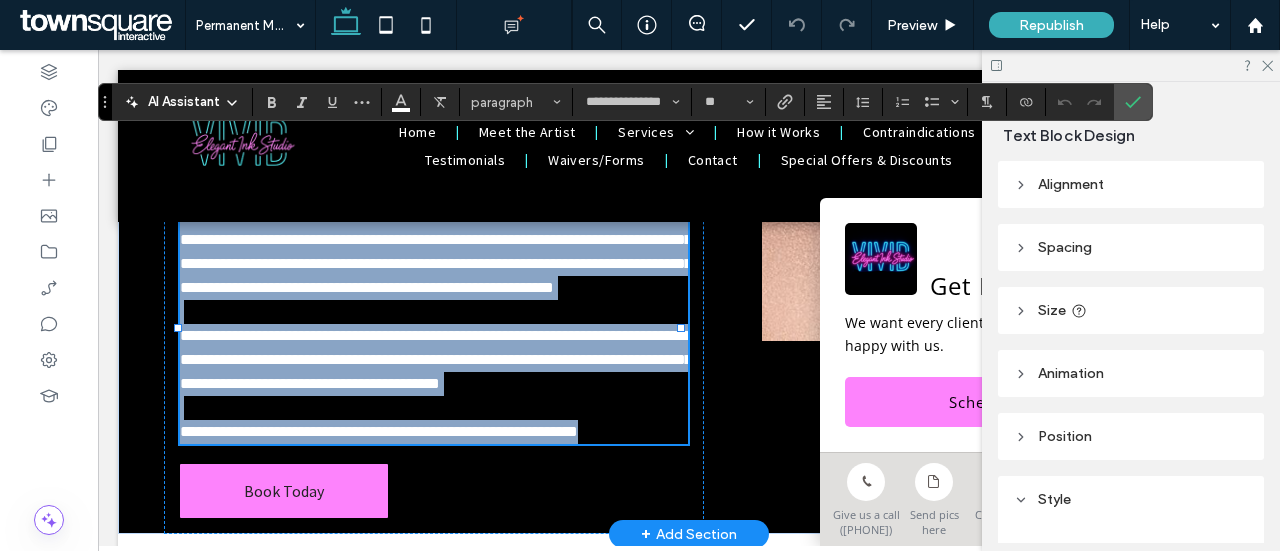 click on "**********" at bounding box center [436, 203] 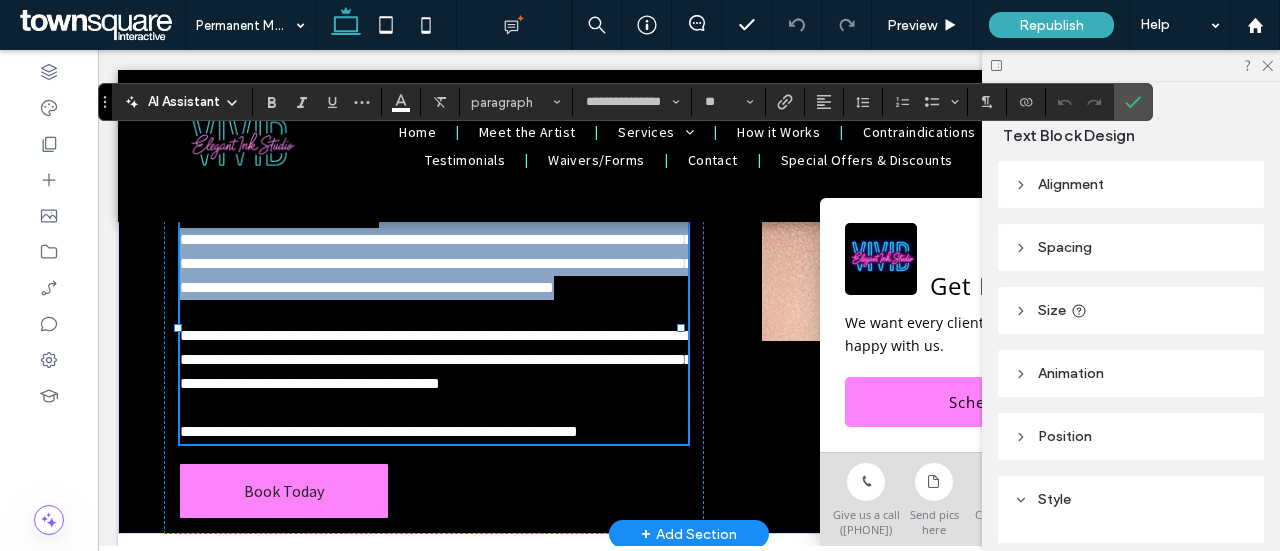 drag, startPoint x: 281, startPoint y: 271, endPoint x: 463, endPoint y: 357, distance: 201.2958 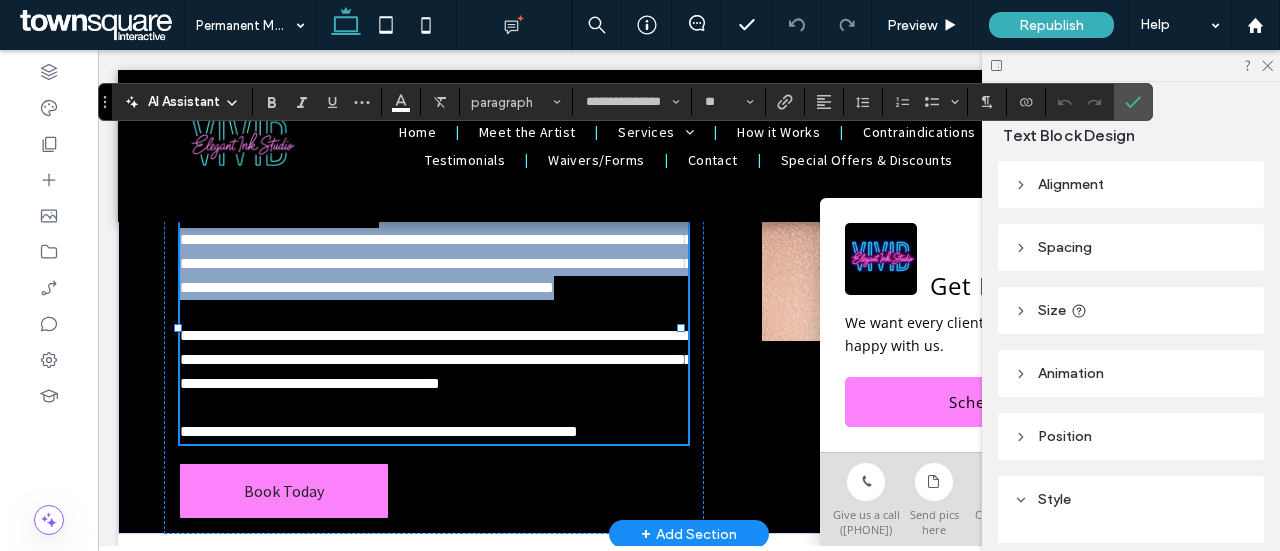 click on "**********" at bounding box center [434, 204] 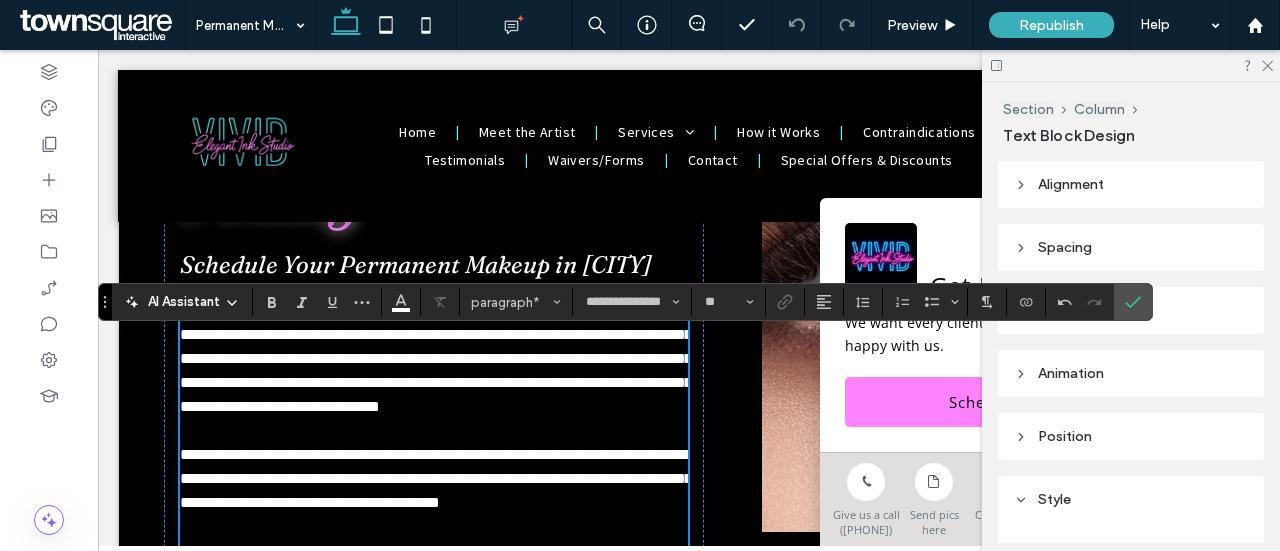 scroll, scrollTop: 275, scrollLeft: 0, axis: vertical 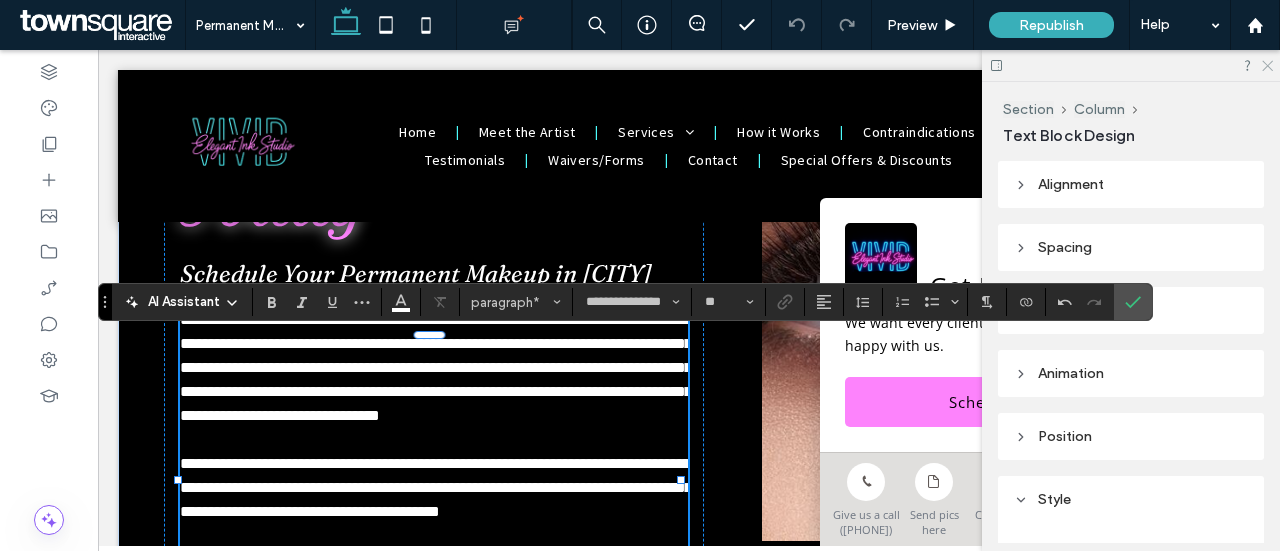 click 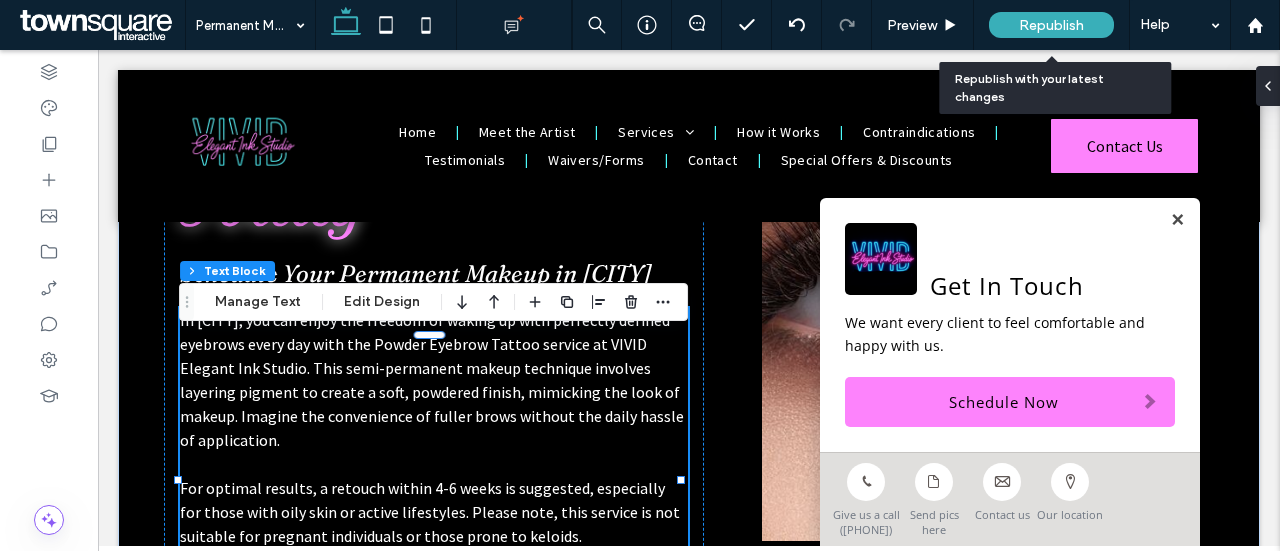 click on "Republish" at bounding box center (1051, 25) 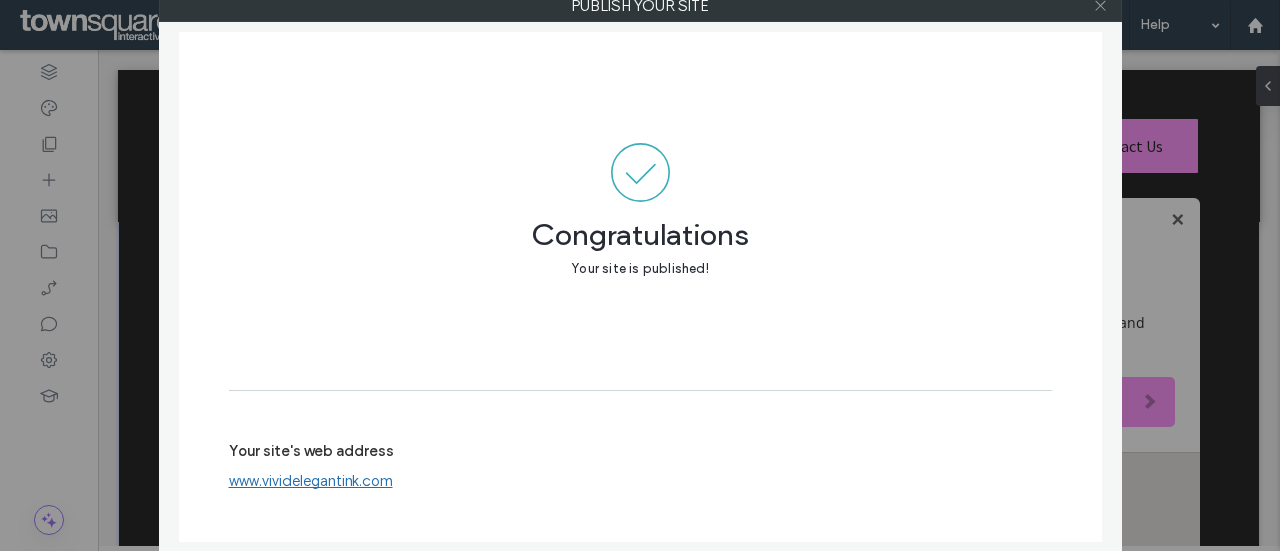 click 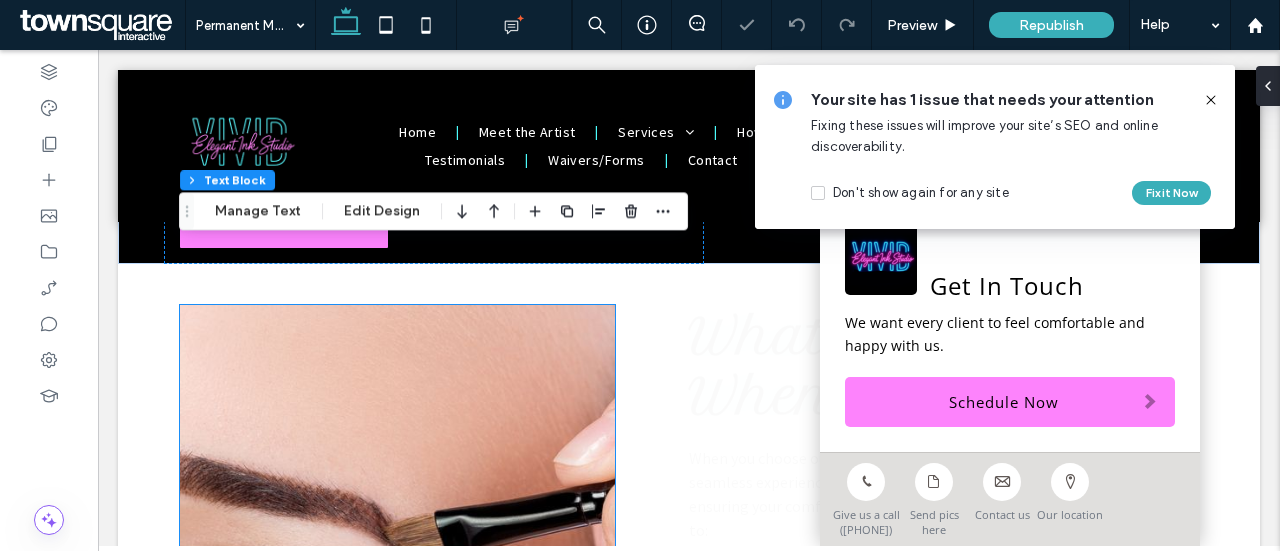 scroll, scrollTop: 975, scrollLeft: 0, axis: vertical 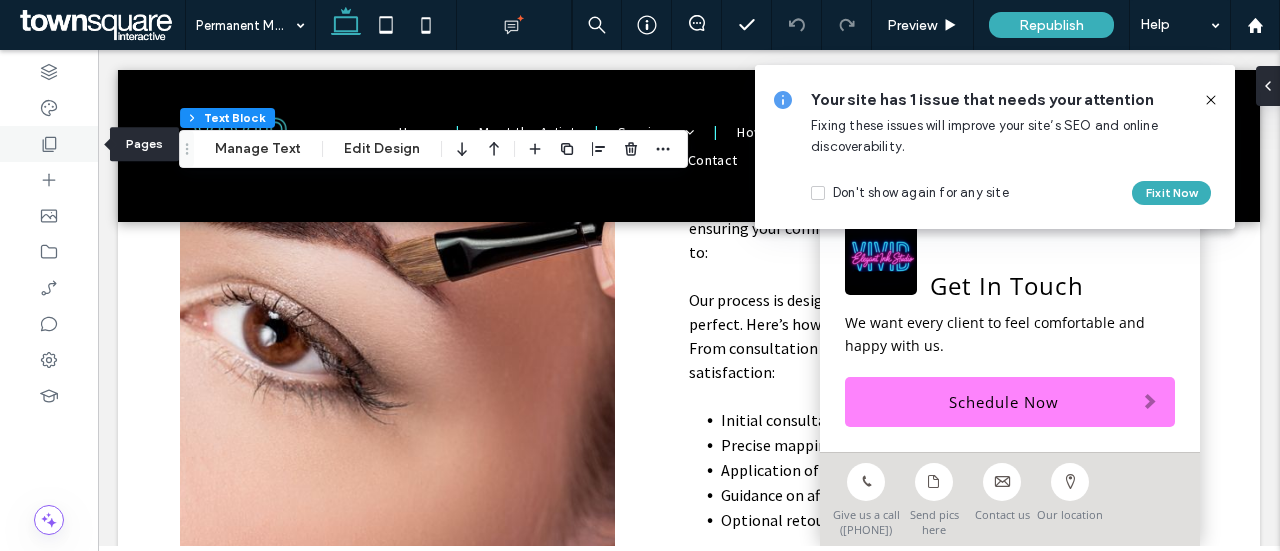 click 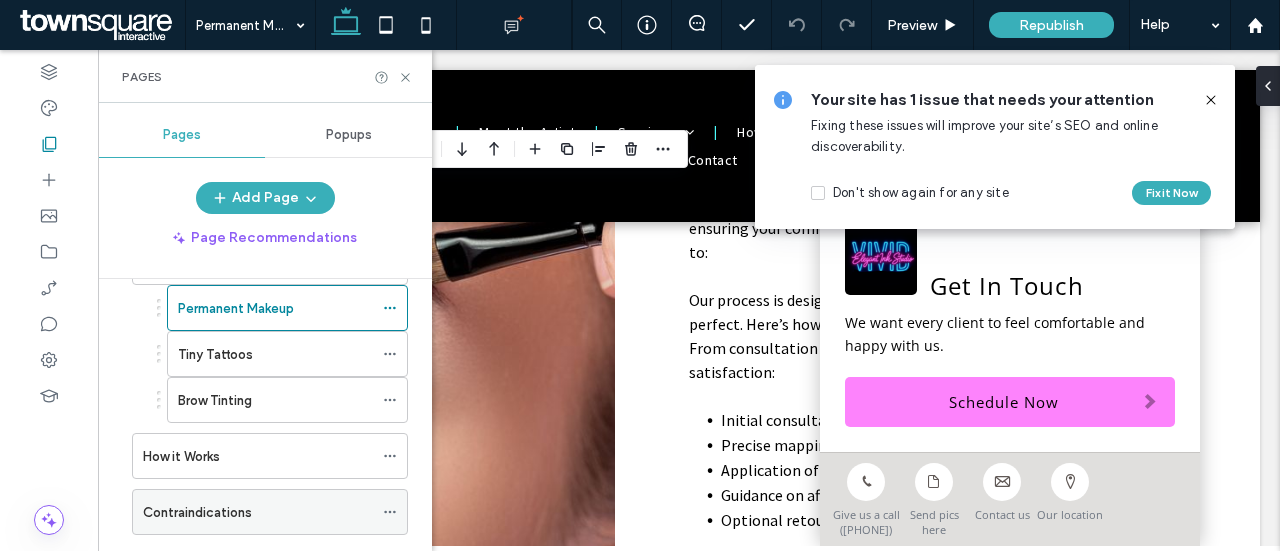 scroll, scrollTop: 300, scrollLeft: 0, axis: vertical 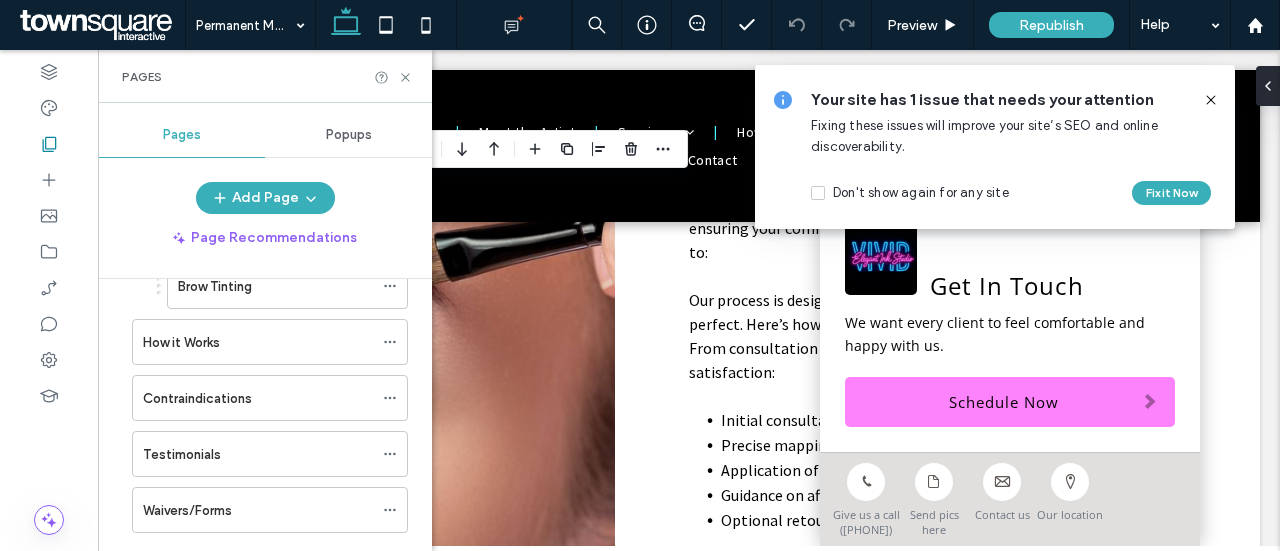 click on "Contraindications" at bounding box center [197, 398] 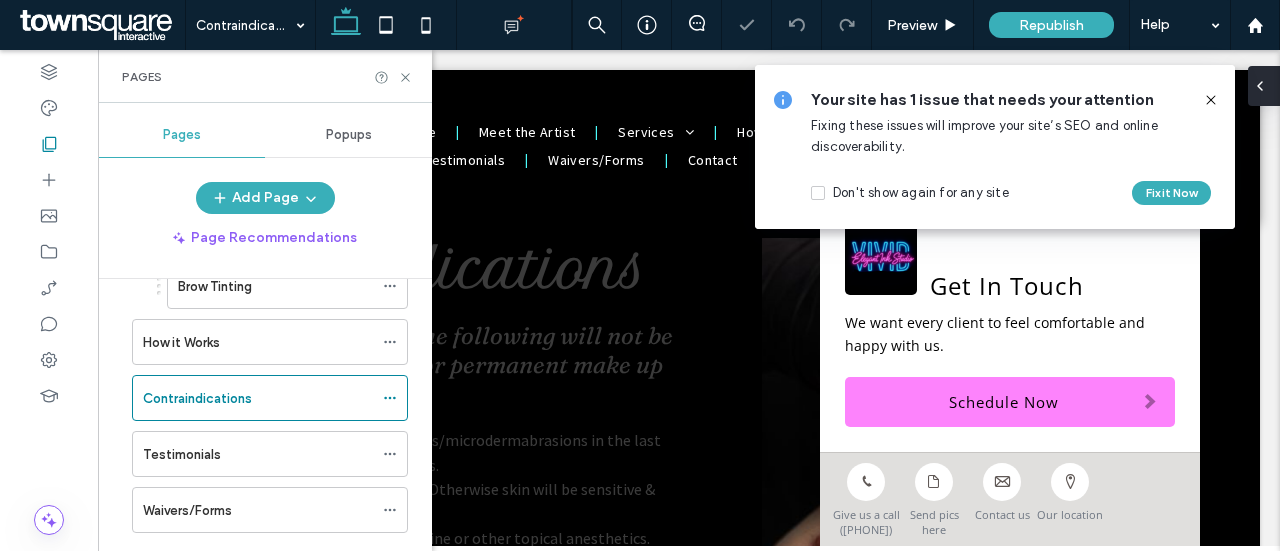 scroll, scrollTop: 0, scrollLeft: 0, axis: both 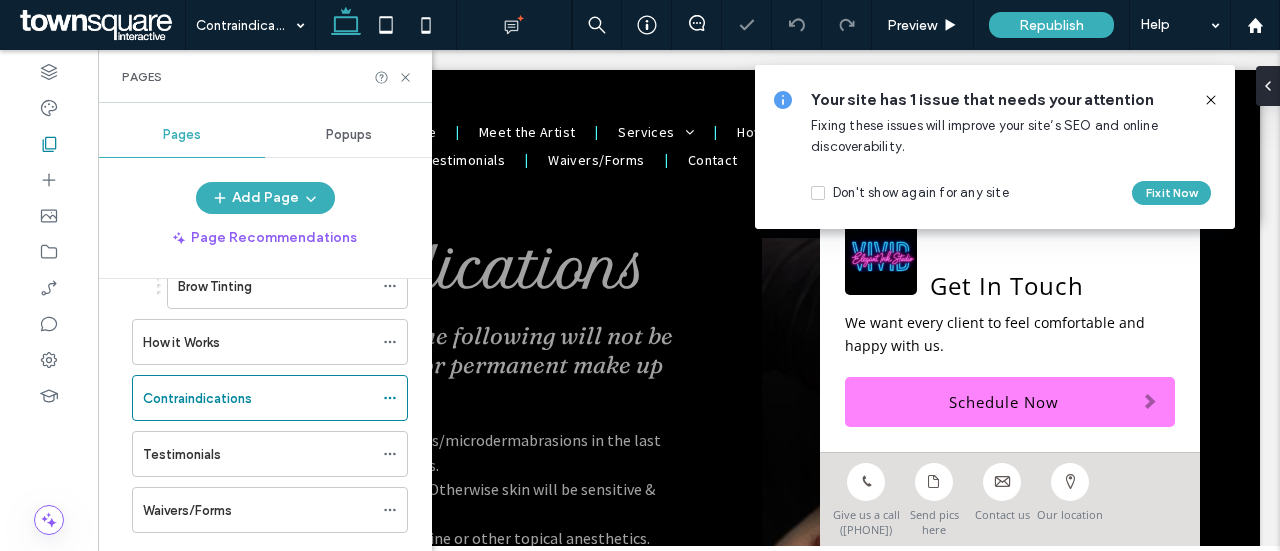 click 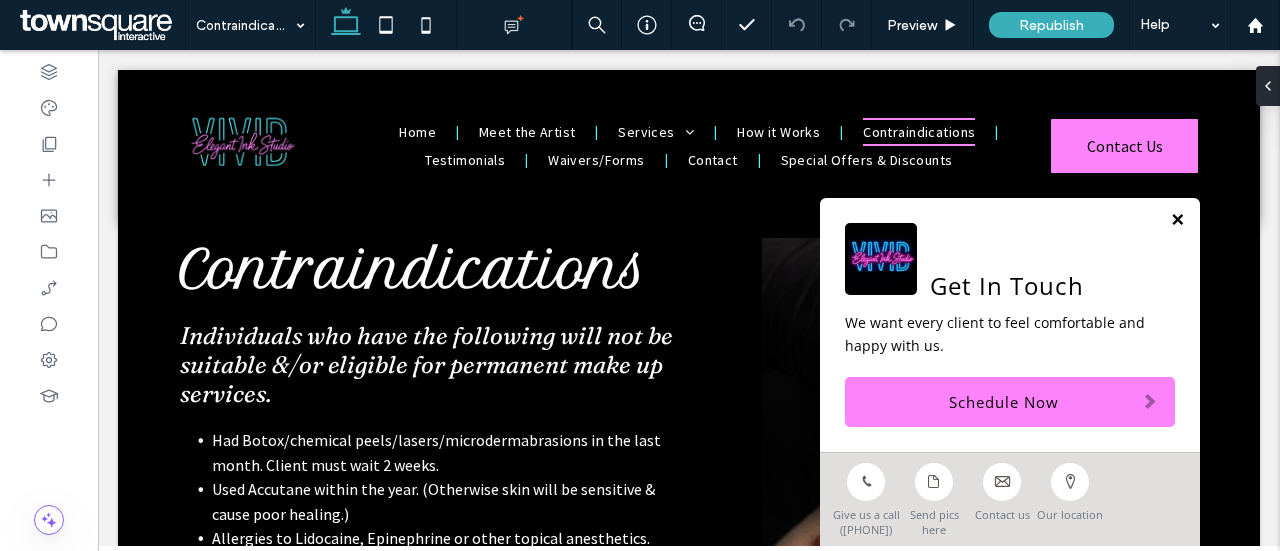 click at bounding box center (1177, 220) 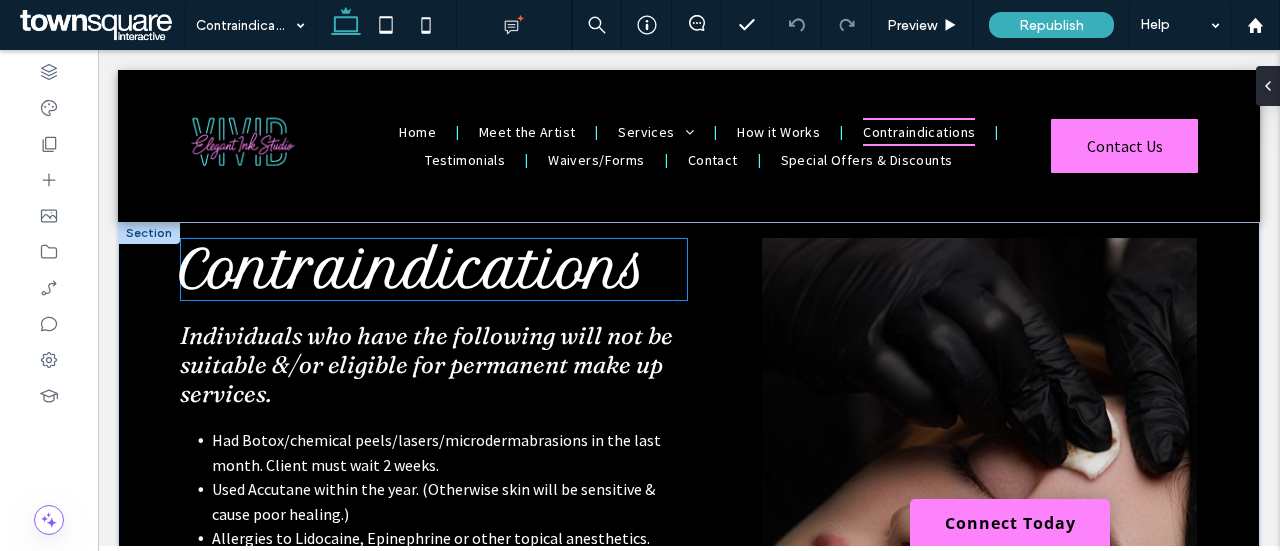 click on "Contraindications" at bounding box center (414, 269) 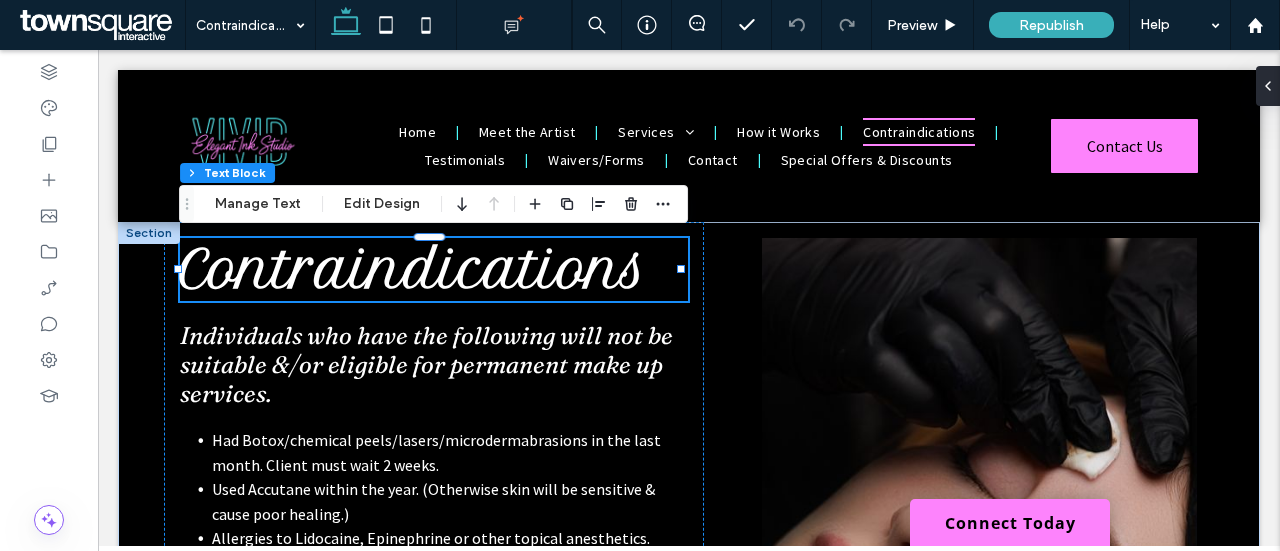 click on "Contraindications" at bounding box center (414, 269) 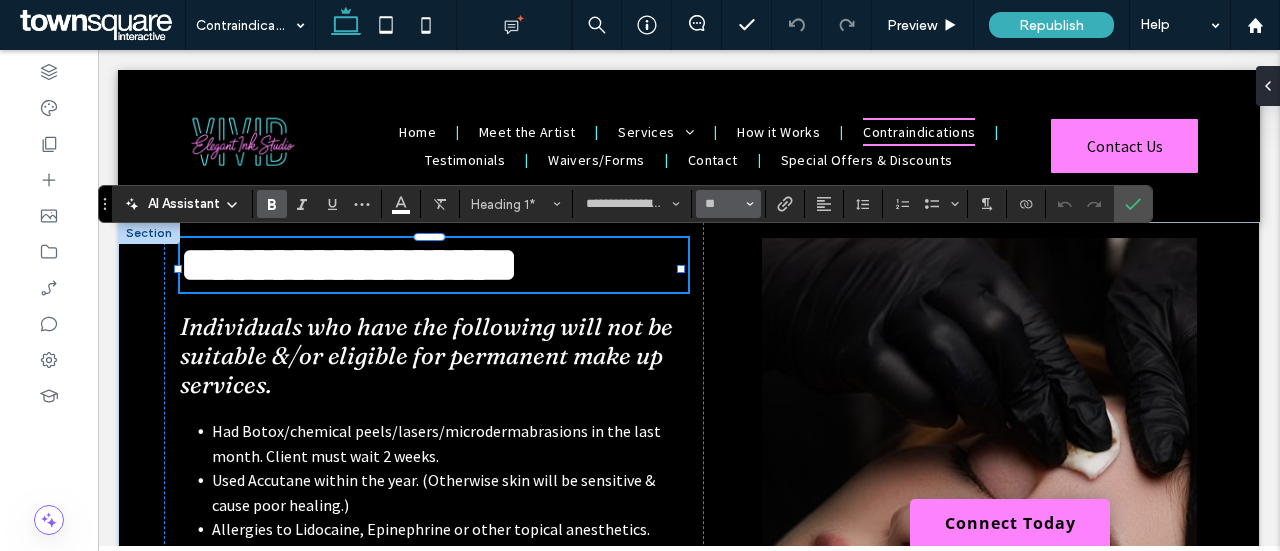 click on "**" at bounding box center (728, 204) 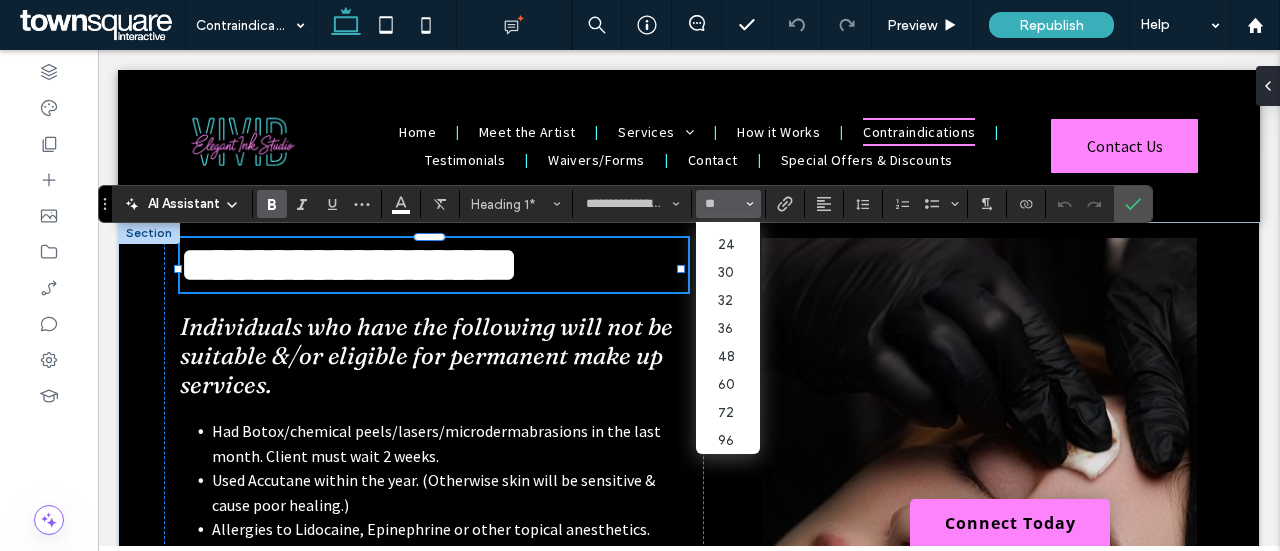 scroll, scrollTop: 247, scrollLeft: 0, axis: vertical 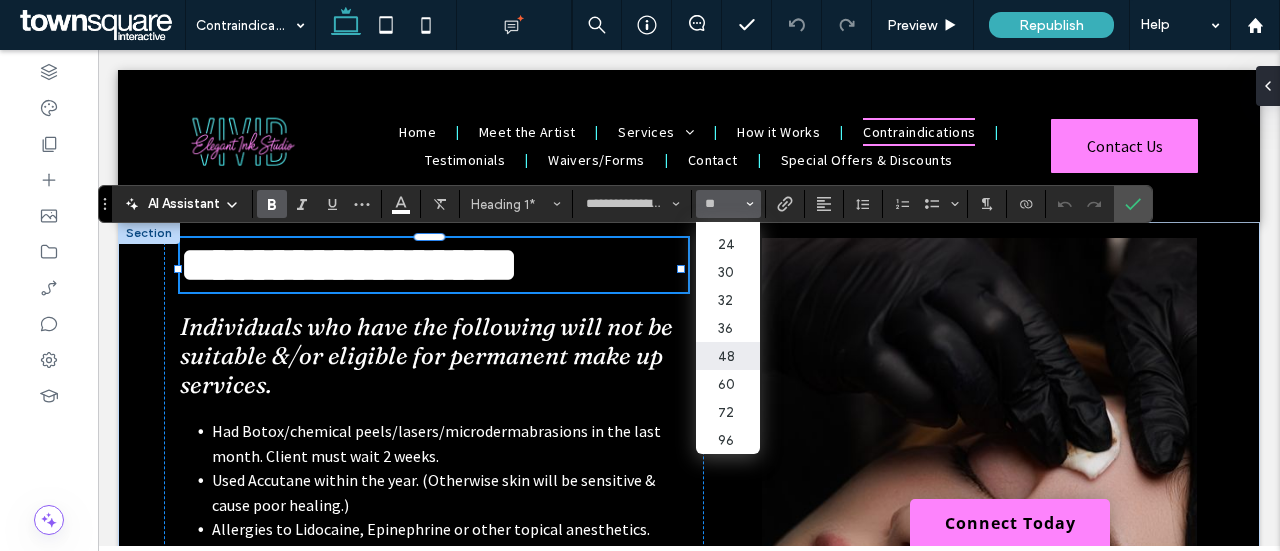 click on "48" at bounding box center [728, 356] 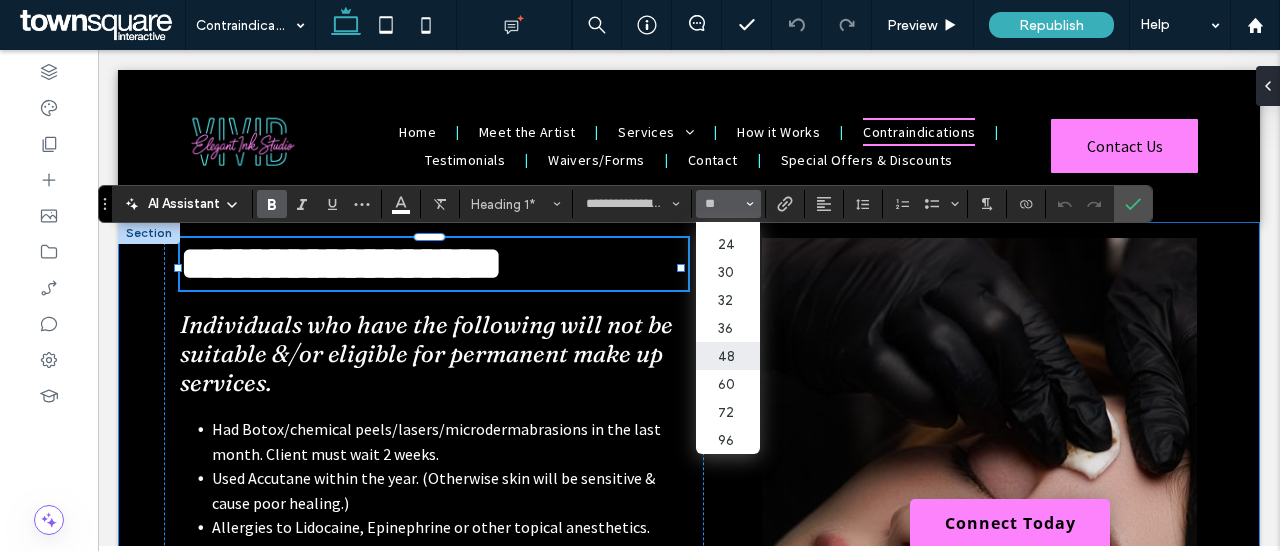 type on "**" 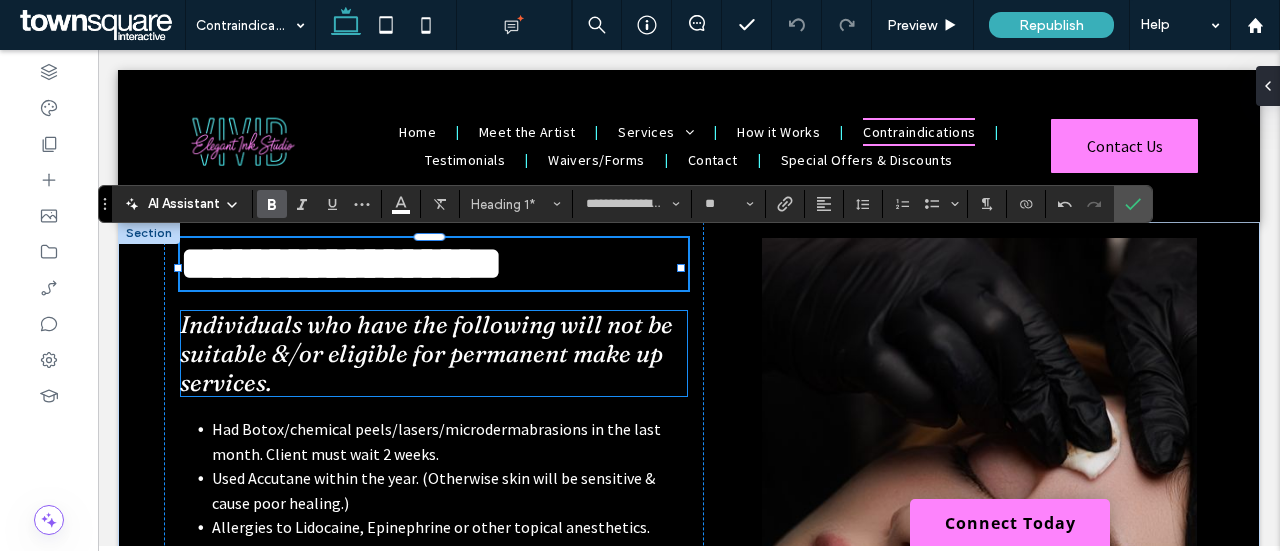 click on "Individuals who have the following will not be suitable &/or eligible for permanent make up services." at bounding box center [426, 353] 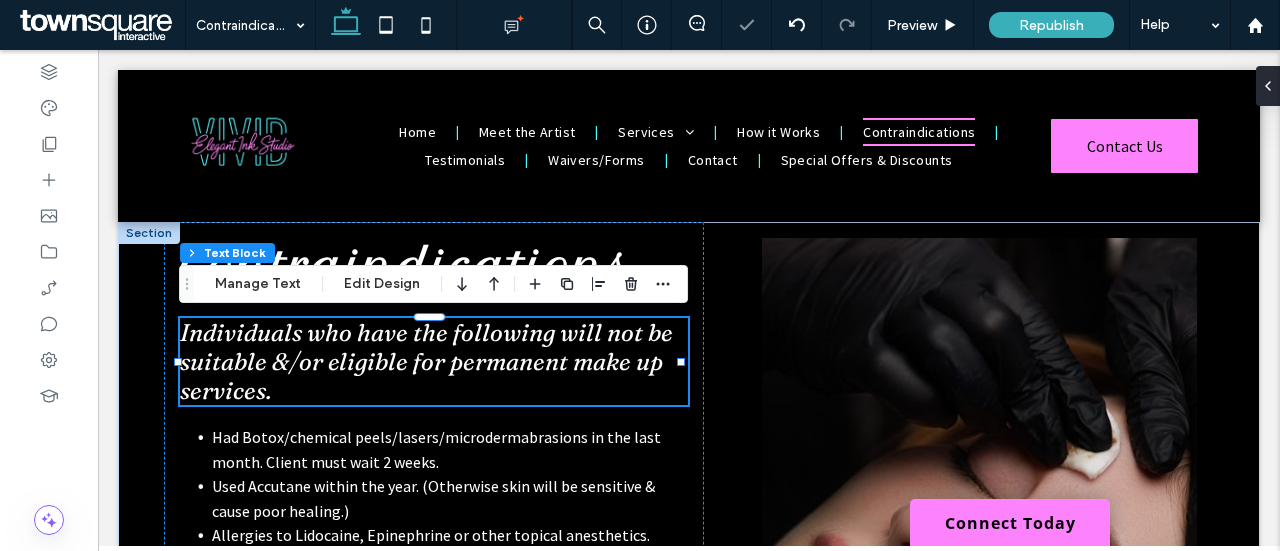 click on "Individuals who have the following will not be suitable &/or eligible for permanent make up services." at bounding box center (426, 361) 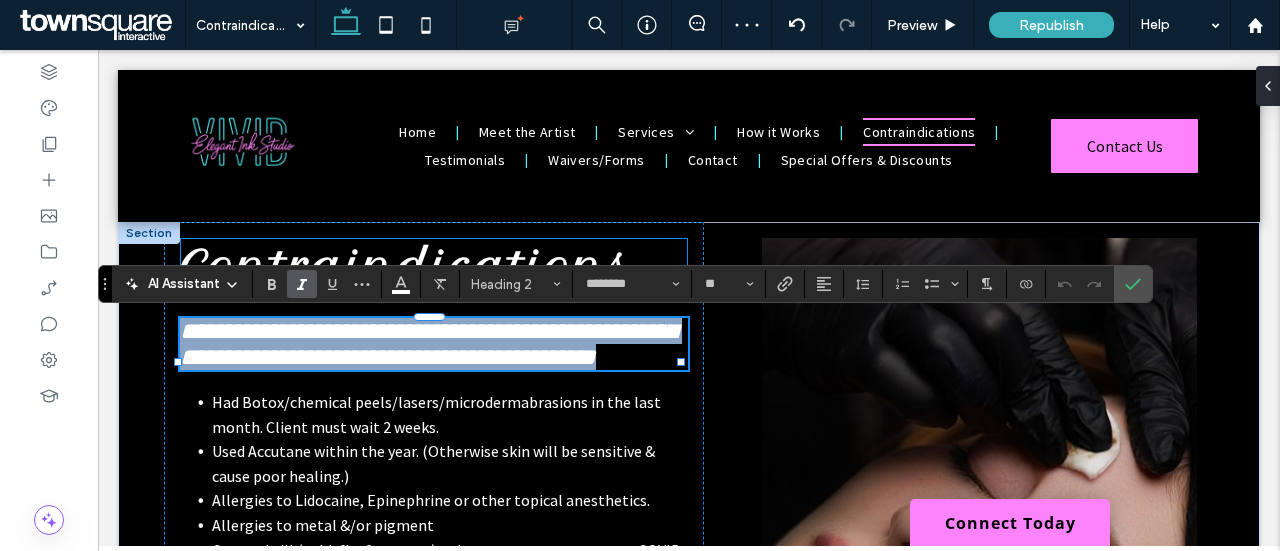 click on "Contraindications" at bounding box center (405, 268) 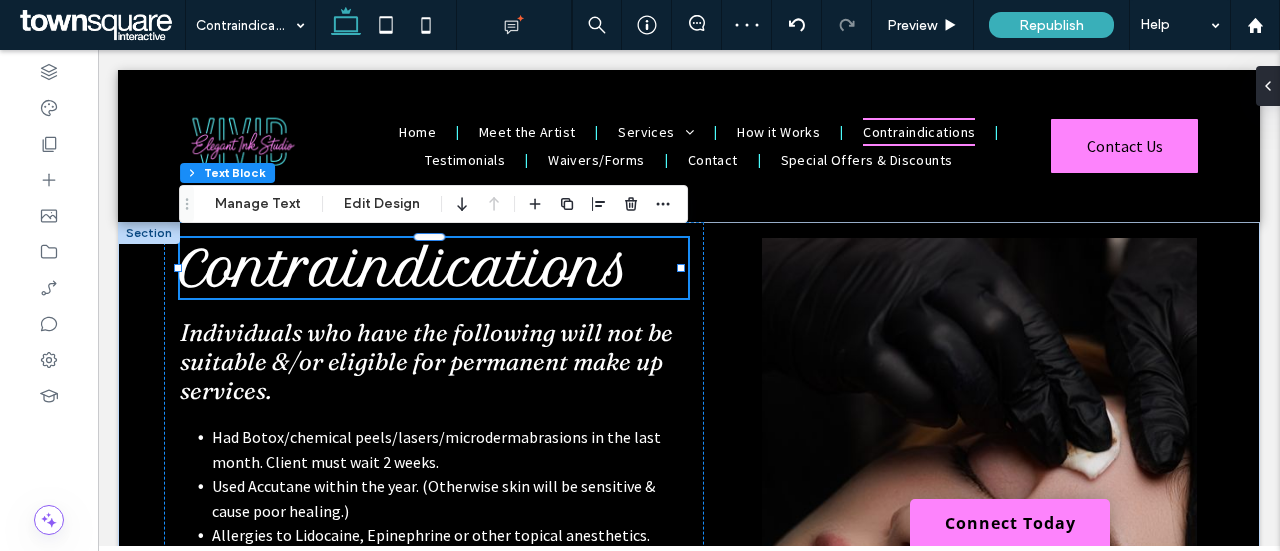click on "Contraindications" at bounding box center (405, 268) 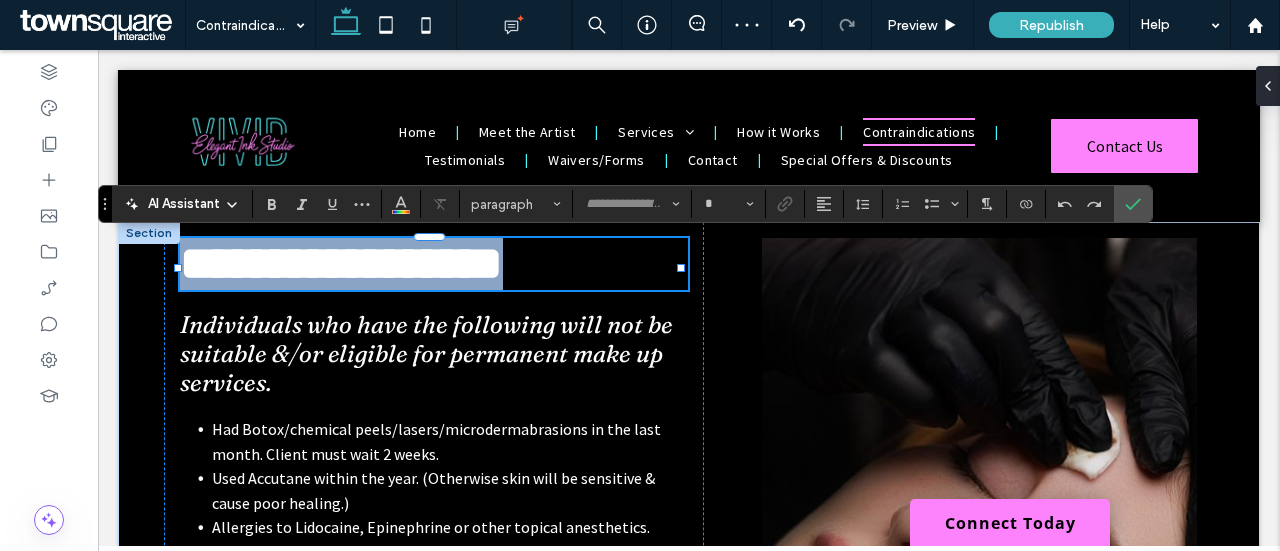 type on "**********" 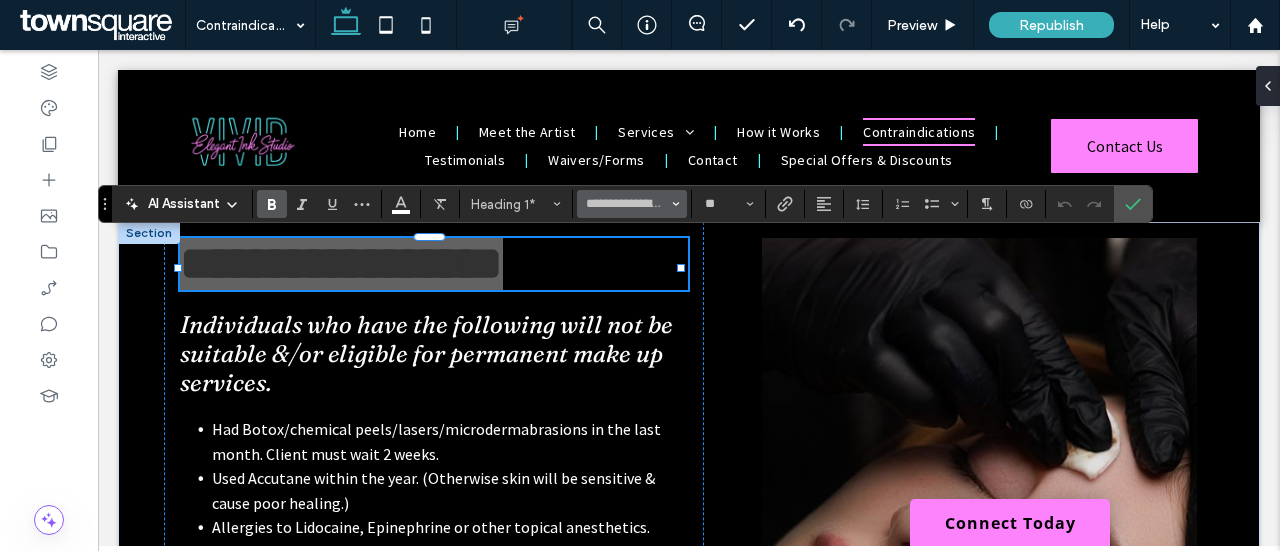 click on "**********" at bounding box center (632, 204) 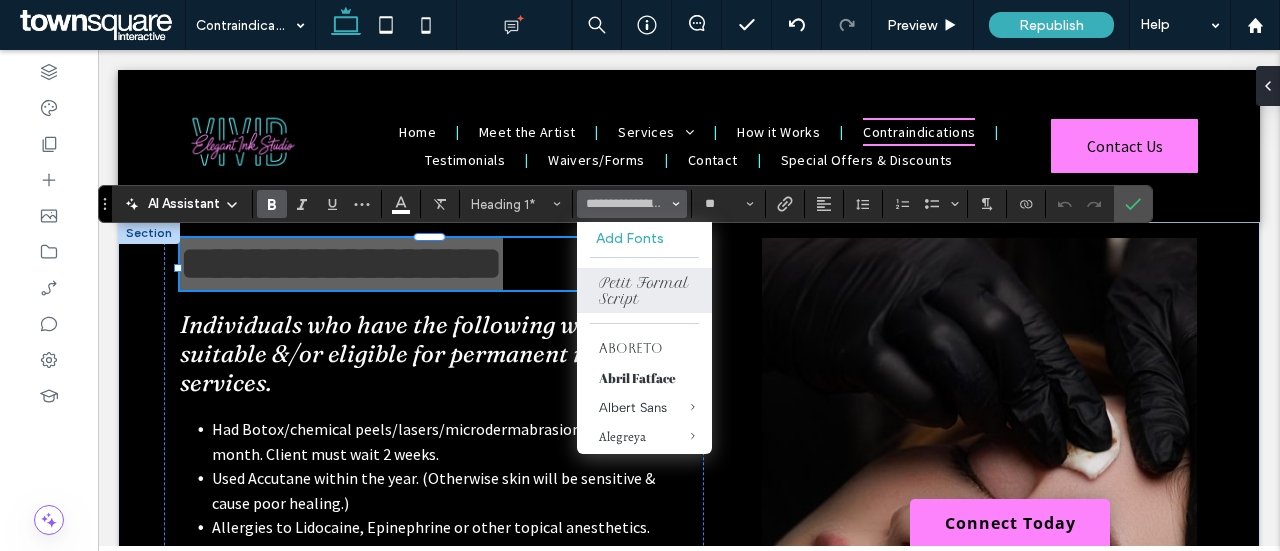 type 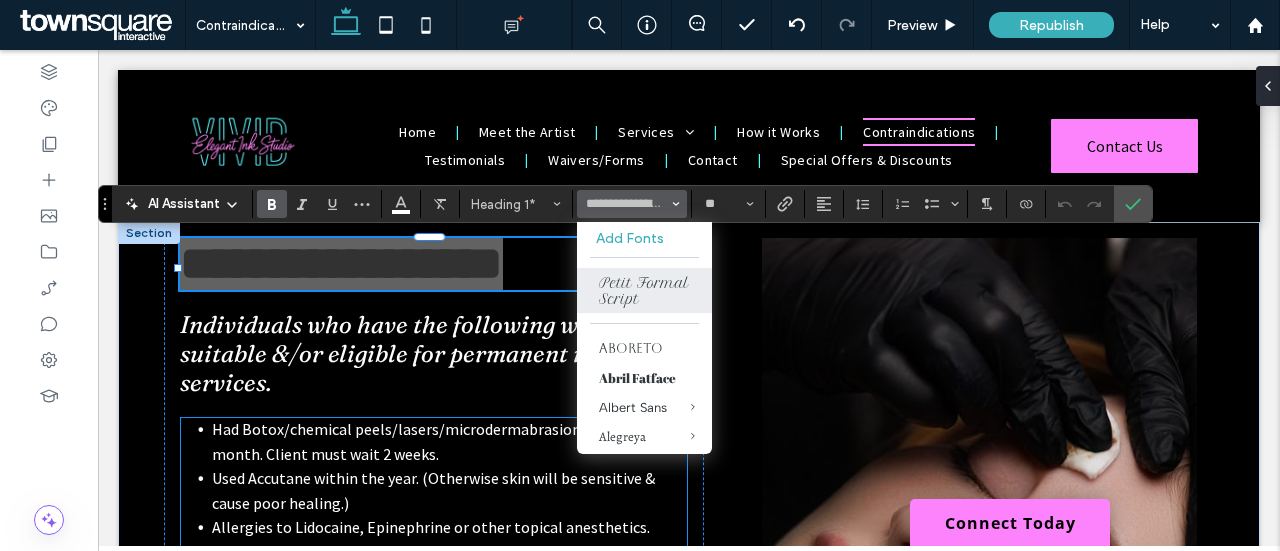 click on "Used Accutane within the year. (Otherwise skin will be sensitive & cause poor healing.)" at bounding box center (433, 490) 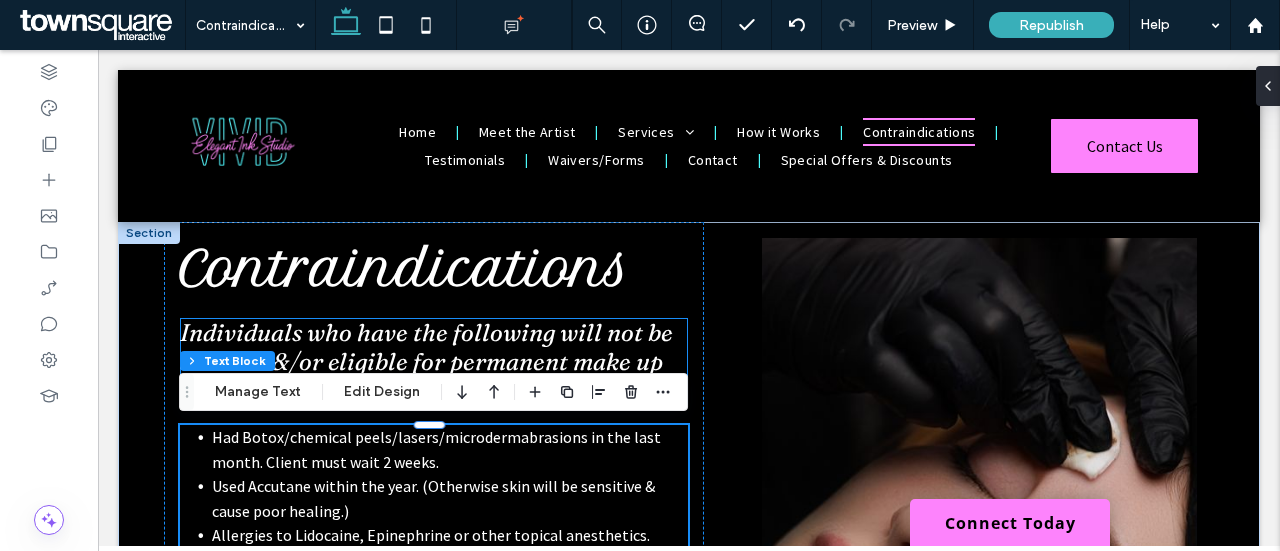 click on "Individuals who have the following will not be suitable &/or eligible for permanent make up services." at bounding box center [426, 361] 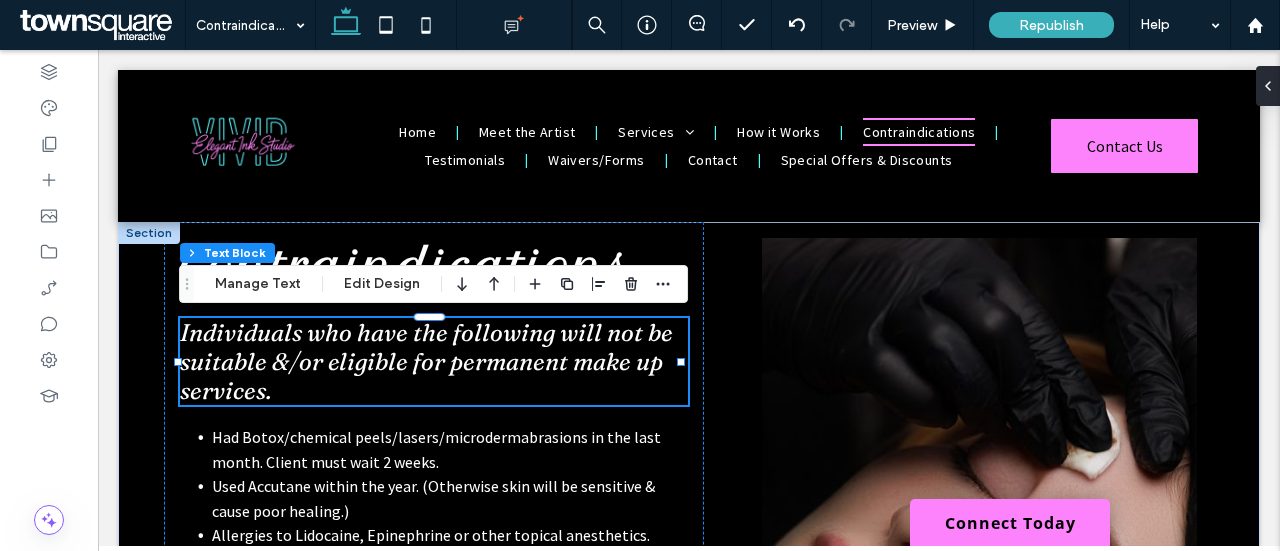 click on "Individuals who have the following will not be suitable &/or eligible for permanent make up services." at bounding box center (426, 361) 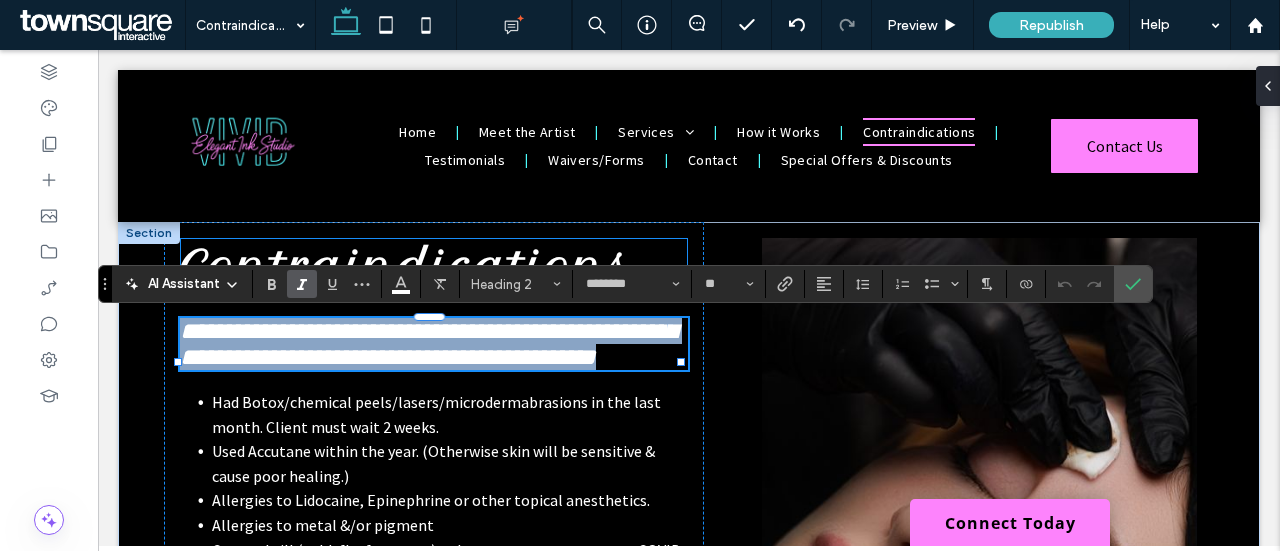 click on "Contraindications" at bounding box center [405, 268] 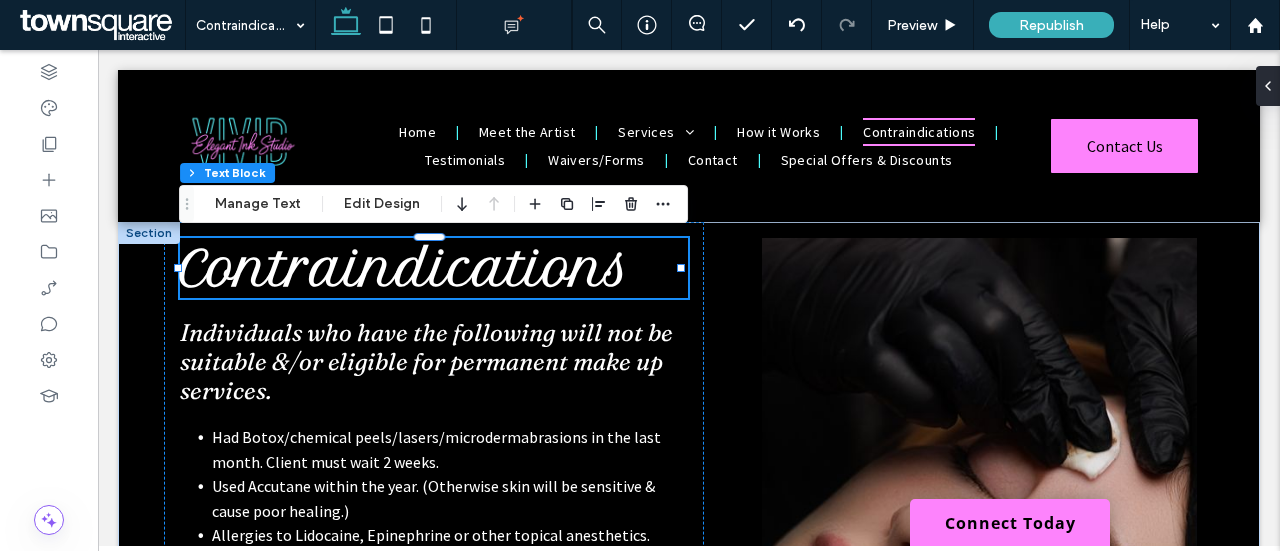 click on "Contraindications" at bounding box center [405, 268] 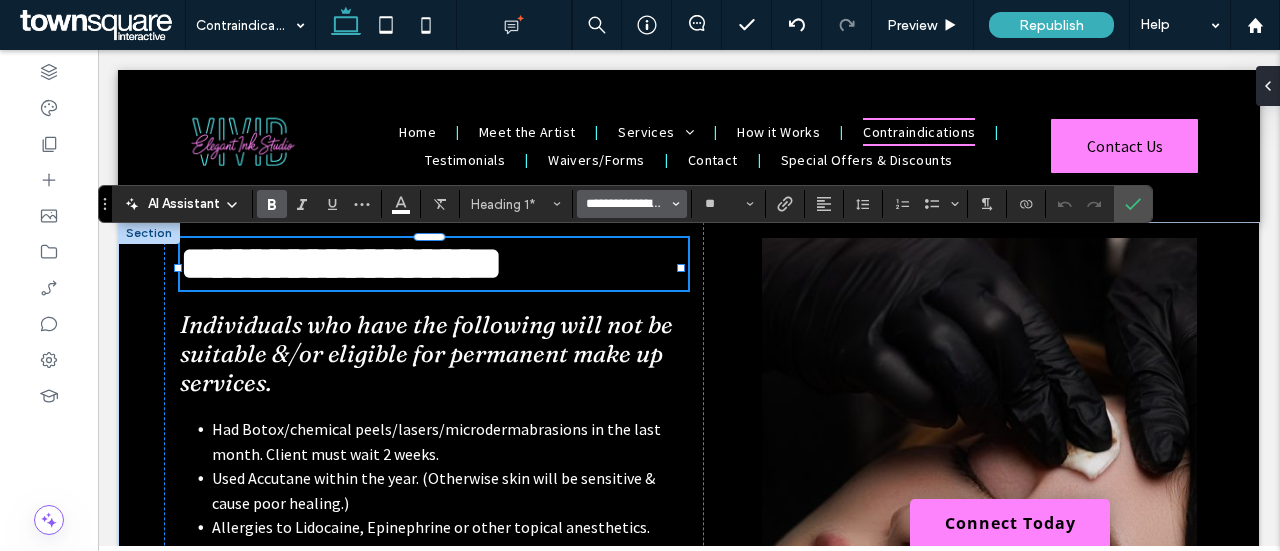 click on "**********" at bounding box center [626, 204] 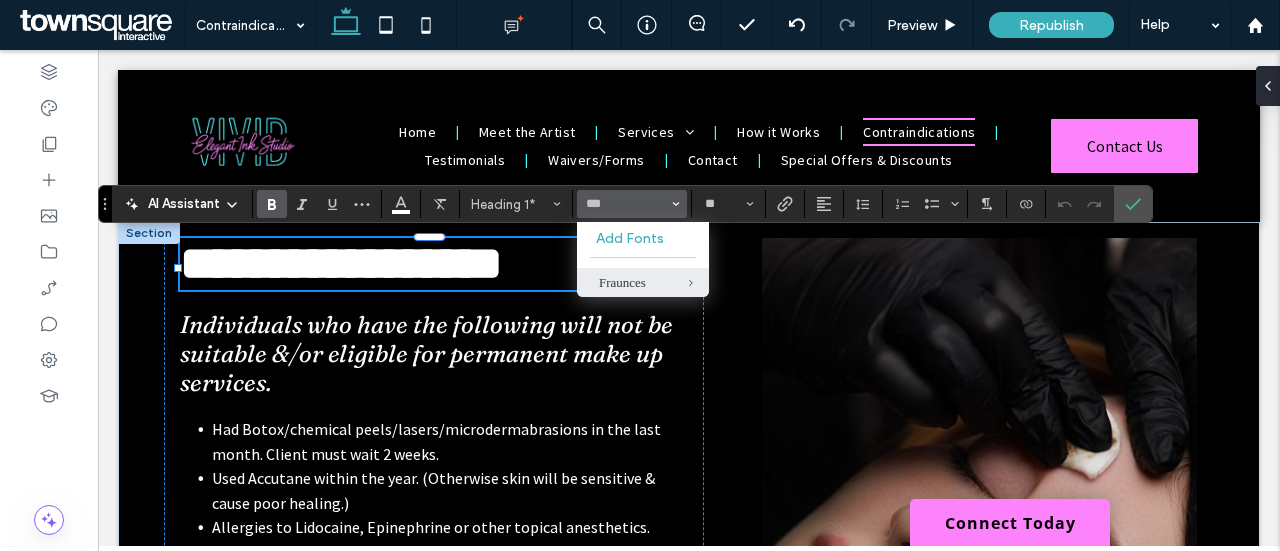 click on "Fraunces" at bounding box center [643, 283] 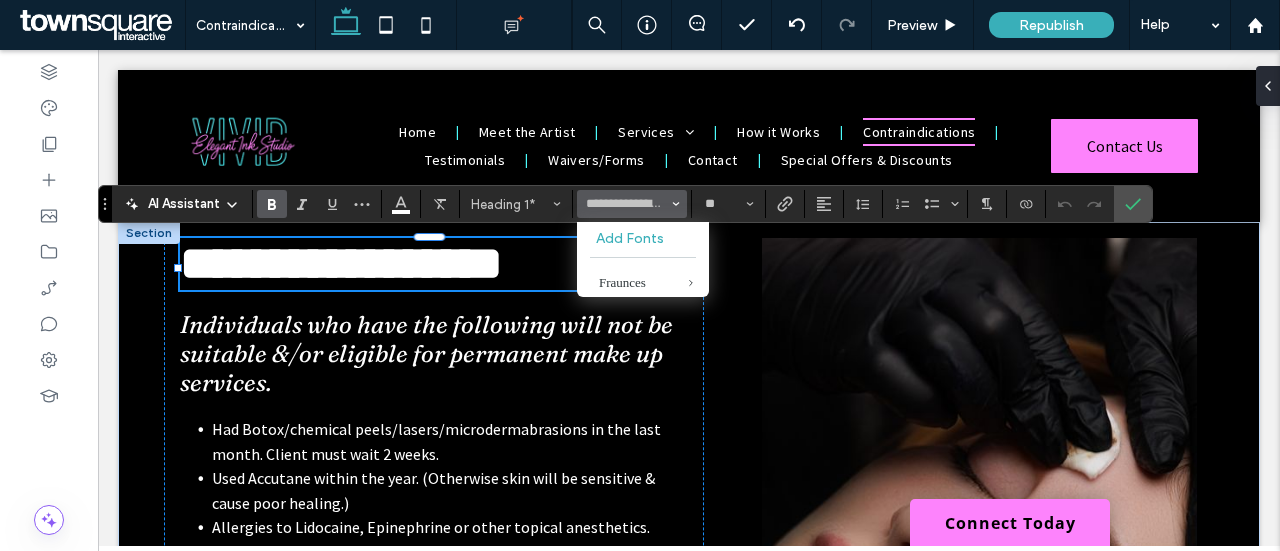 type on "********" 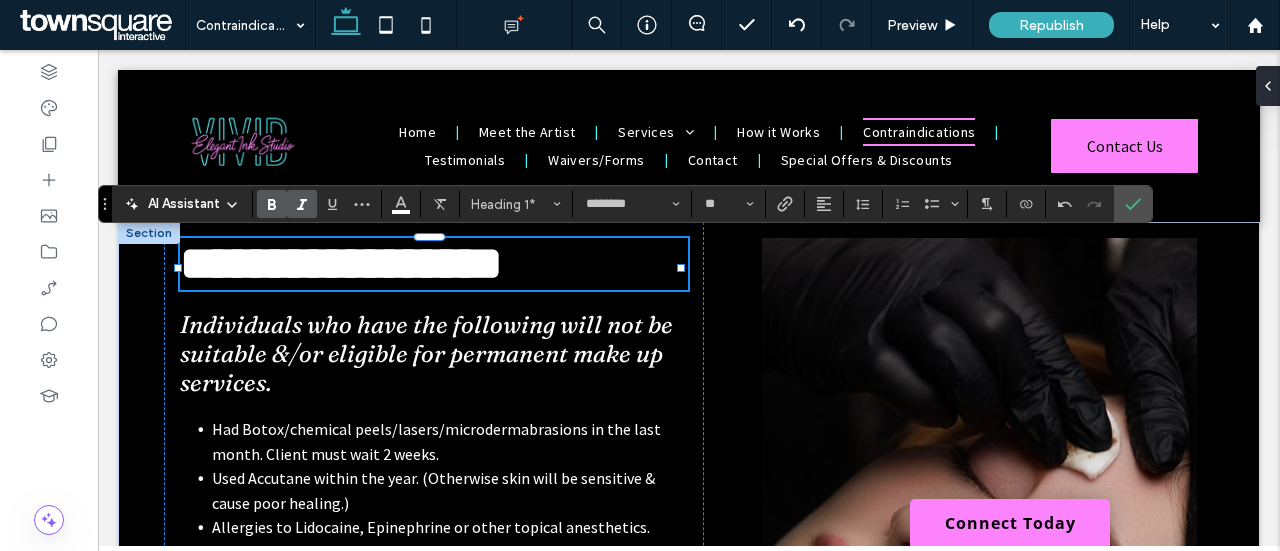 click at bounding box center (302, 204) 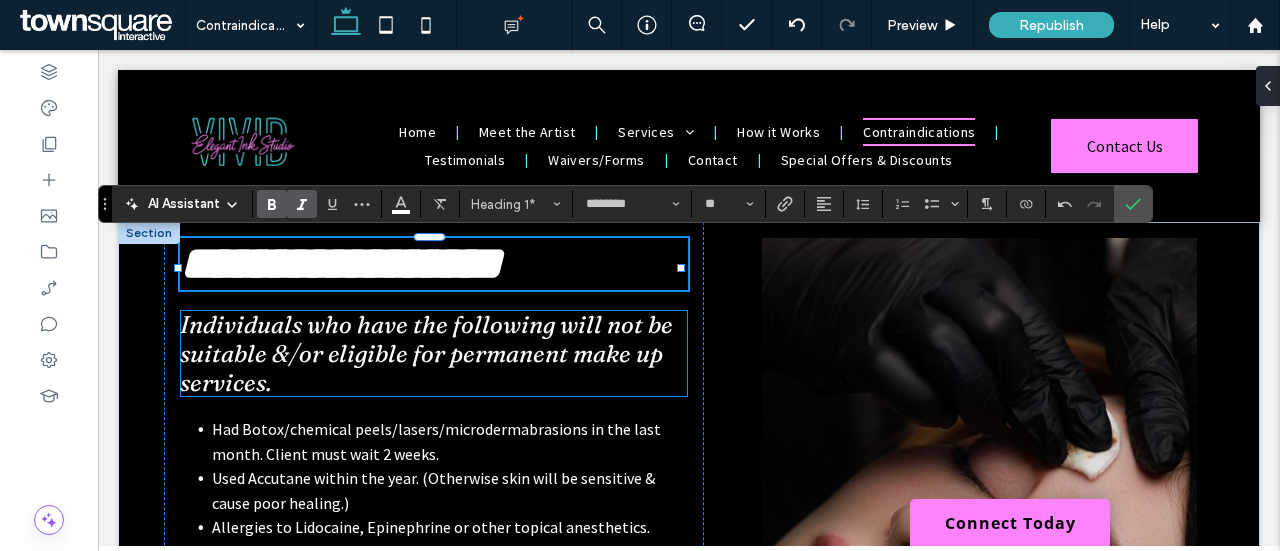 click on "Individuals who have the following will not be suitable &/or eligible for permanent make up services." at bounding box center (426, 353) 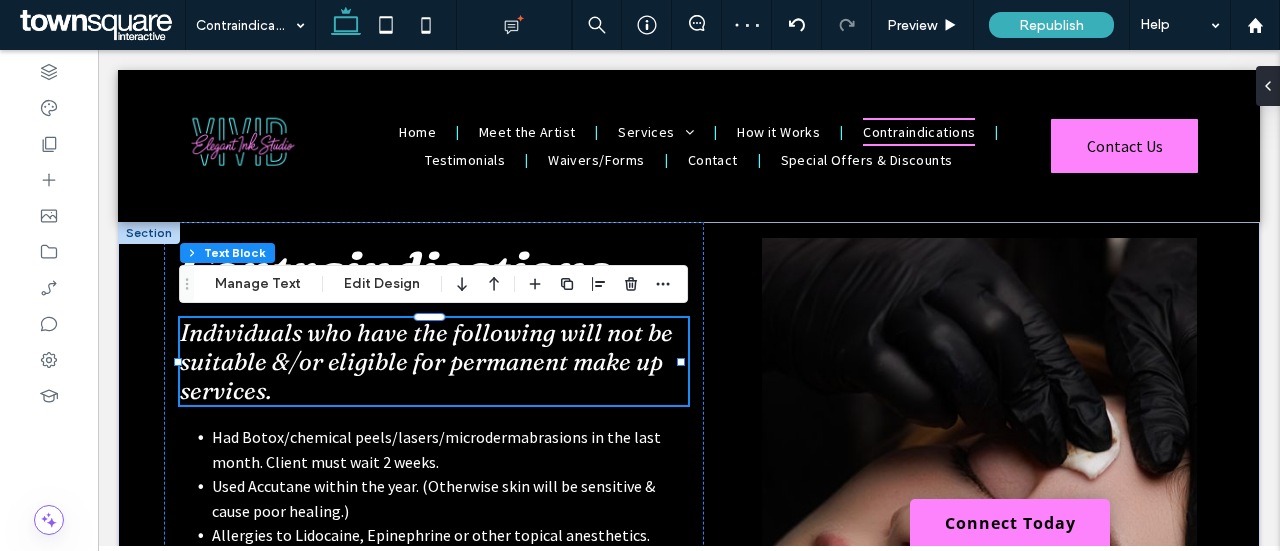 click on "Individuals who have the following will not be suitable &/or eligible for permanent make up services." at bounding box center [426, 361] 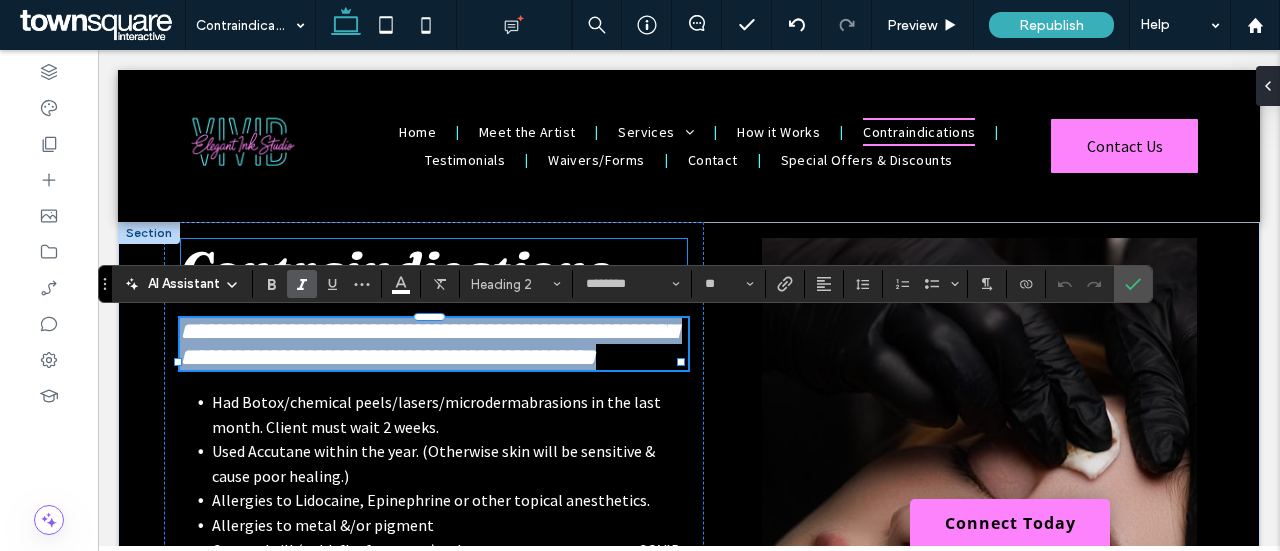 click on "Contraindications" at bounding box center (395, 268) 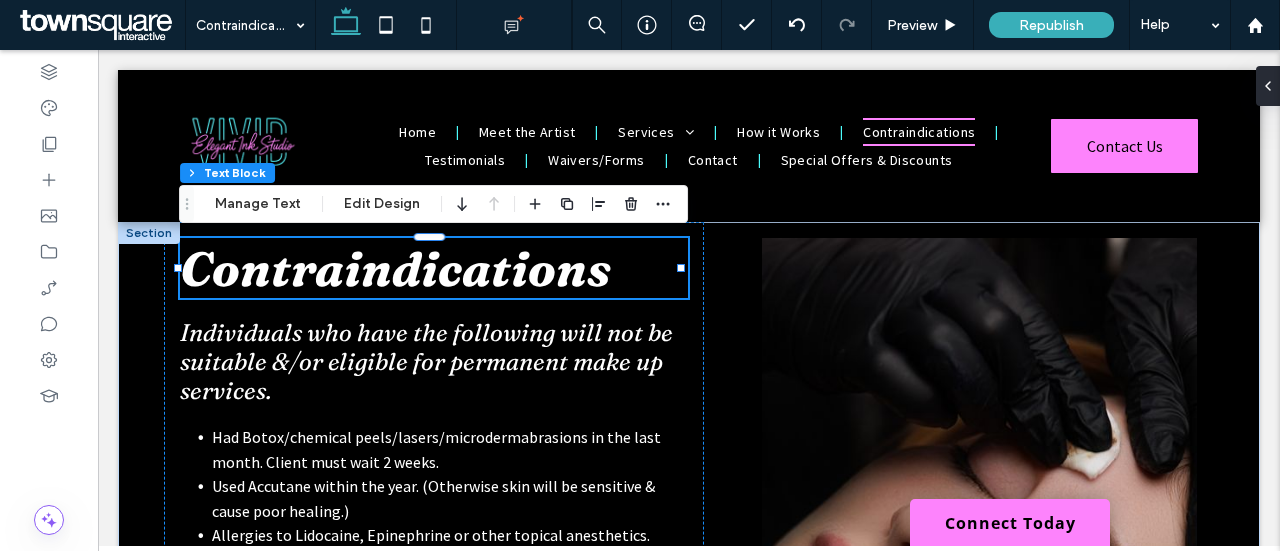 click on "Contraindications" at bounding box center (395, 268) 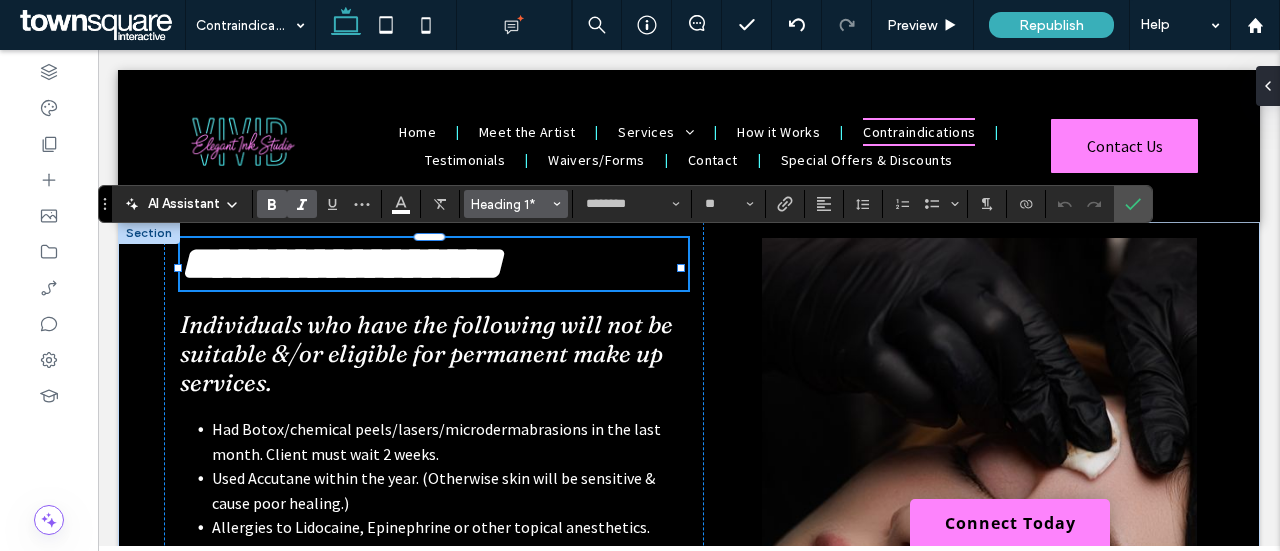 click 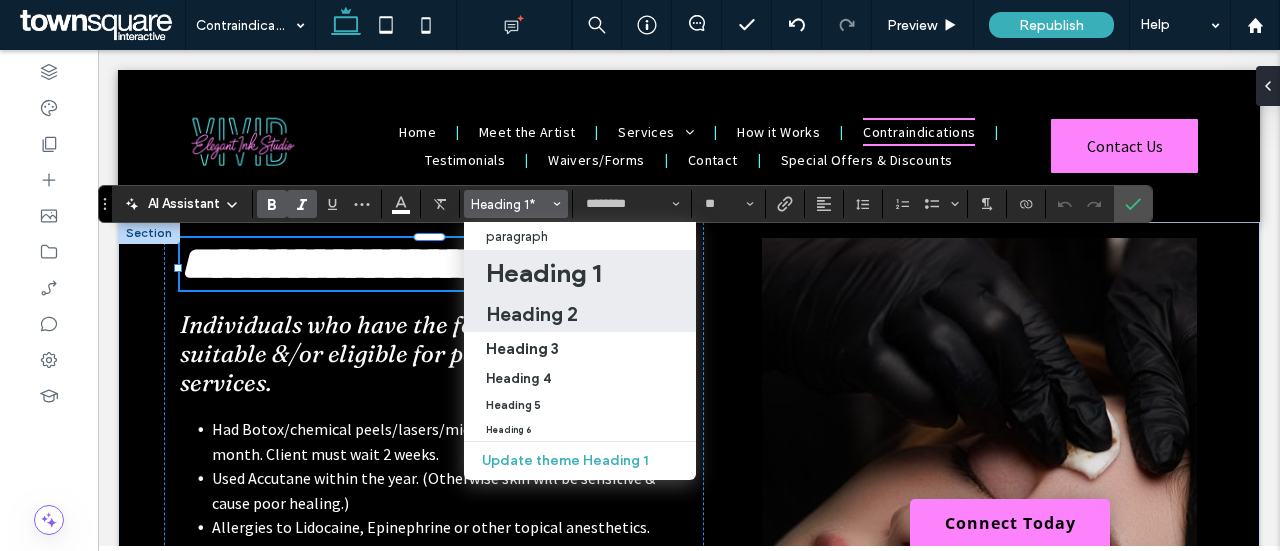 click on "Heading 2" at bounding box center (532, 314) 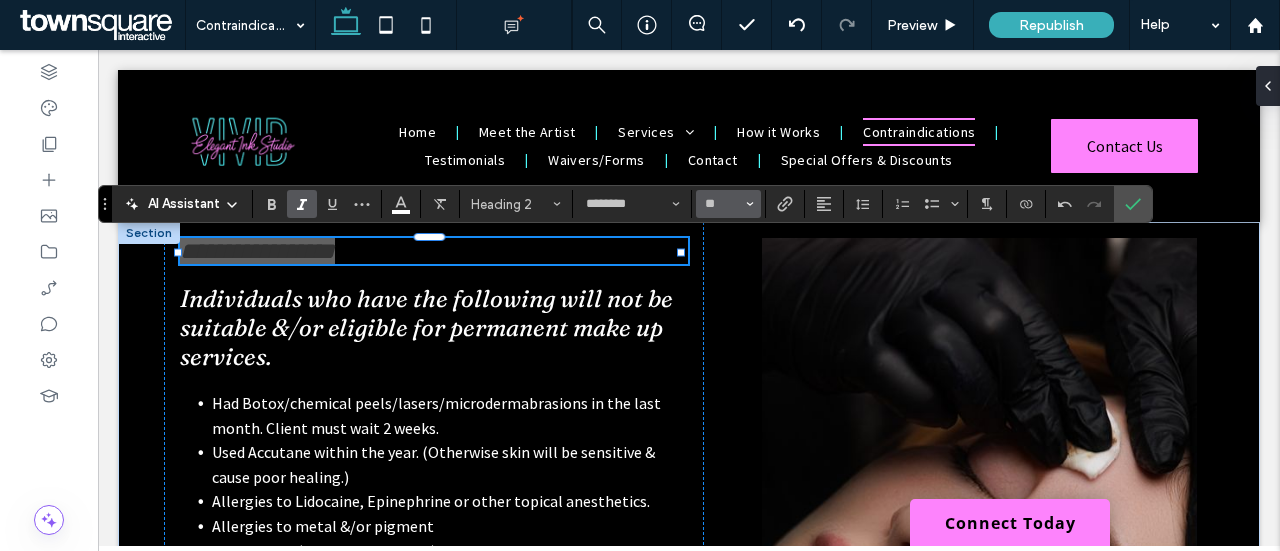 click on "**" at bounding box center [728, 204] 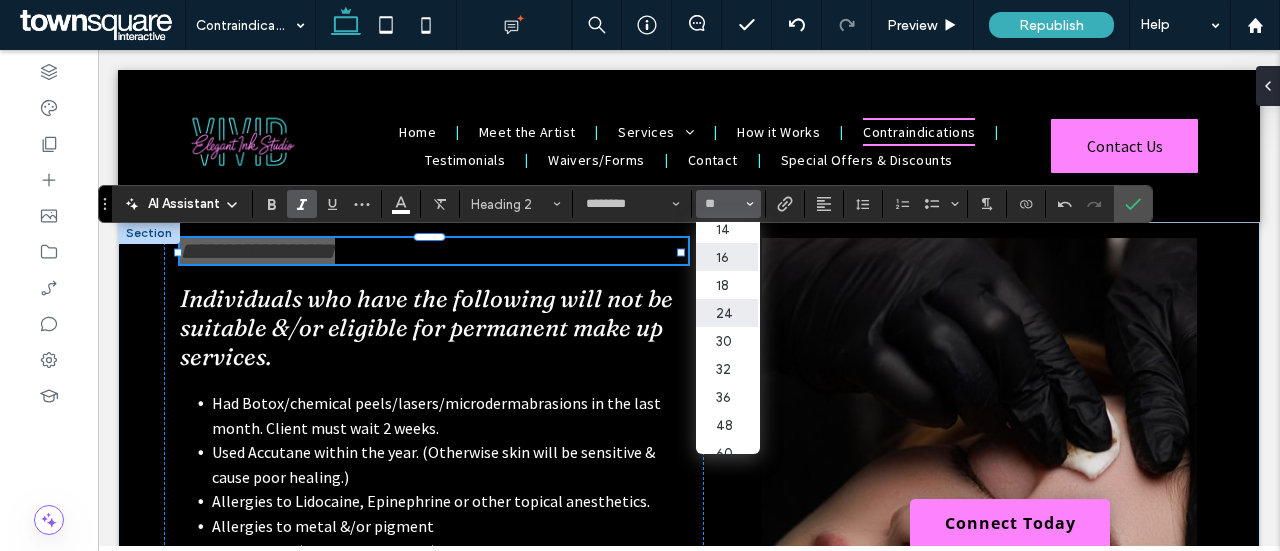 scroll, scrollTop: 148, scrollLeft: 2, axis: both 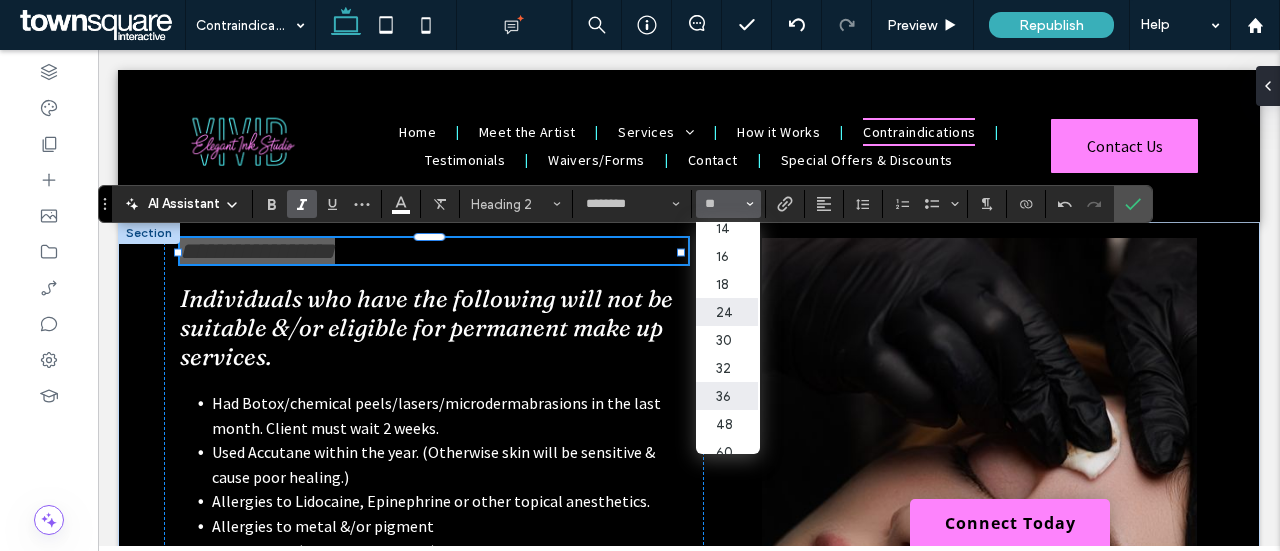 click on "36" at bounding box center [726, 396] 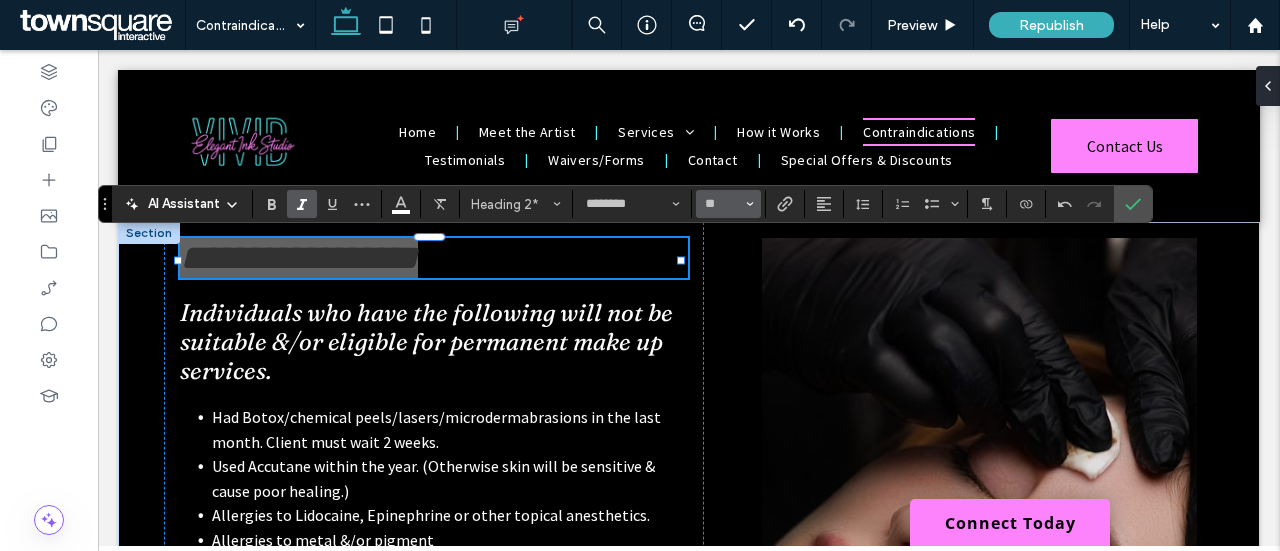 click on "**" at bounding box center (728, 204) 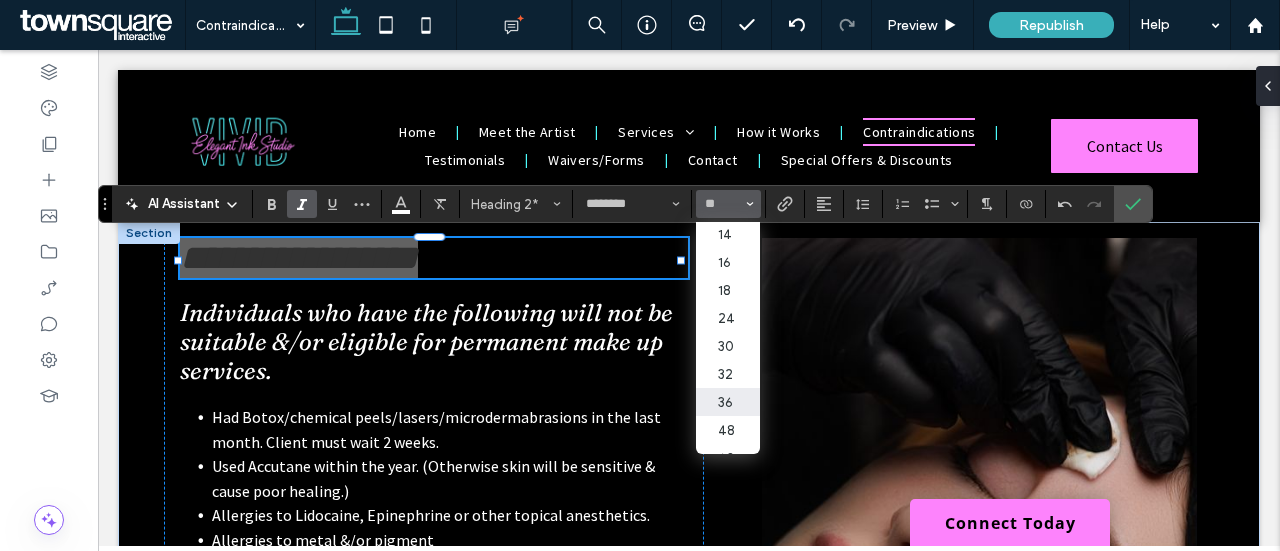 scroll, scrollTop: 241, scrollLeft: 0, axis: vertical 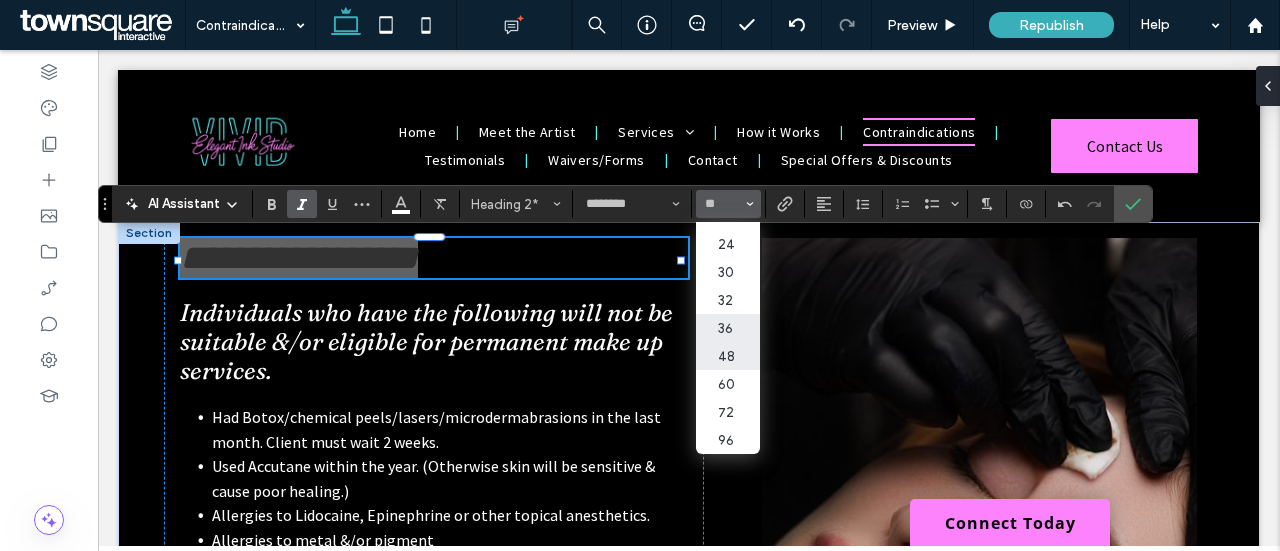 click on "48" at bounding box center (728, 356) 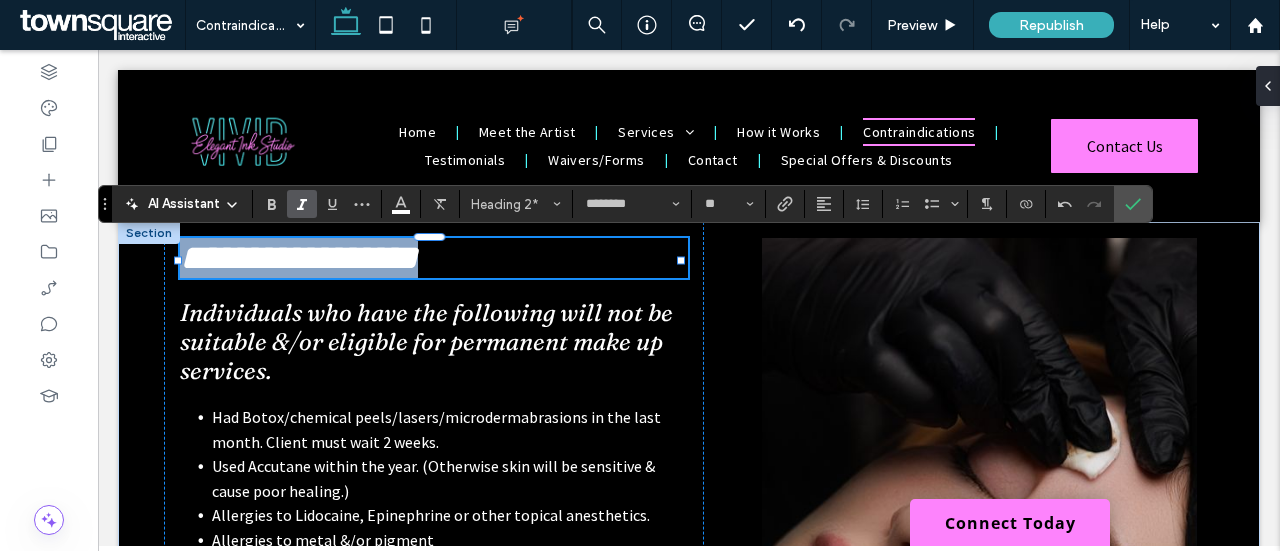 type on "**" 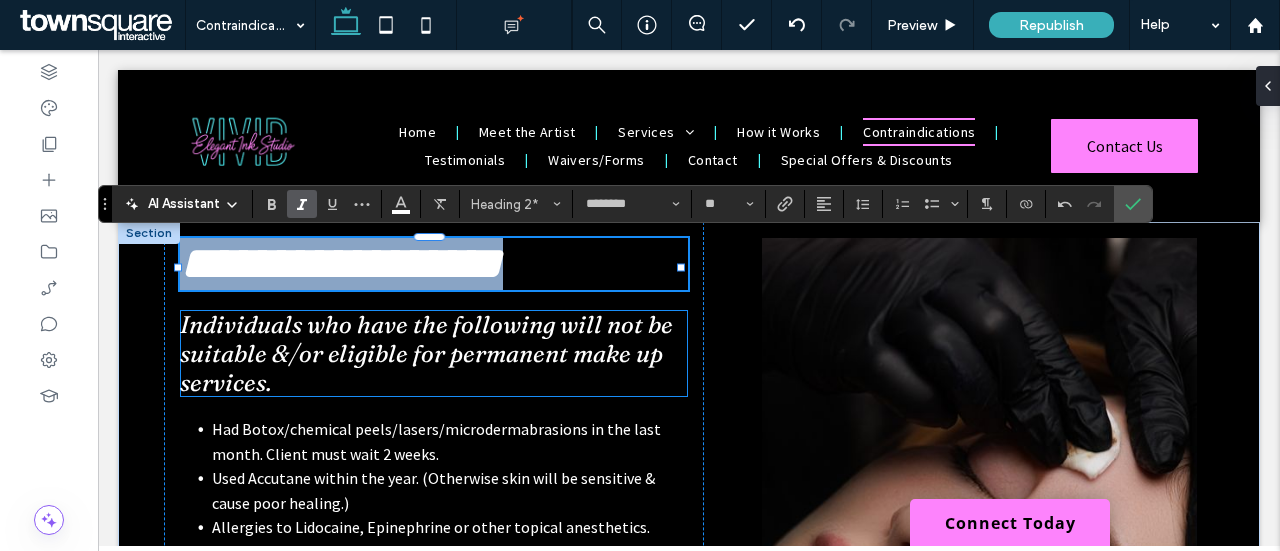 click on "Individuals who have the following will not be suitable &/or eligible for permanent make up services." at bounding box center (426, 353) 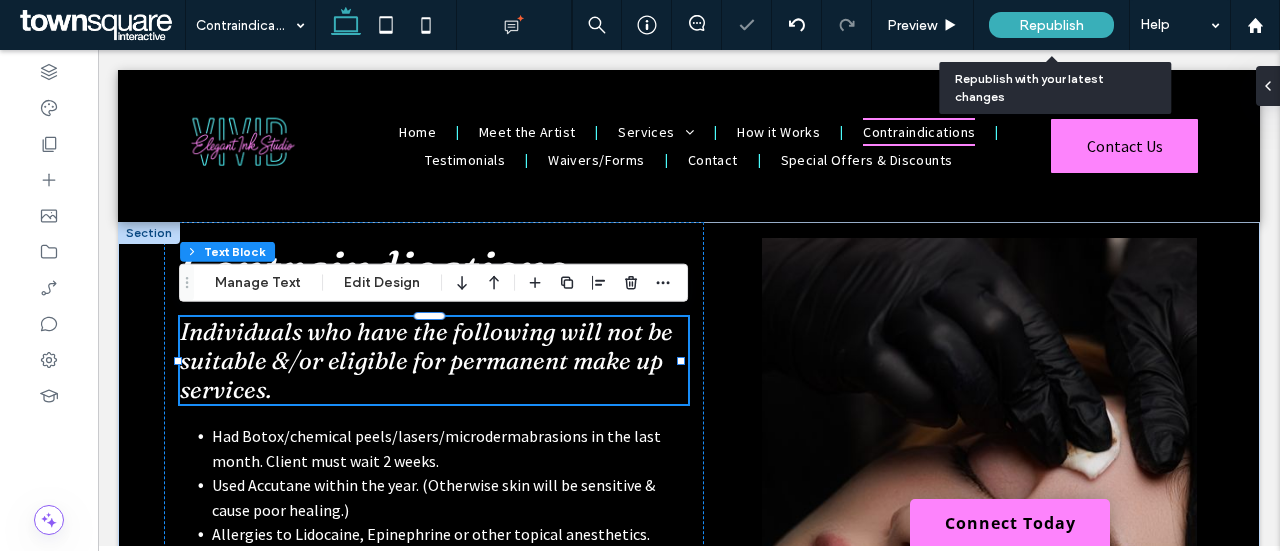 click on "Republish" at bounding box center [1051, 25] 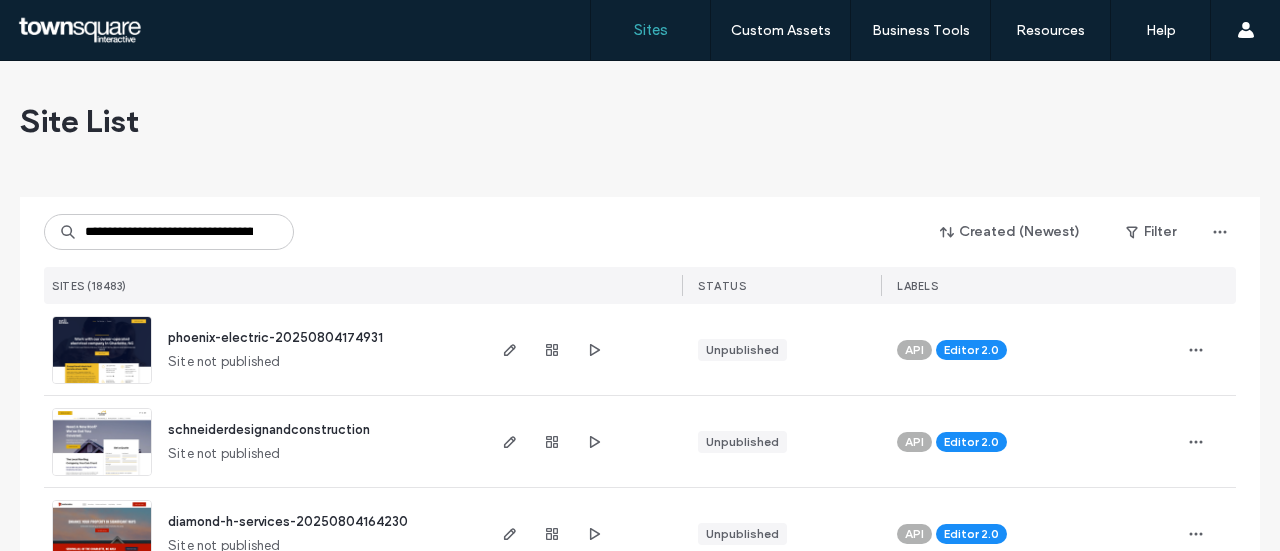 scroll, scrollTop: 0, scrollLeft: 0, axis: both 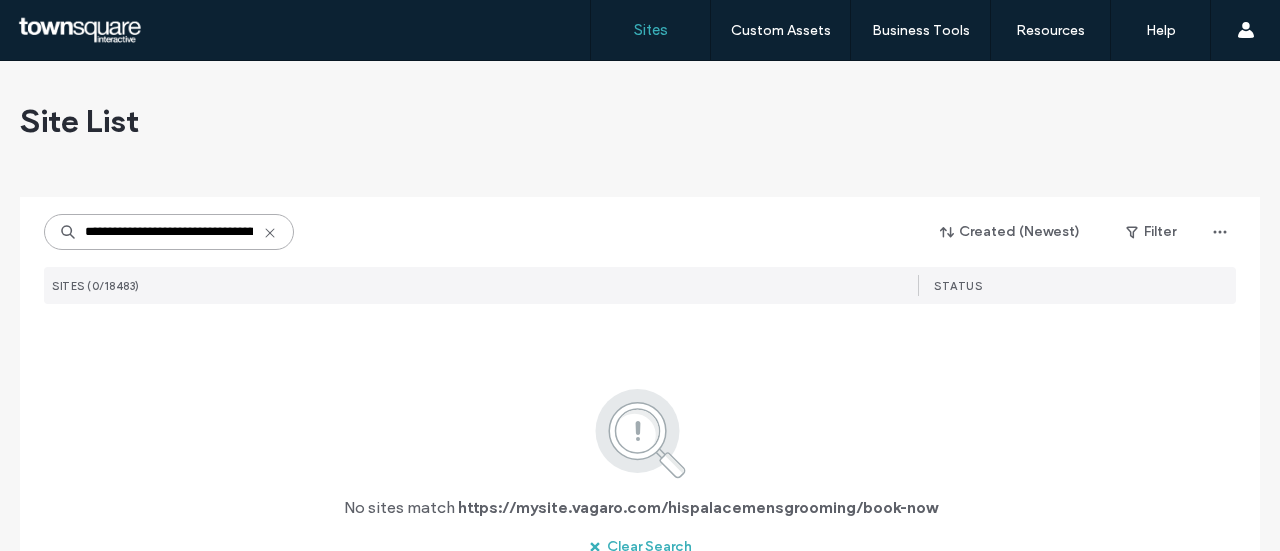 click on "**********" at bounding box center [169, 232] 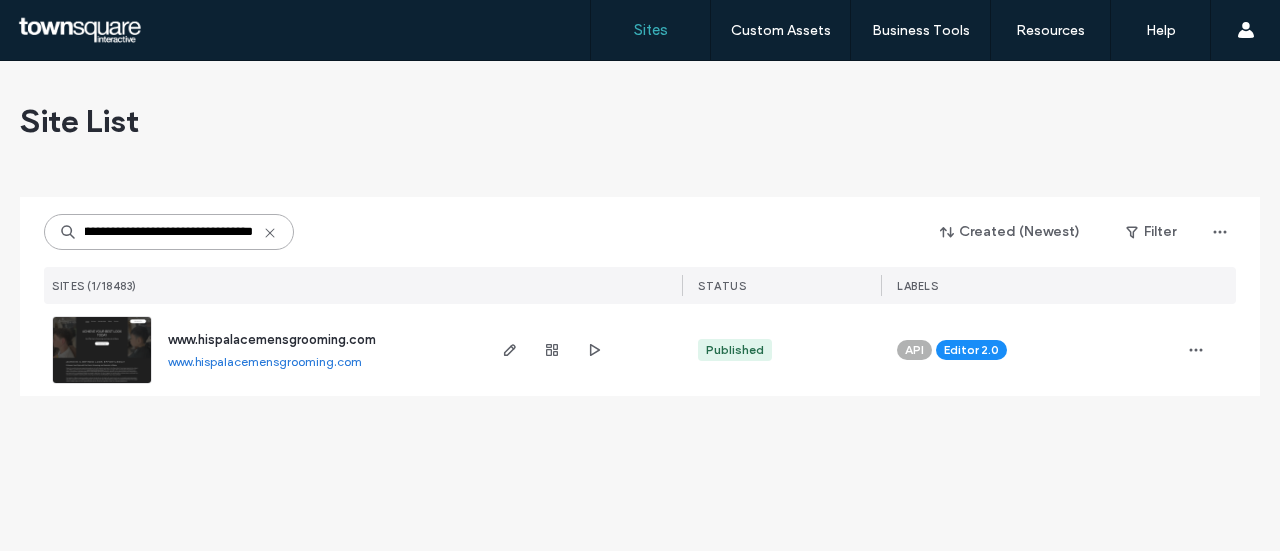 type on "**********" 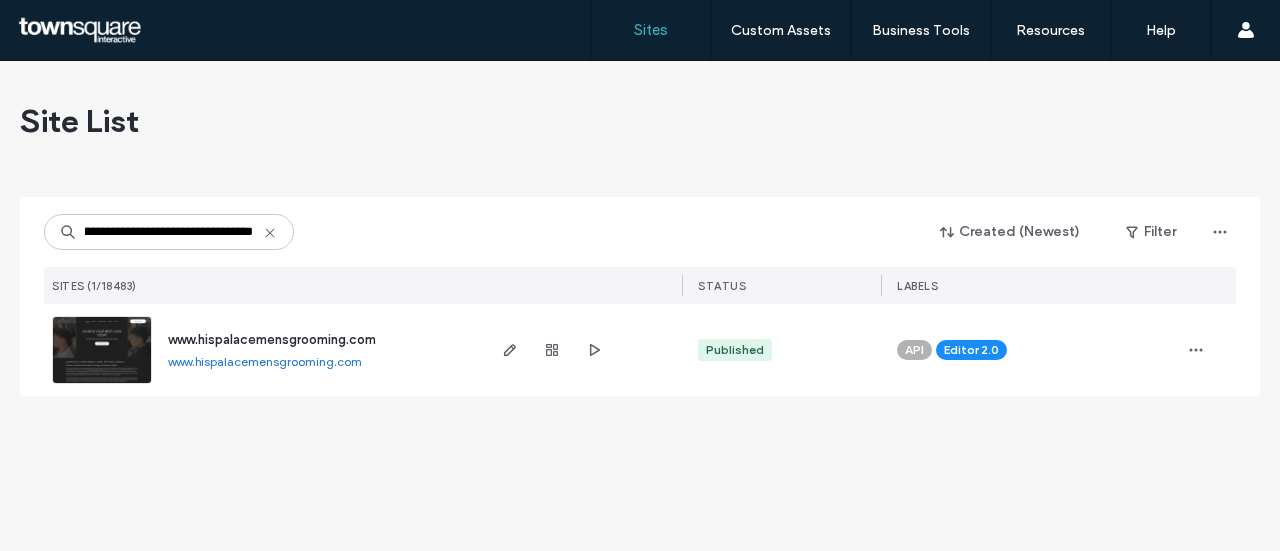 click on "www.hispalacemensgrooming.com" at bounding box center (272, 340) 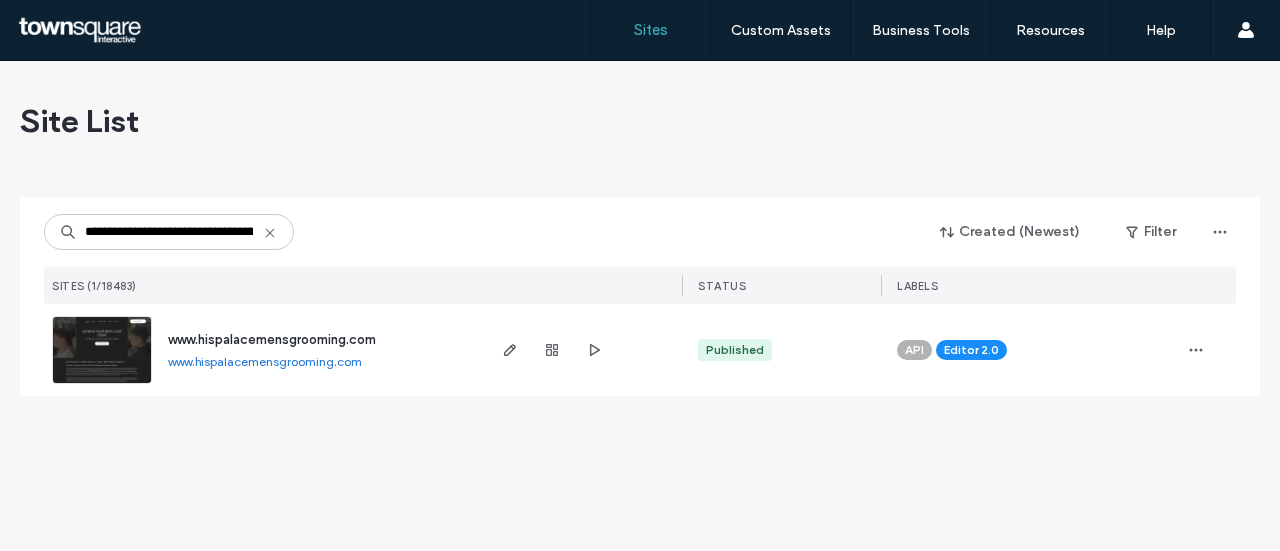 click on "www.hispalacemensgrooming.com" at bounding box center (272, 339) 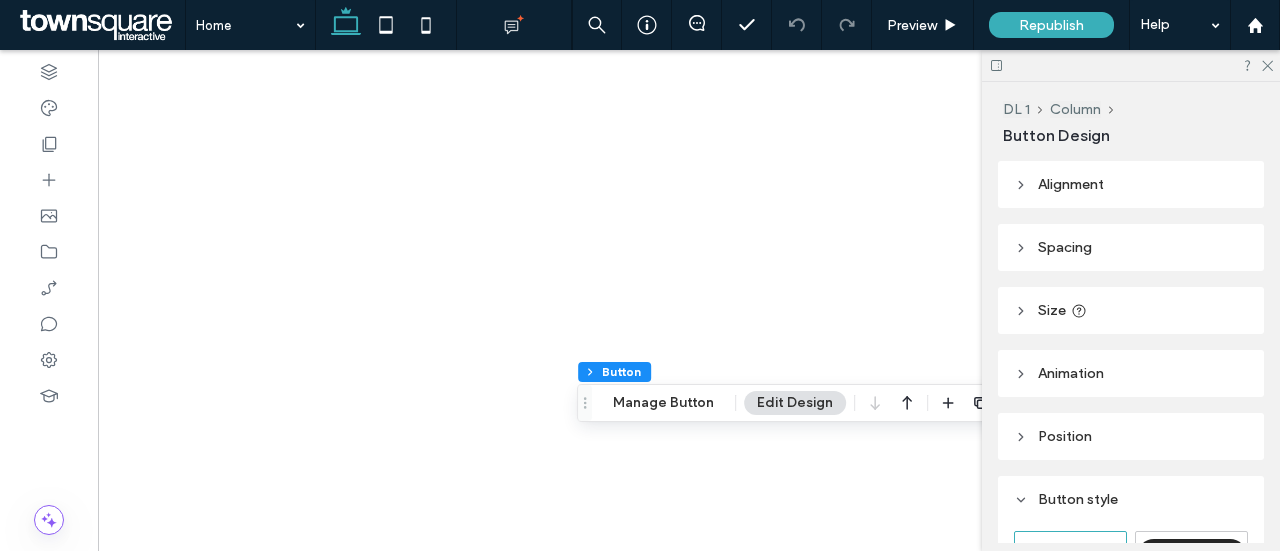 click on "Manage Button" at bounding box center (663, 403) 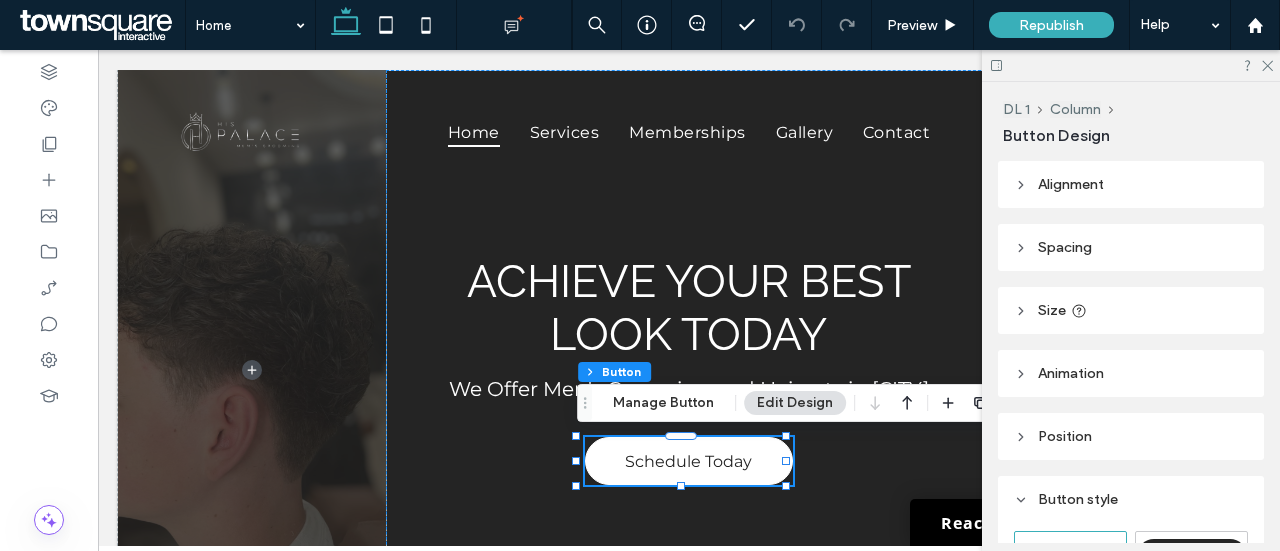 scroll, scrollTop: 0, scrollLeft: 0, axis: both 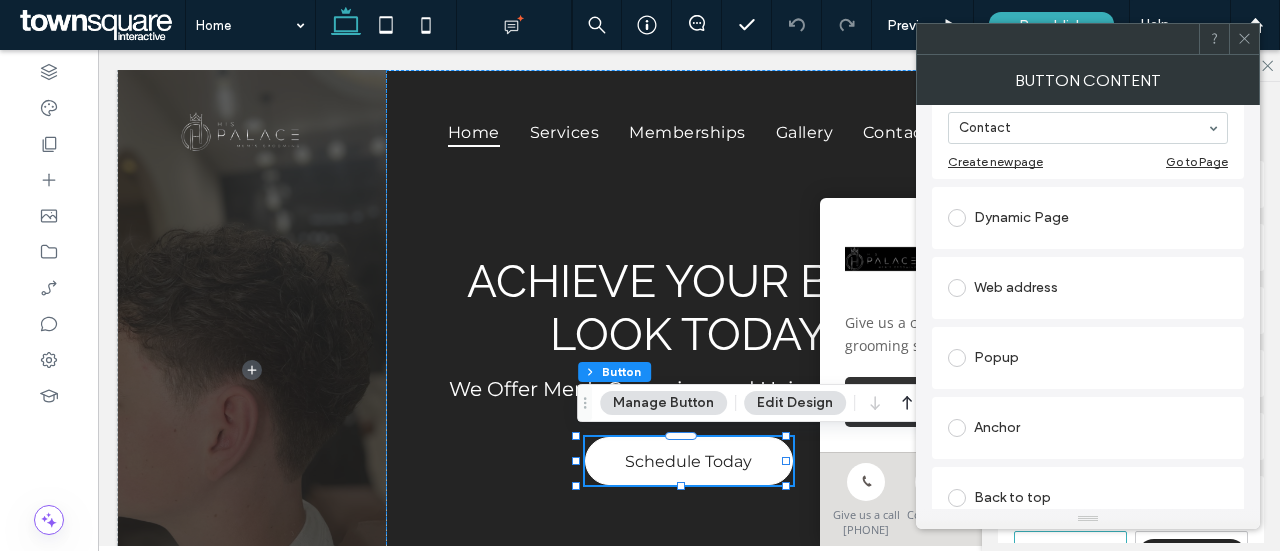 click at bounding box center [957, 288] 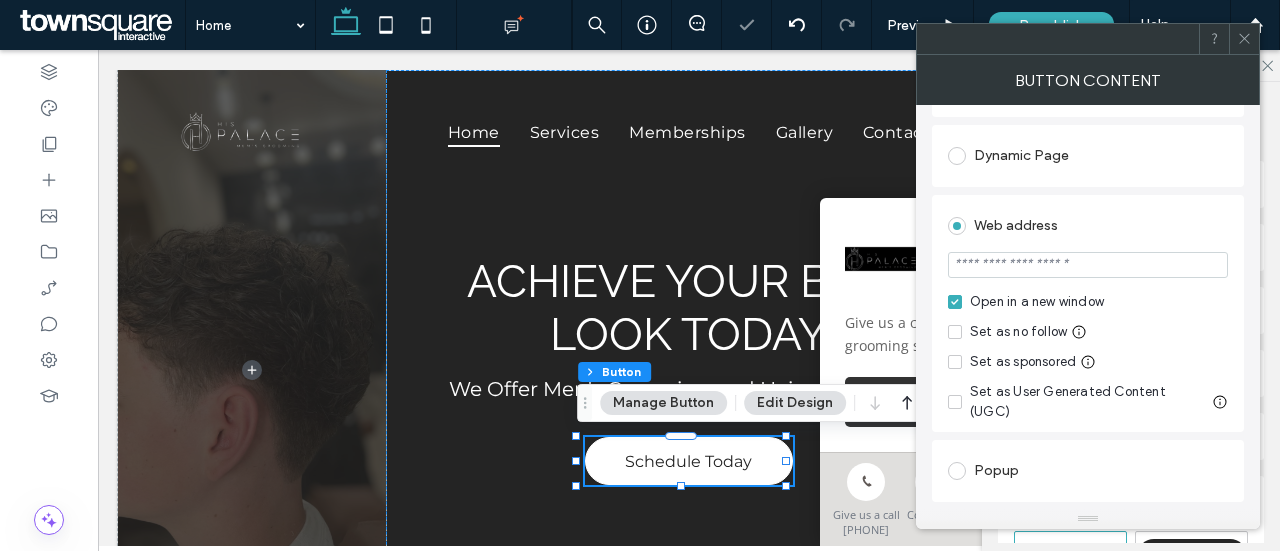 click at bounding box center [1088, 265] 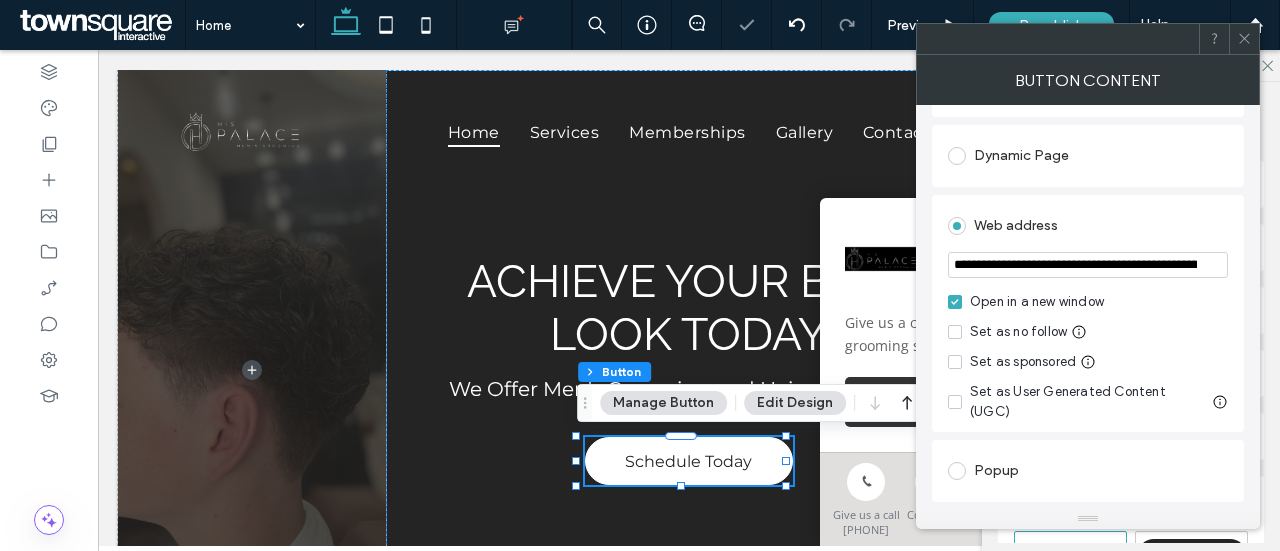 scroll, scrollTop: 0, scrollLeft: 140, axis: horizontal 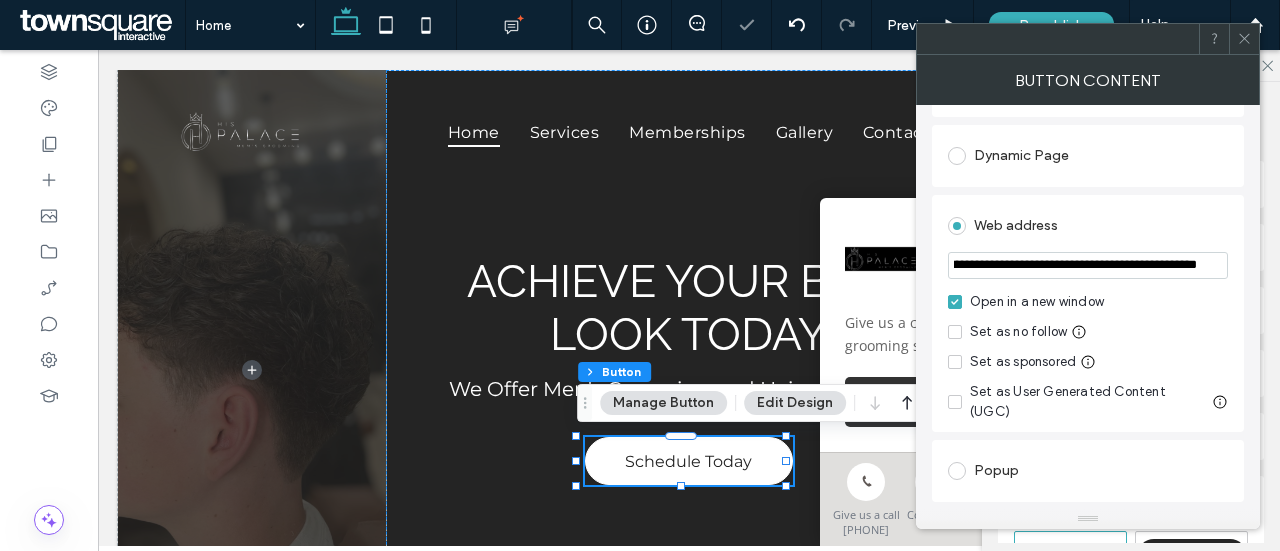 type on "**********" 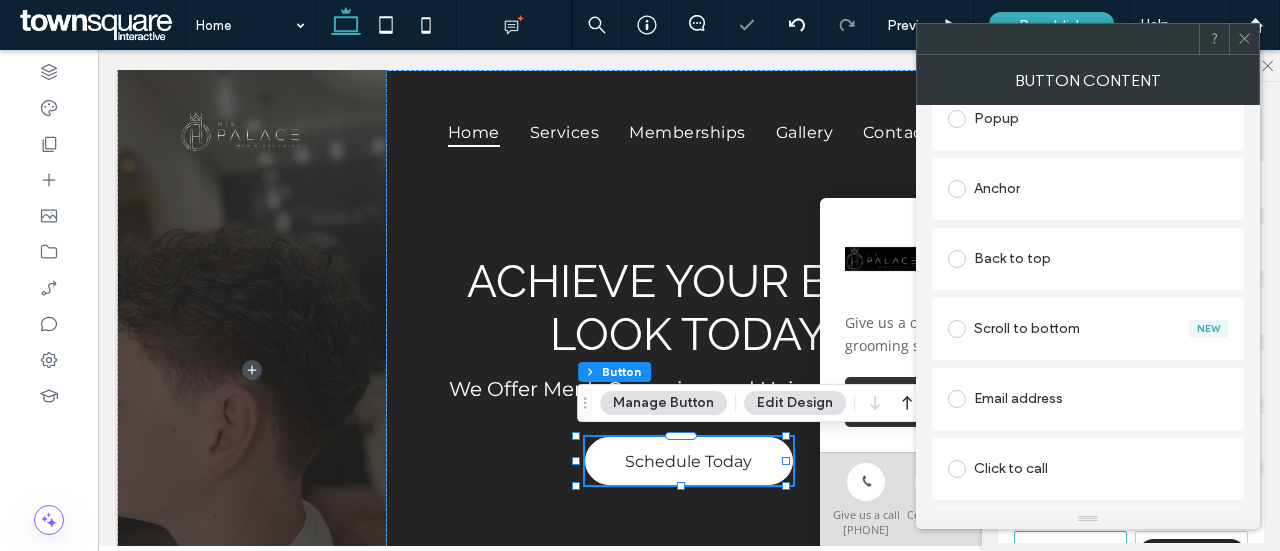 scroll, scrollTop: 655, scrollLeft: 0, axis: vertical 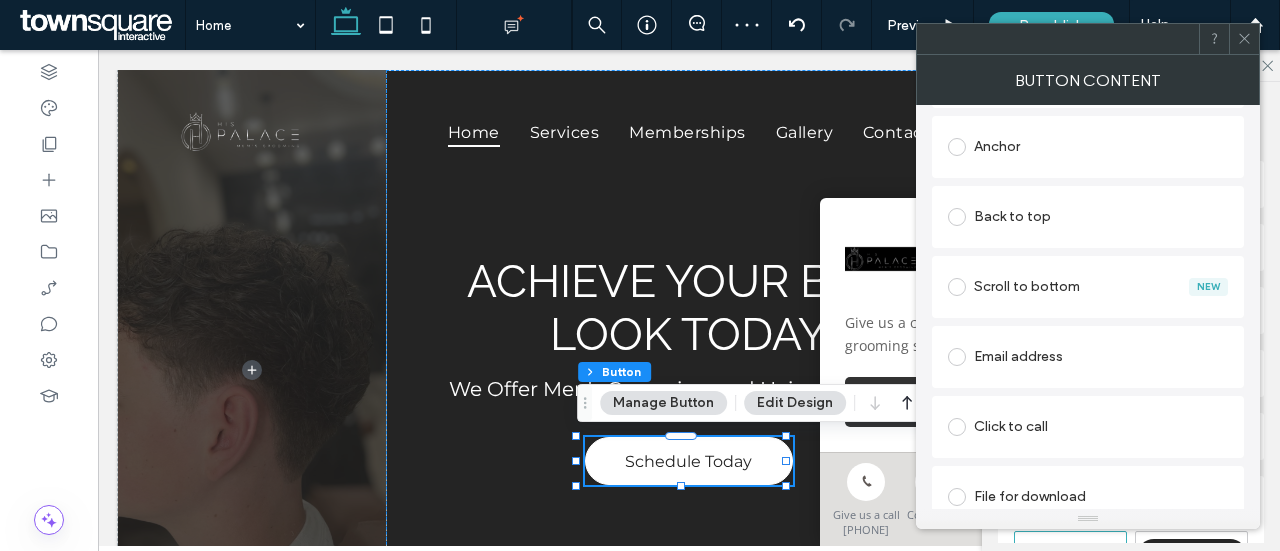 click 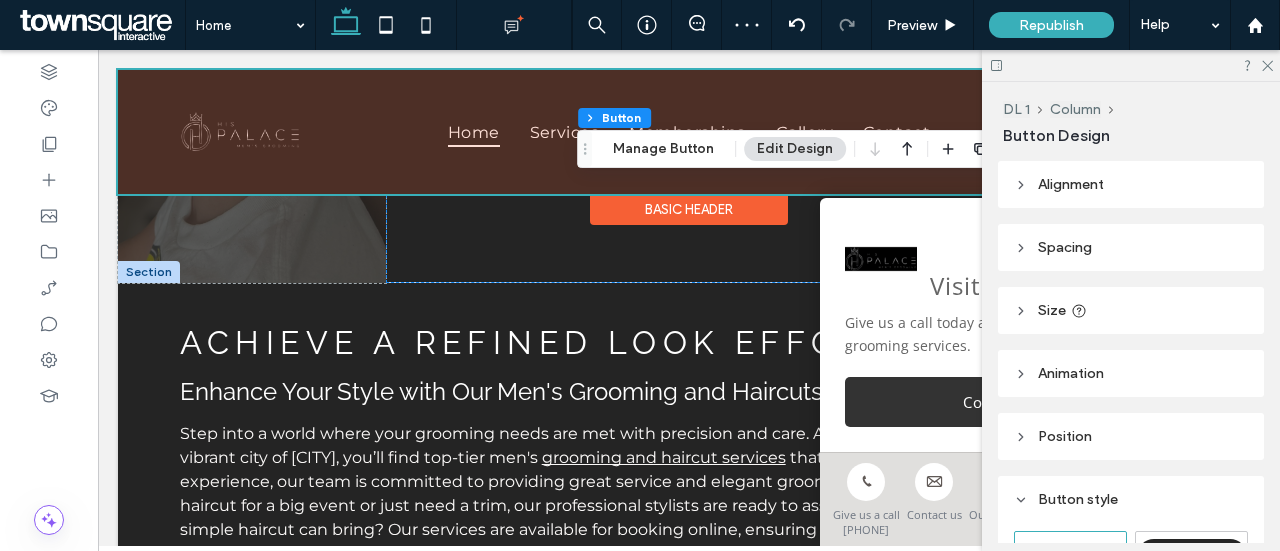 scroll, scrollTop: 400, scrollLeft: 0, axis: vertical 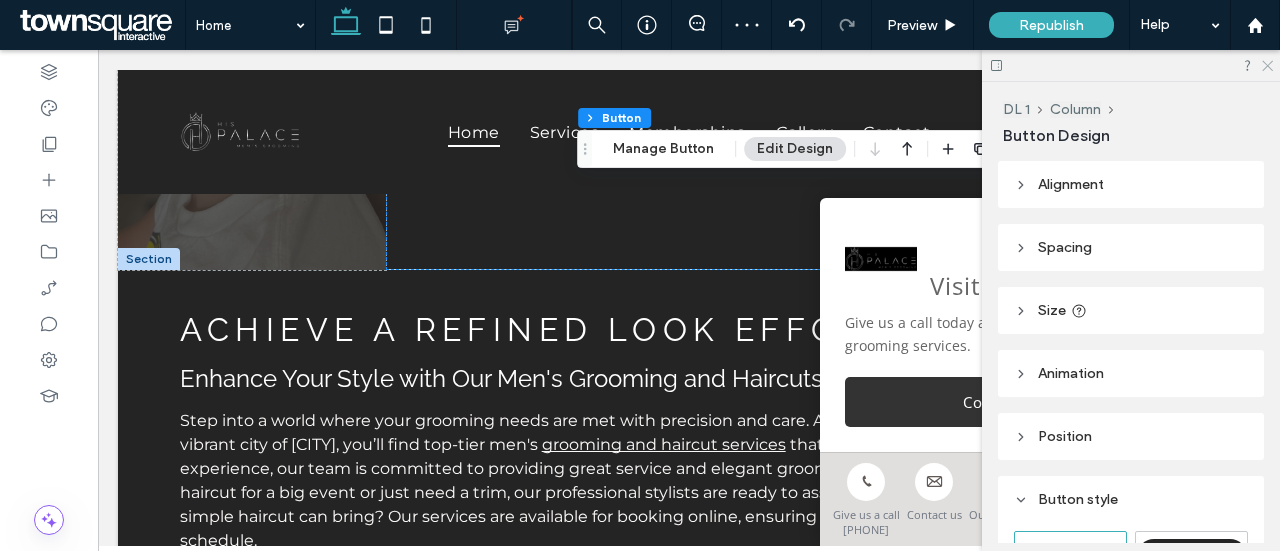 click 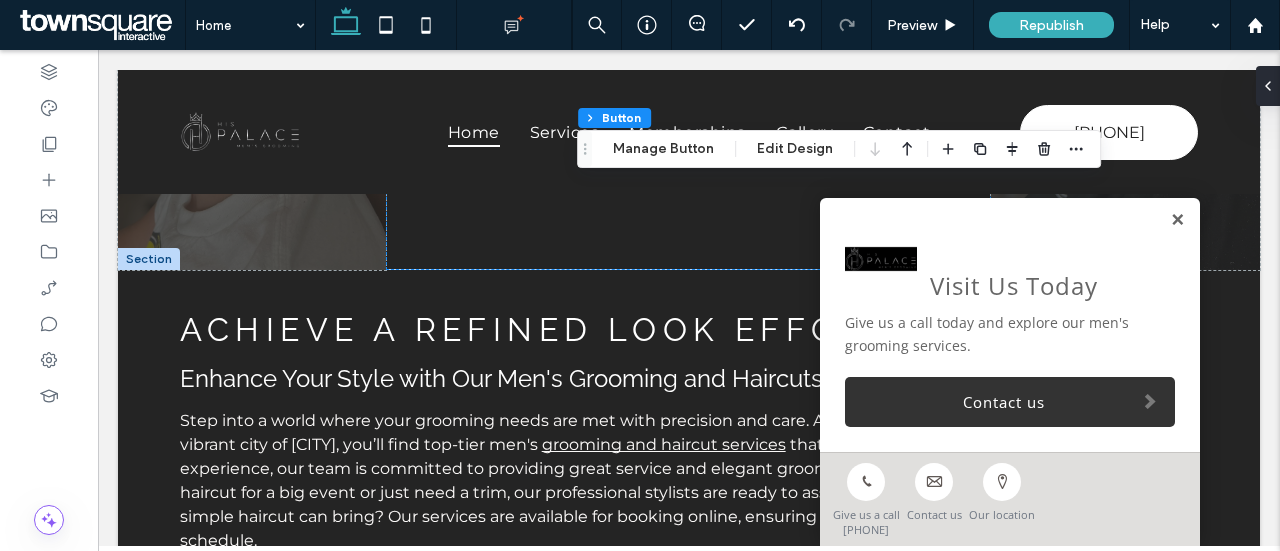 click at bounding box center (1177, 220) 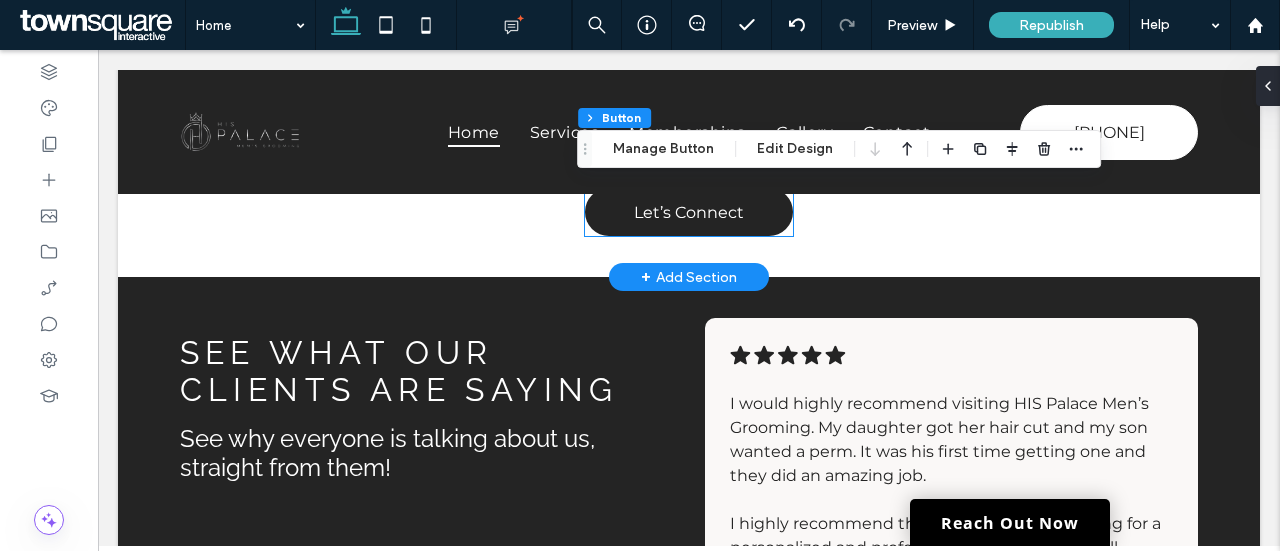 scroll, scrollTop: 1500, scrollLeft: 0, axis: vertical 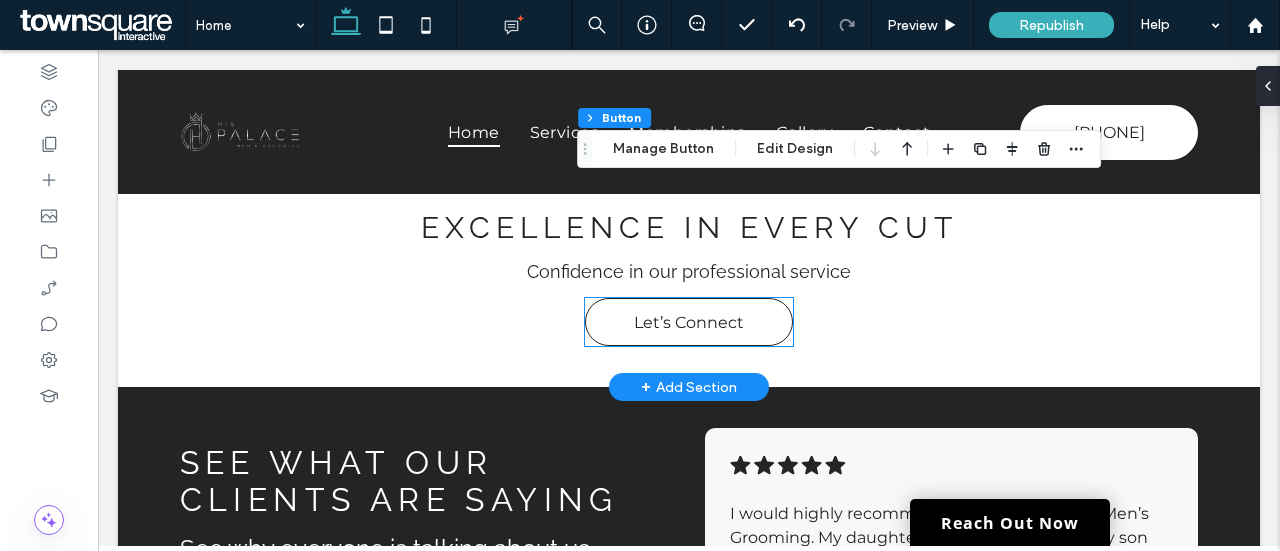 click on "Let’s Connect" at bounding box center [689, 322] 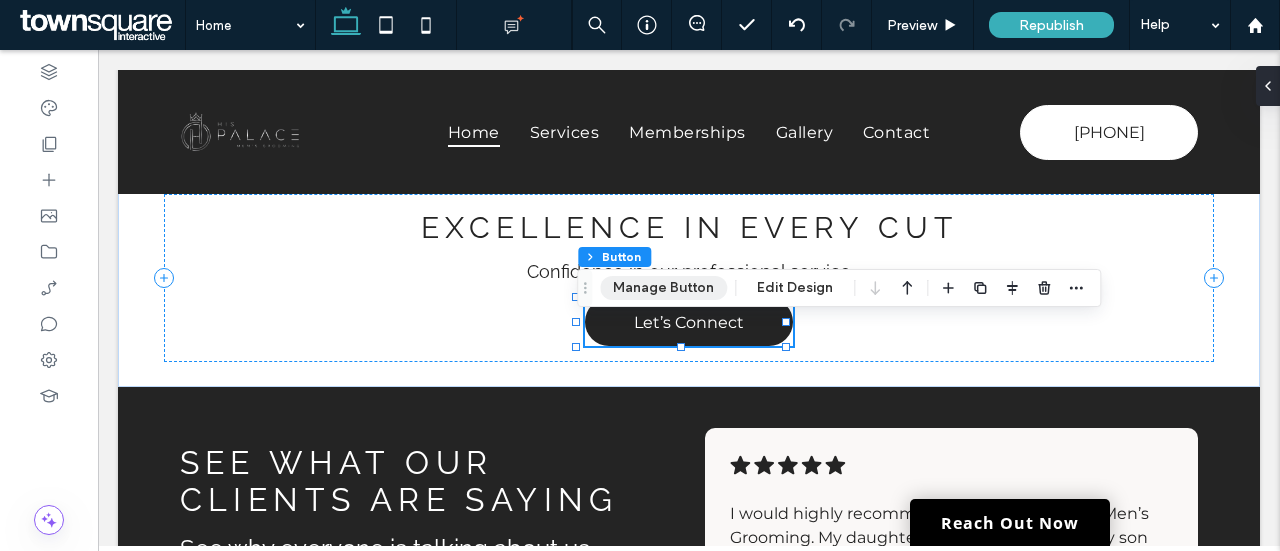 click on "Manage Button" at bounding box center [663, 288] 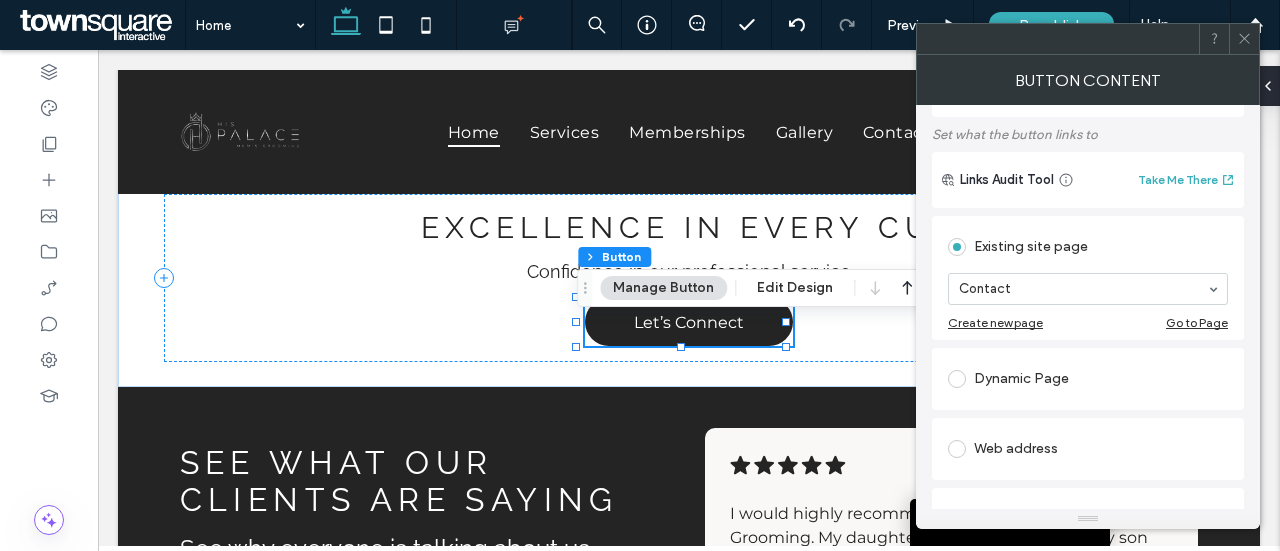 scroll, scrollTop: 300, scrollLeft: 0, axis: vertical 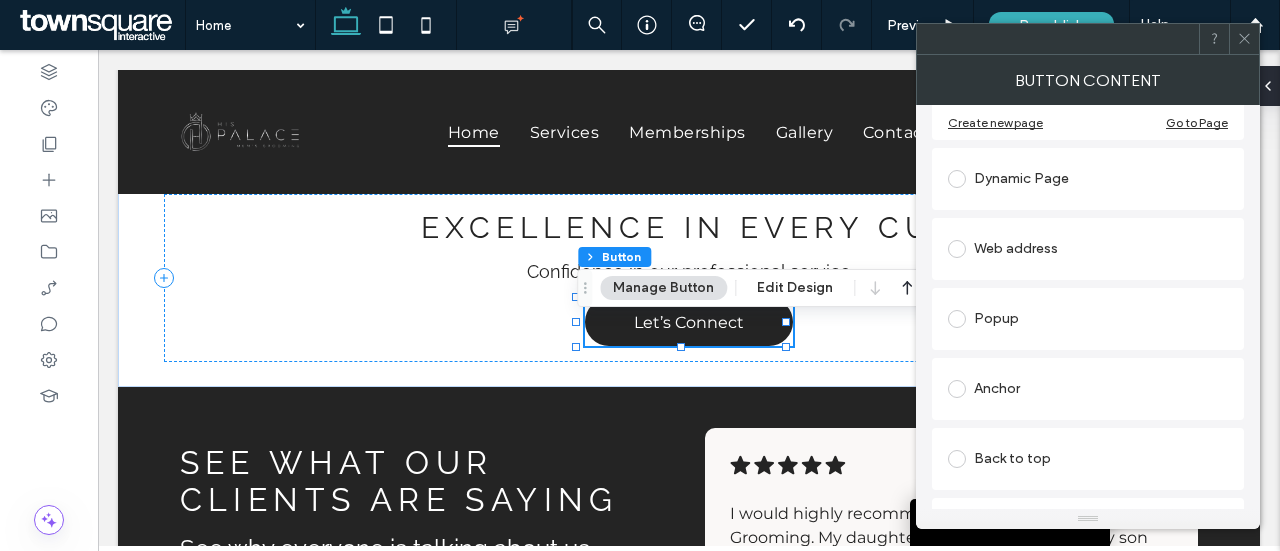 click at bounding box center (1244, 39) 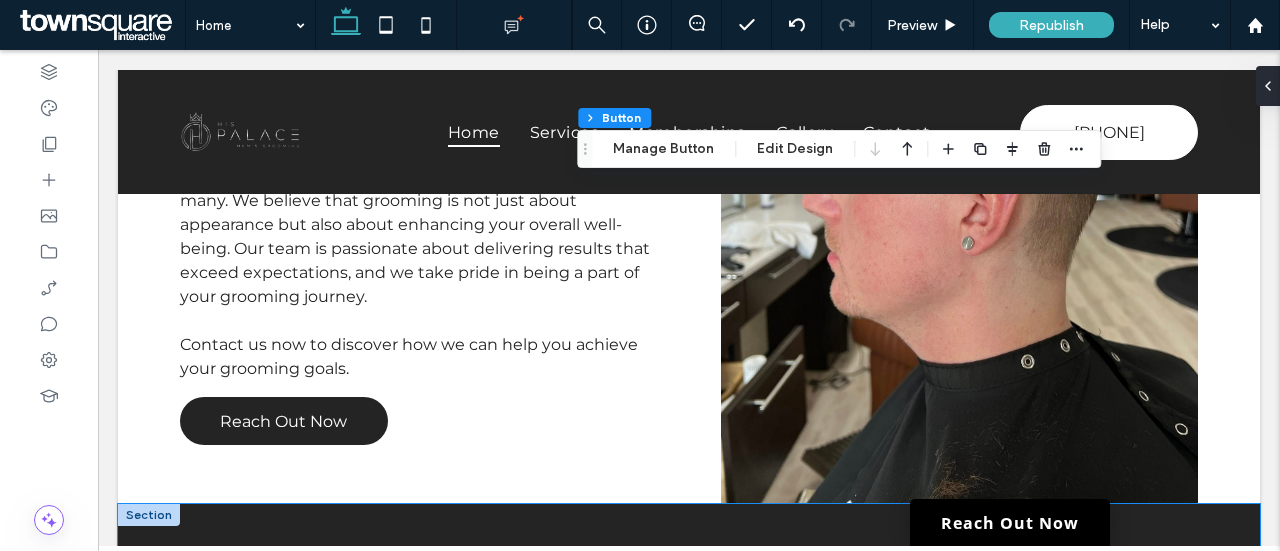 scroll, scrollTop: 4200, scrollLeft: 0, axis: vertical 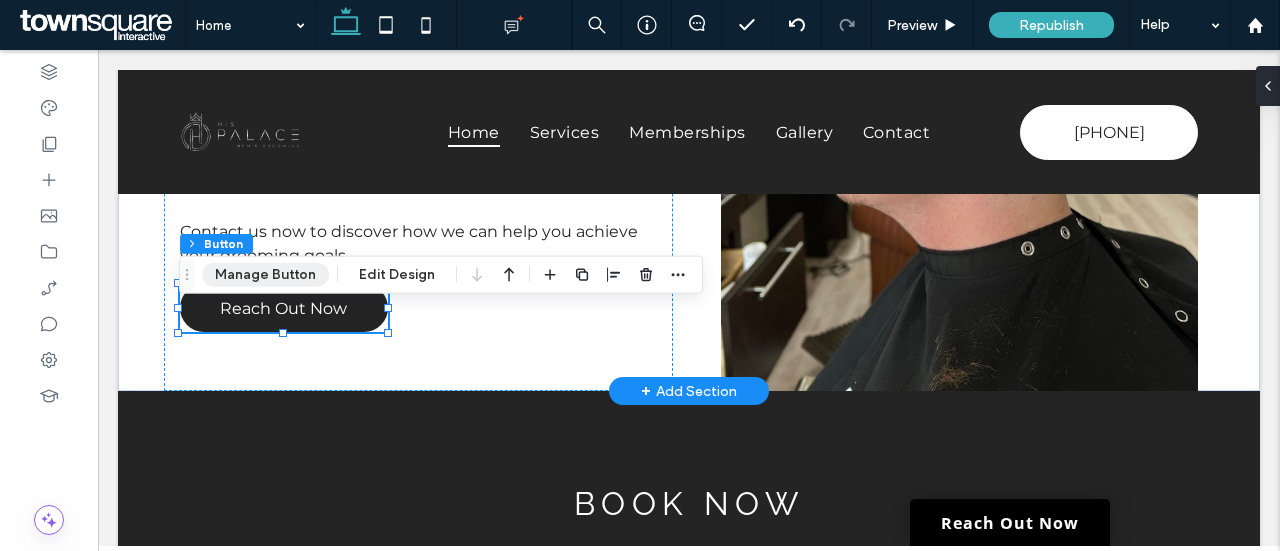click on "Manage Button" at bounding box center [265, 275] 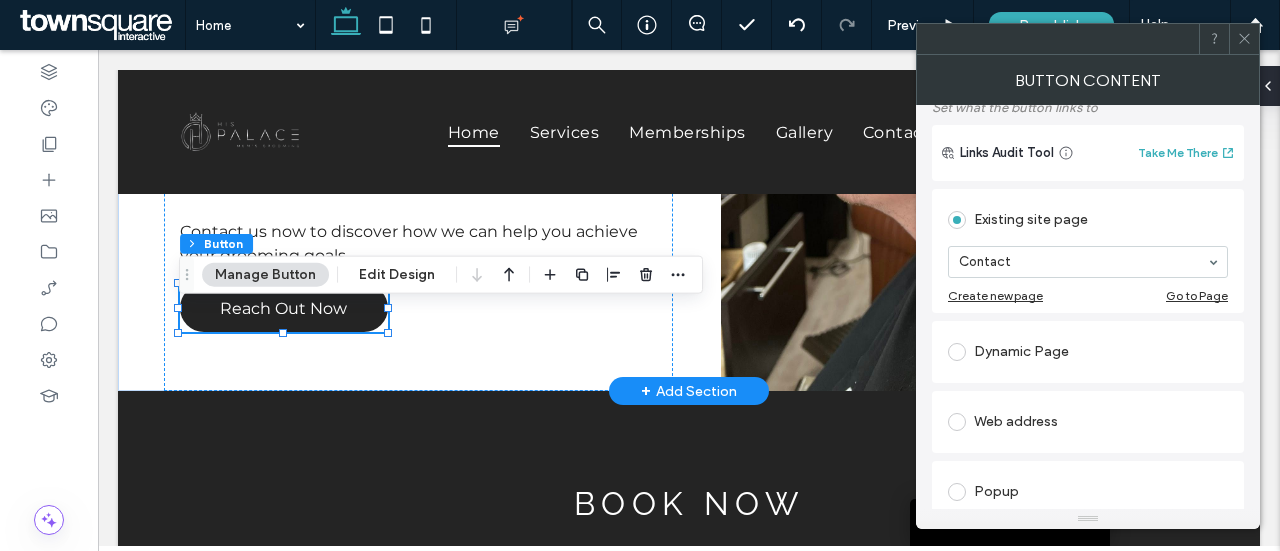 scroll, scrollTop: 200, scrollLeft: 0, axis: vertical 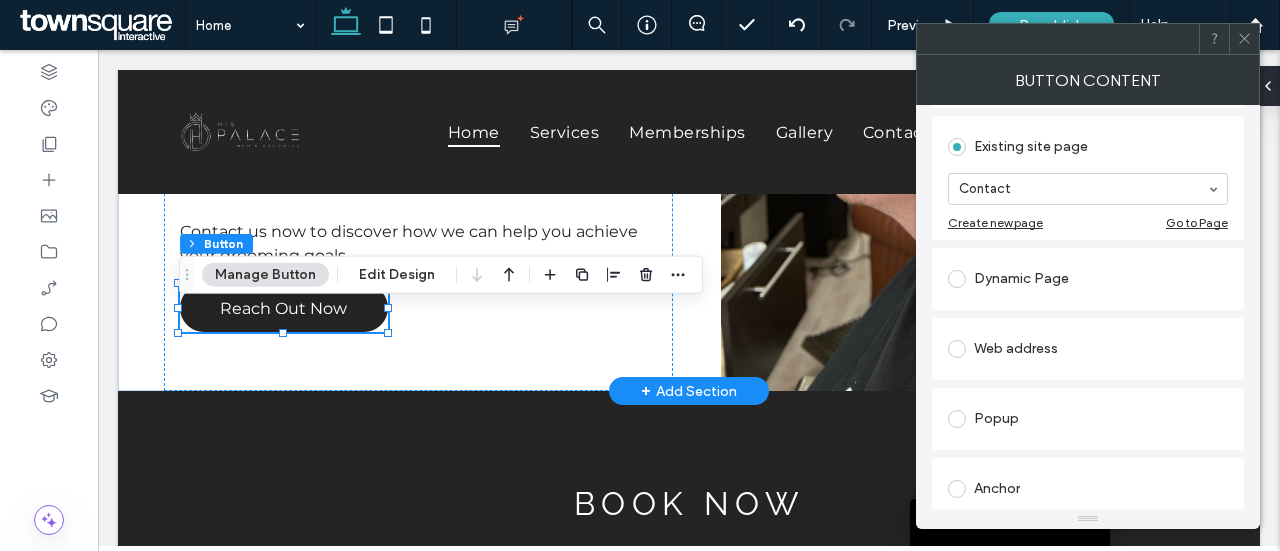 click at bounding box center [957, 349] 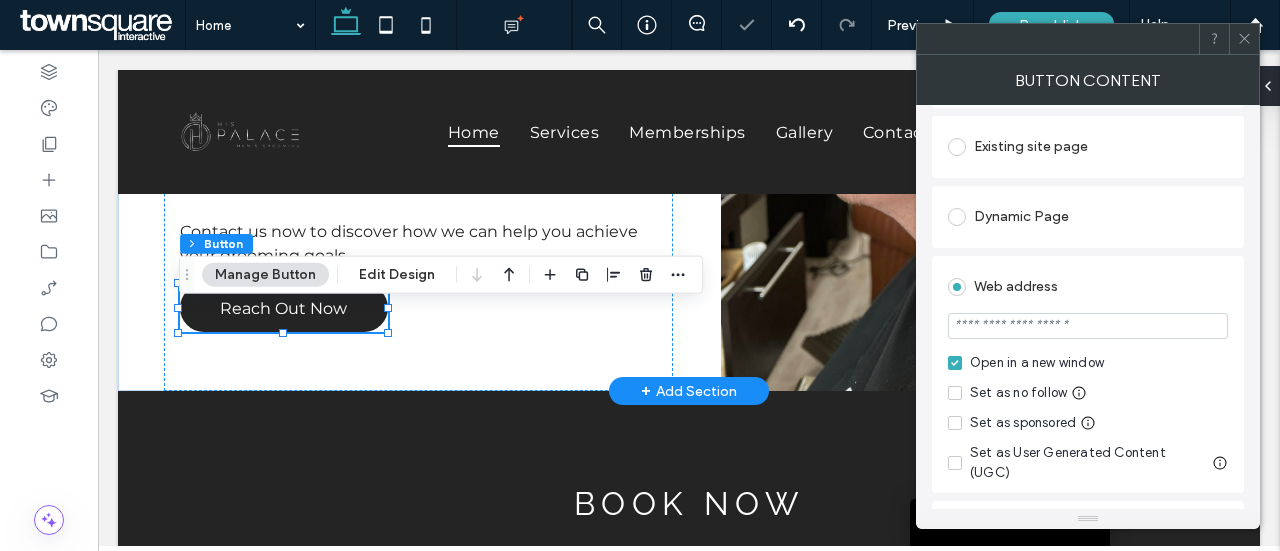click at bounding box center [1088, 326] 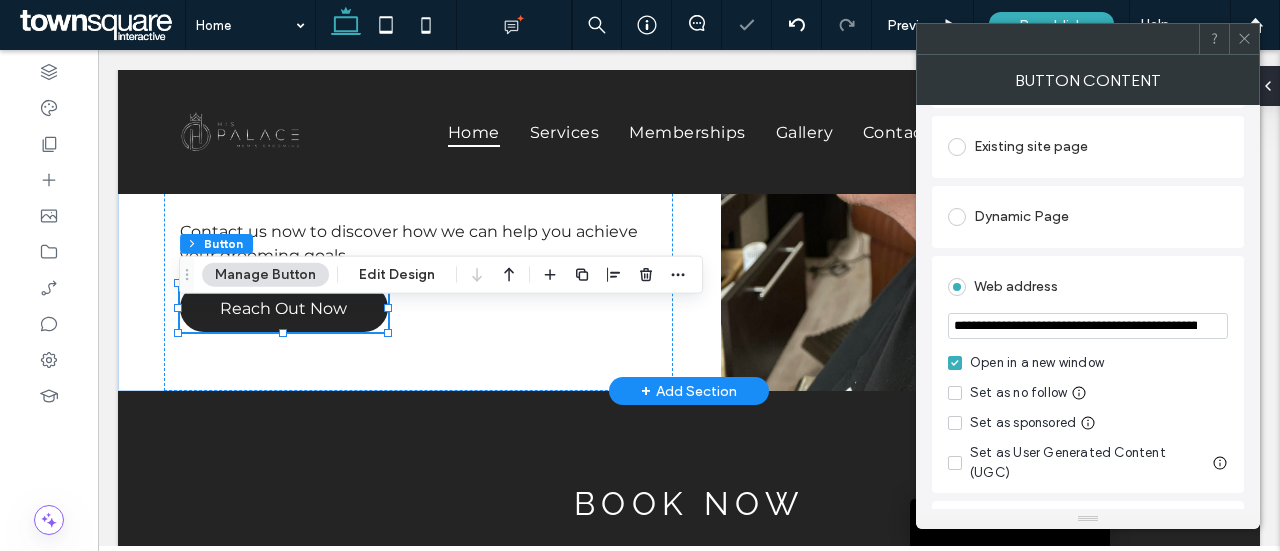 scroll, scrollTop: 0, scrollLeft: 140, axis: horizontal 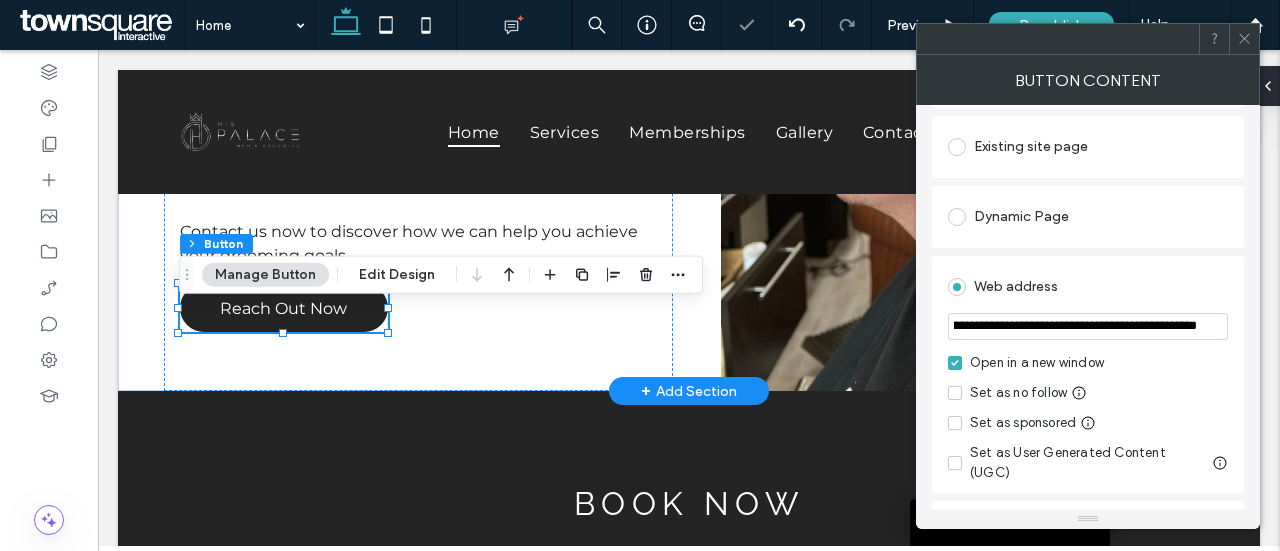 type on "**********" 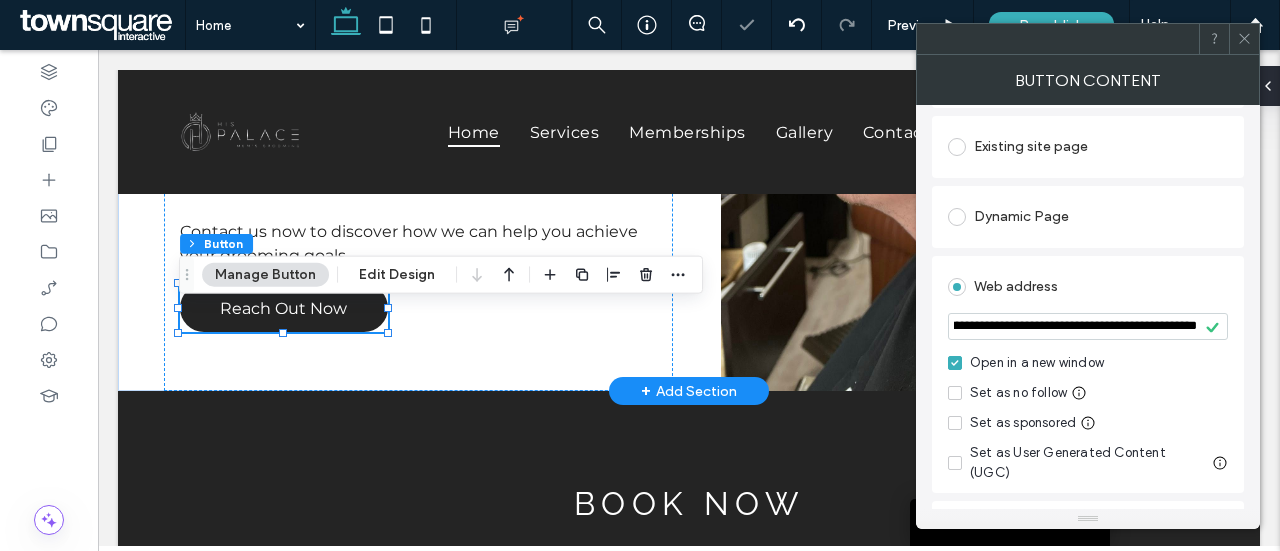 click at bounding box center (1244, 39) 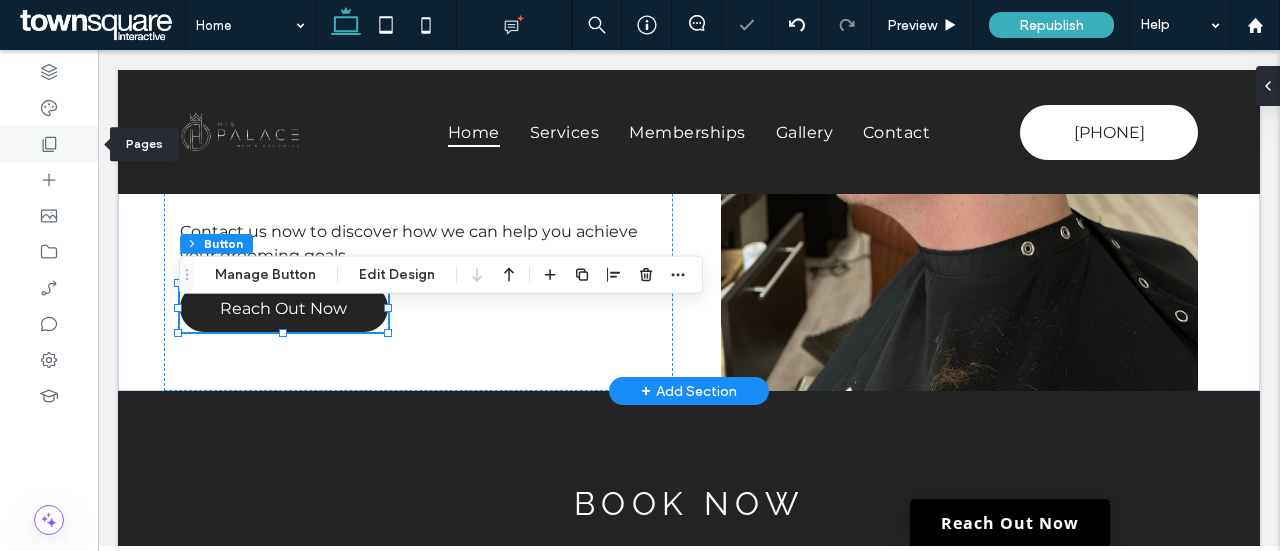 click at bounding box center (49, 144) 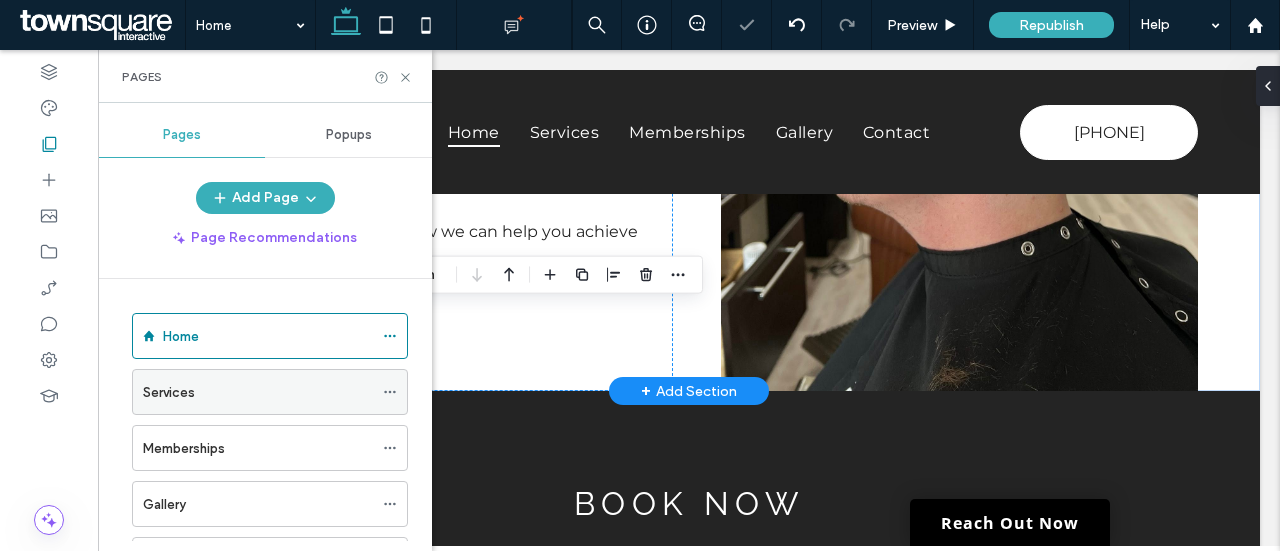 click on "Services" at bounding box center [169, 392] 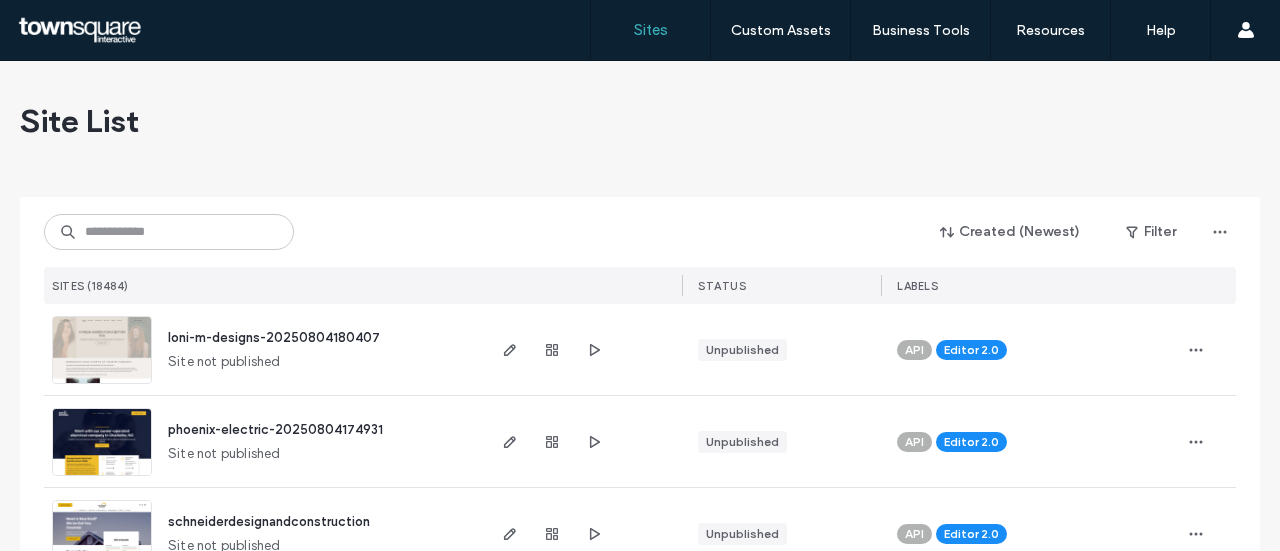 scroll, scrollTop: 0, scrollLeft: 0, axis: both 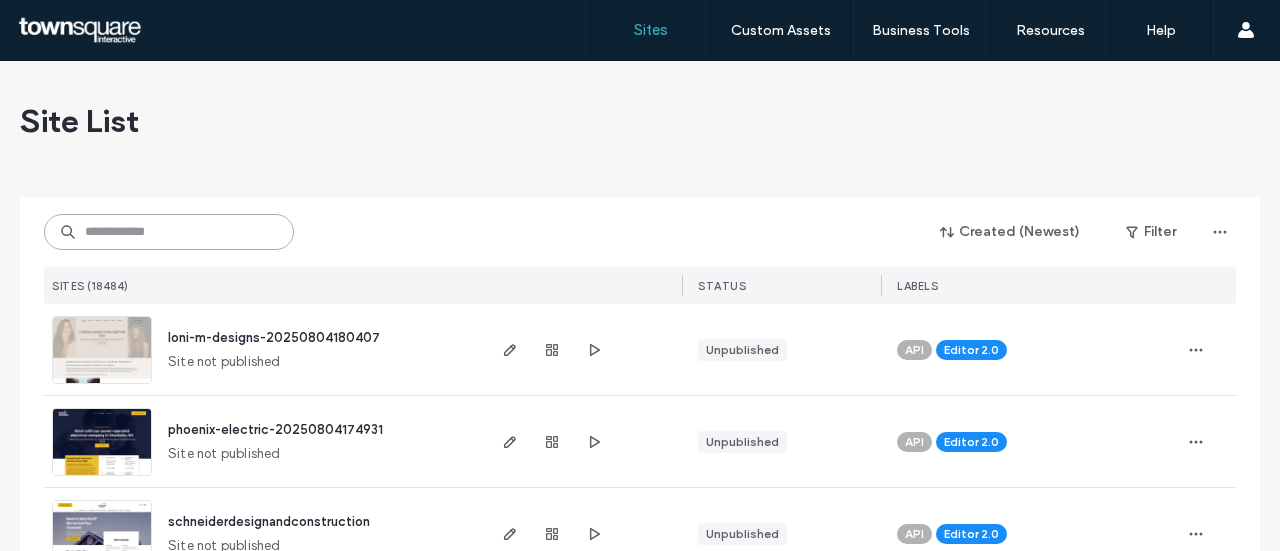 click at bounding box center (169, 232) 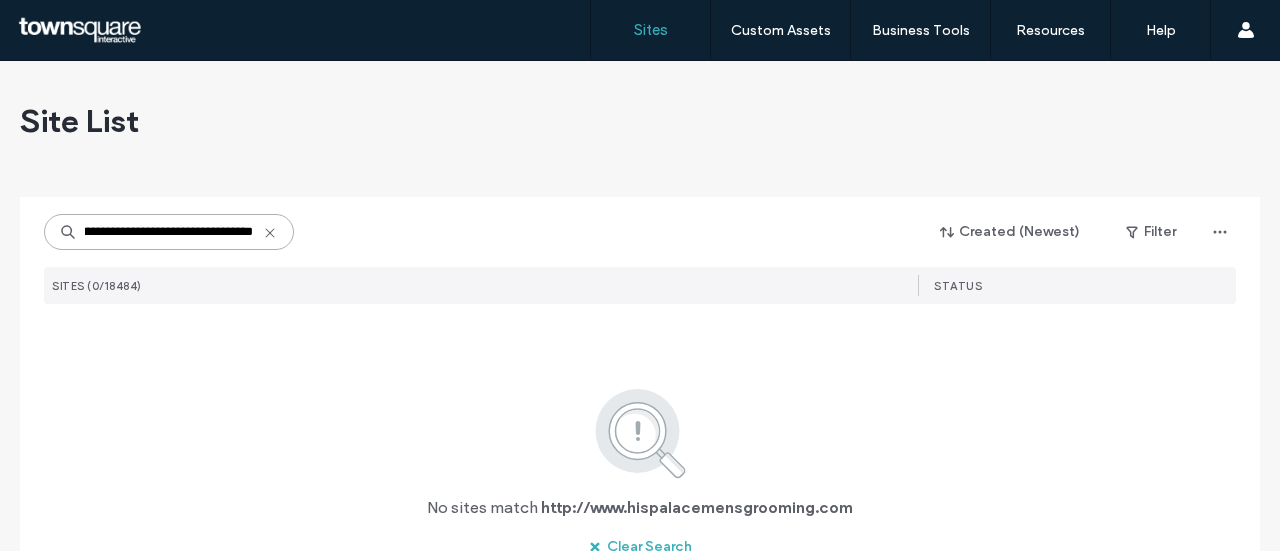 scroll, scrollTop: 0, scrollLeft: 87, axis: horizontal 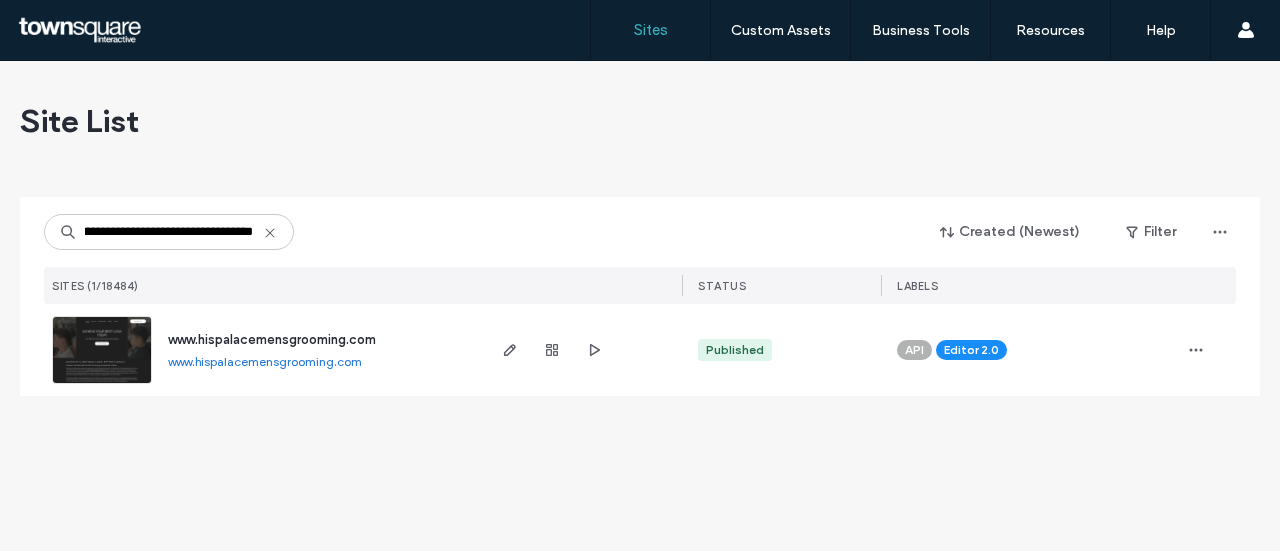click on "www.hispalacemensgrooming.com" at bounding box center (272, 339) 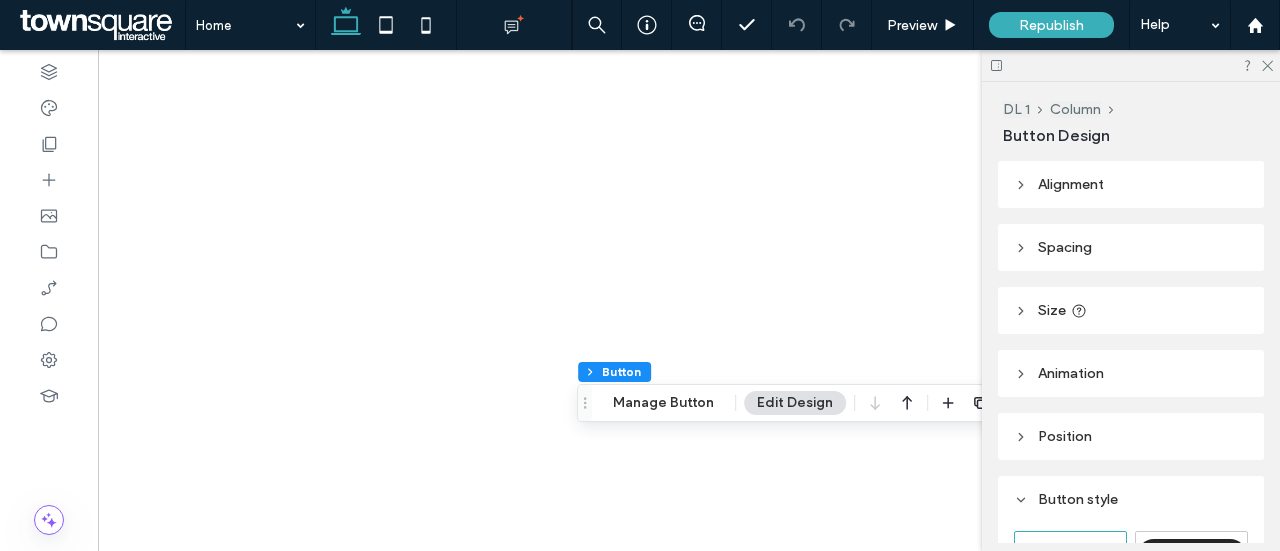 click on "Manage Button" at bounding box center [663, 403] 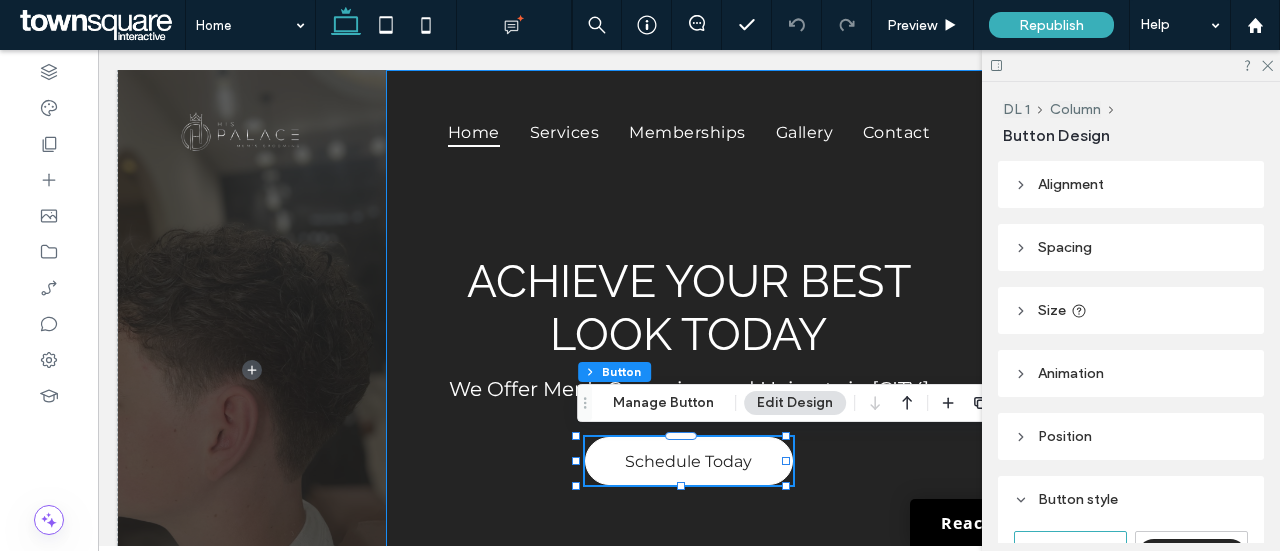 scroll, scrollTop: 0, scrollLeft: 0, axis: both 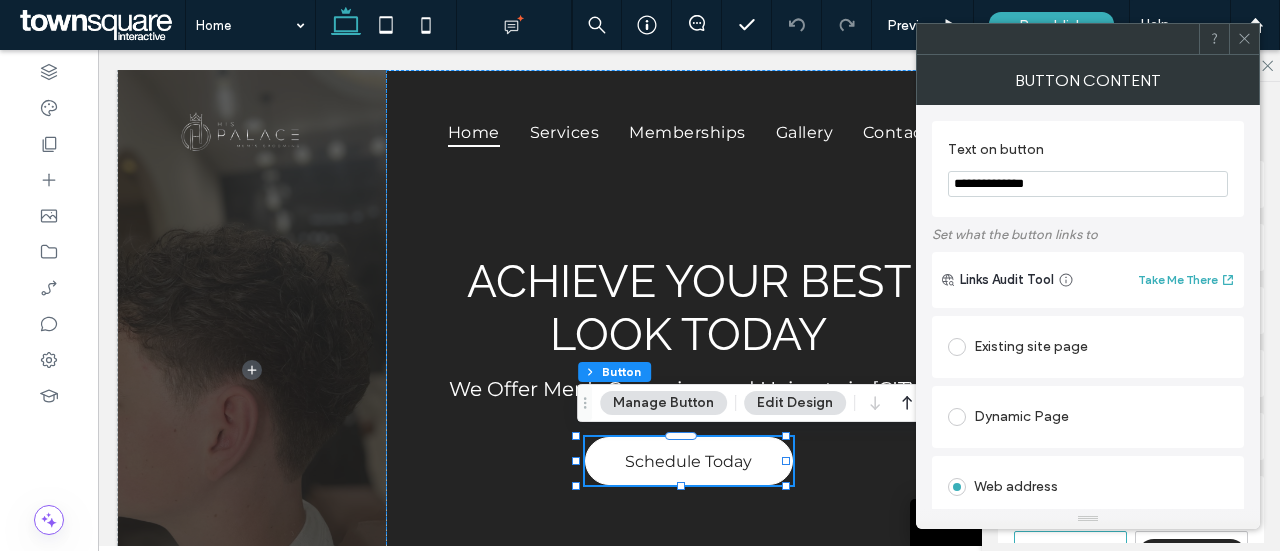 drag, startPoint x: 1166, startPoint y: 236, endPoint x: 822, endPoint y: 197, distance: 346.2037 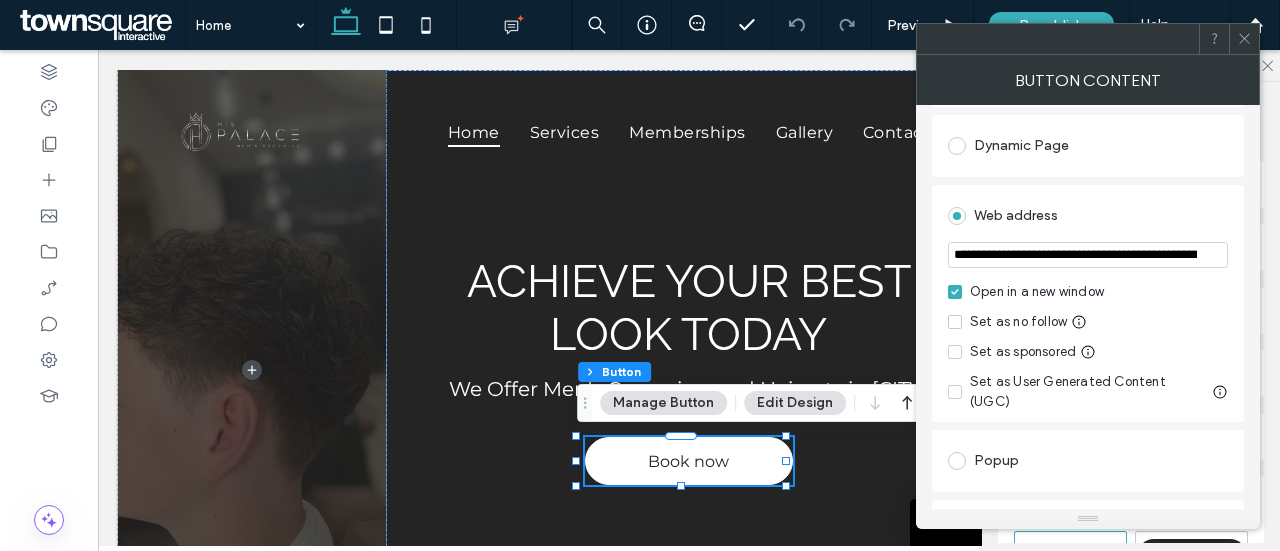 scroll, scrollTop: 300, scrollLeft: 0, axis: vertical 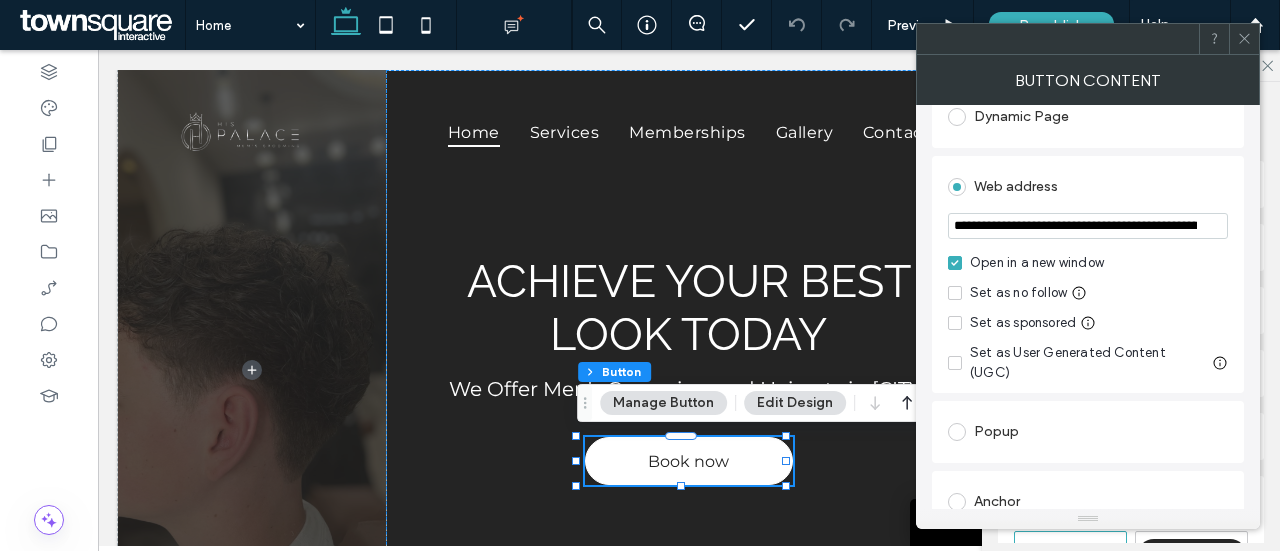 type on "********" 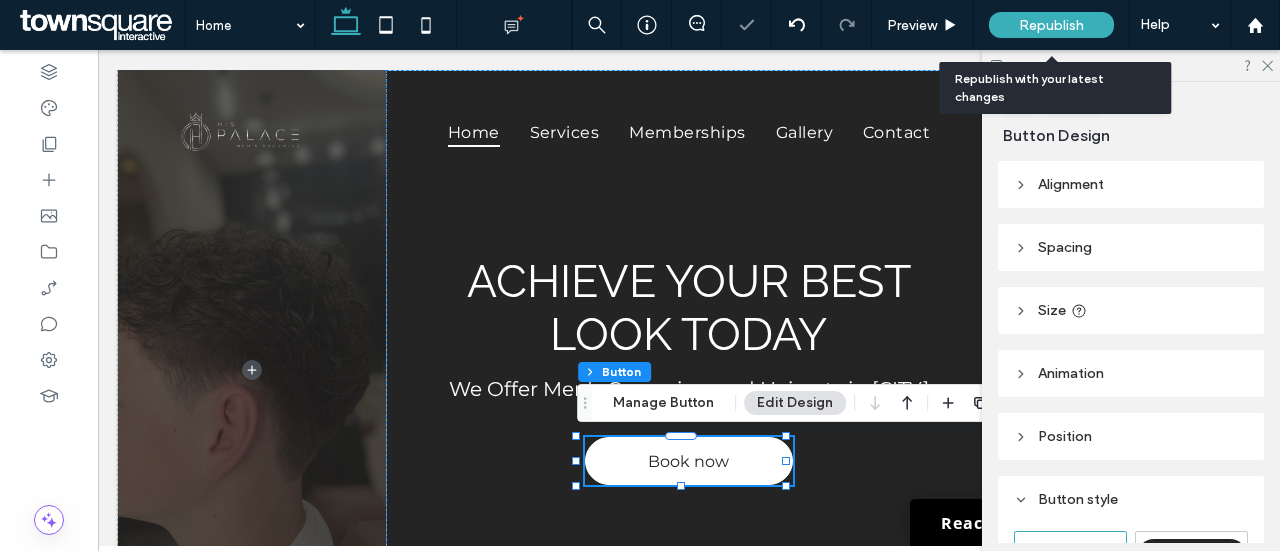 click on "Republish" at bounding box center [1051, 25] 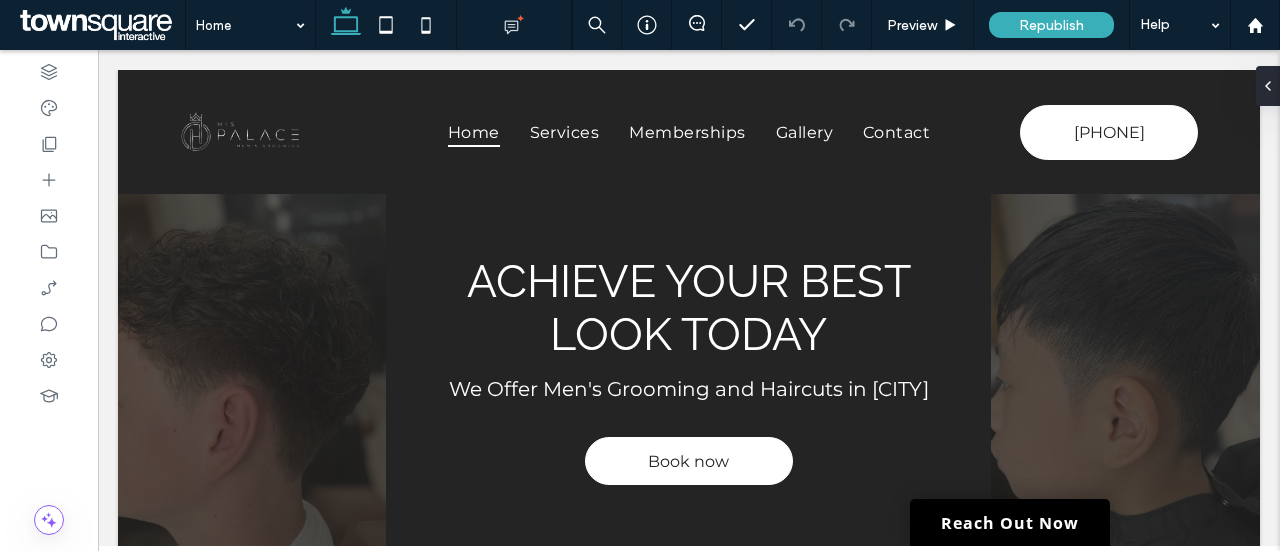 scroll, scrollTop: 3915, scrollLeft: 0, axis: vertical 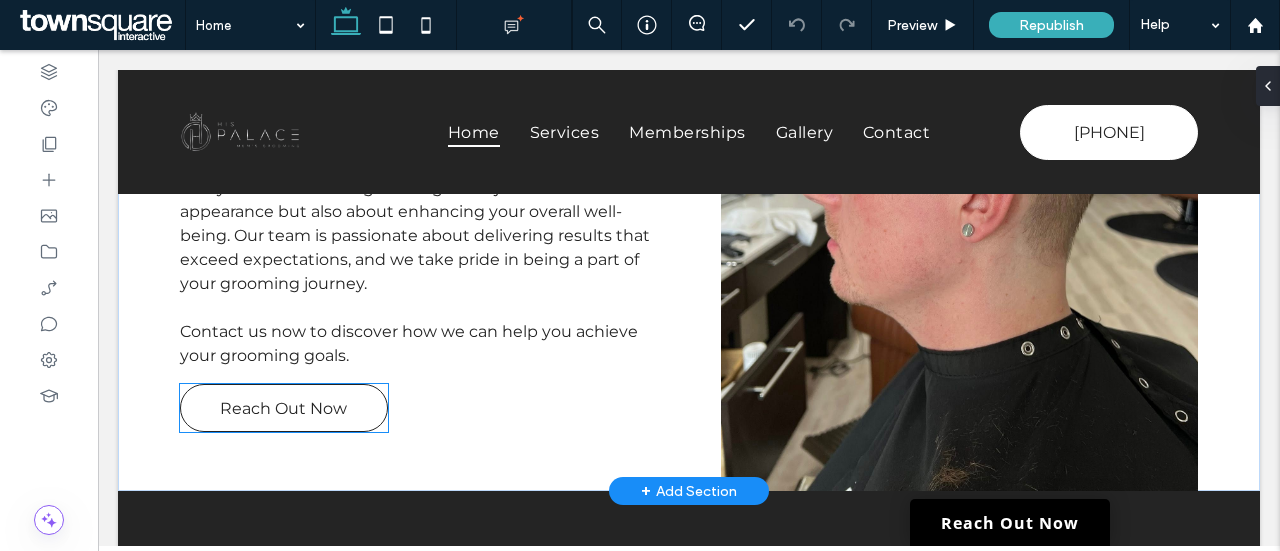 click on "Reach Out Now" at bounding box center (284, 408) 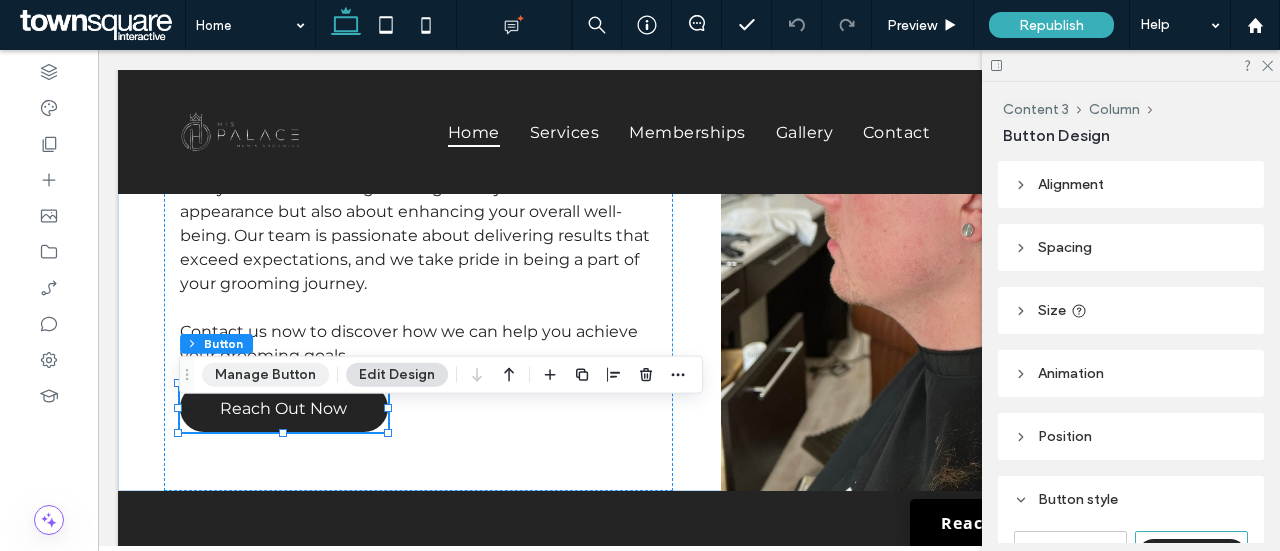 click on "Manage Button" at bounding box center [265, 375] 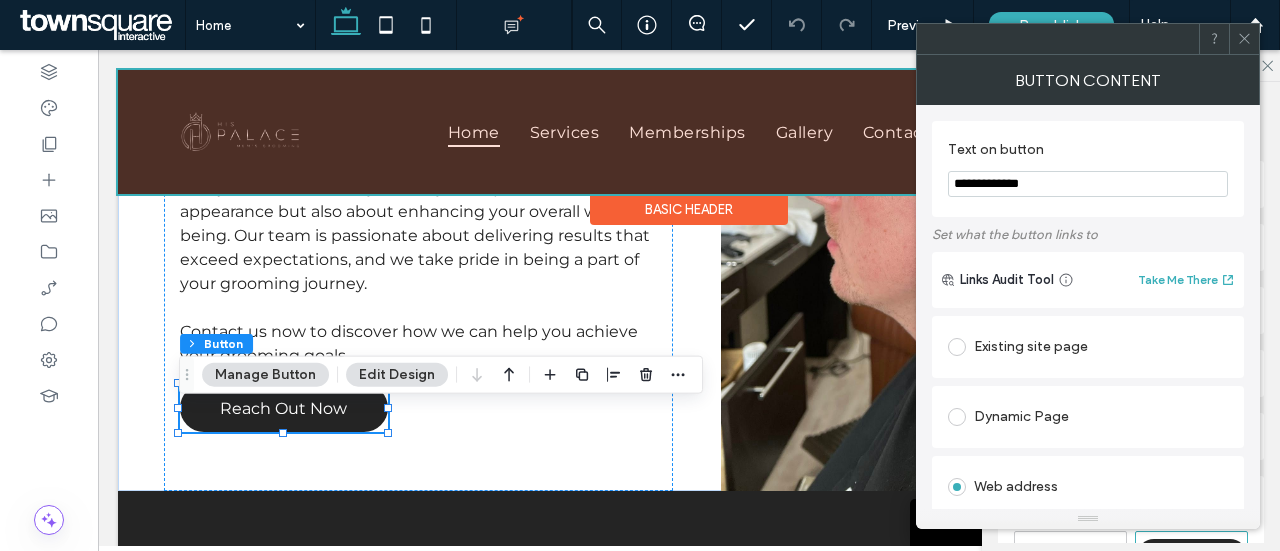 drag, startPoint x: 1153, startPoint y: 227, endPoint x: 881, endPoint y: 177, distance: 276.5574 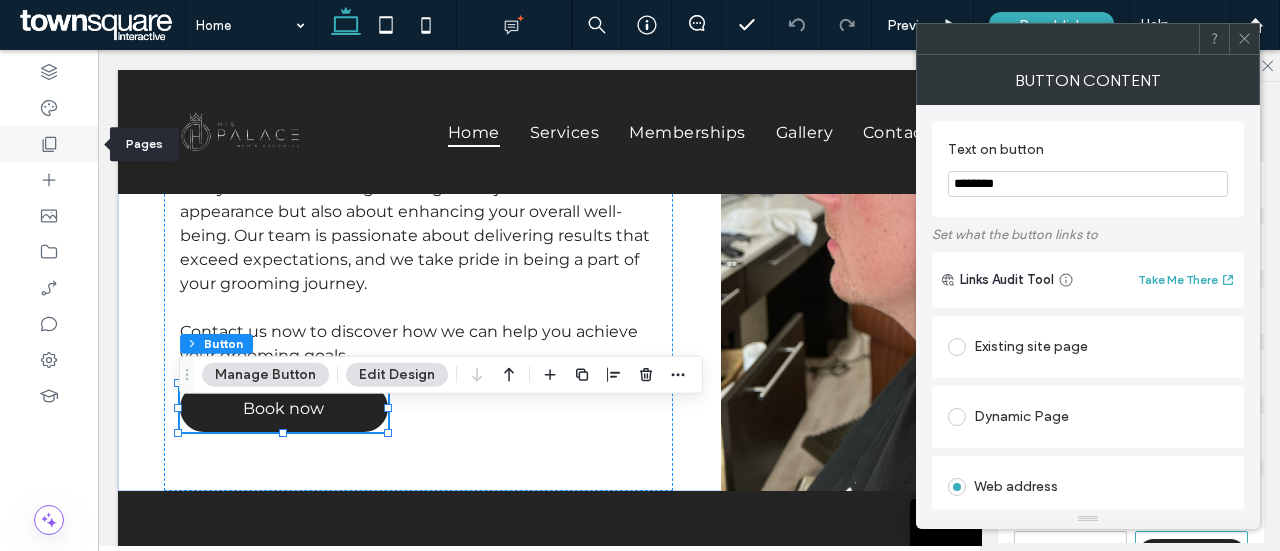 type on "********" 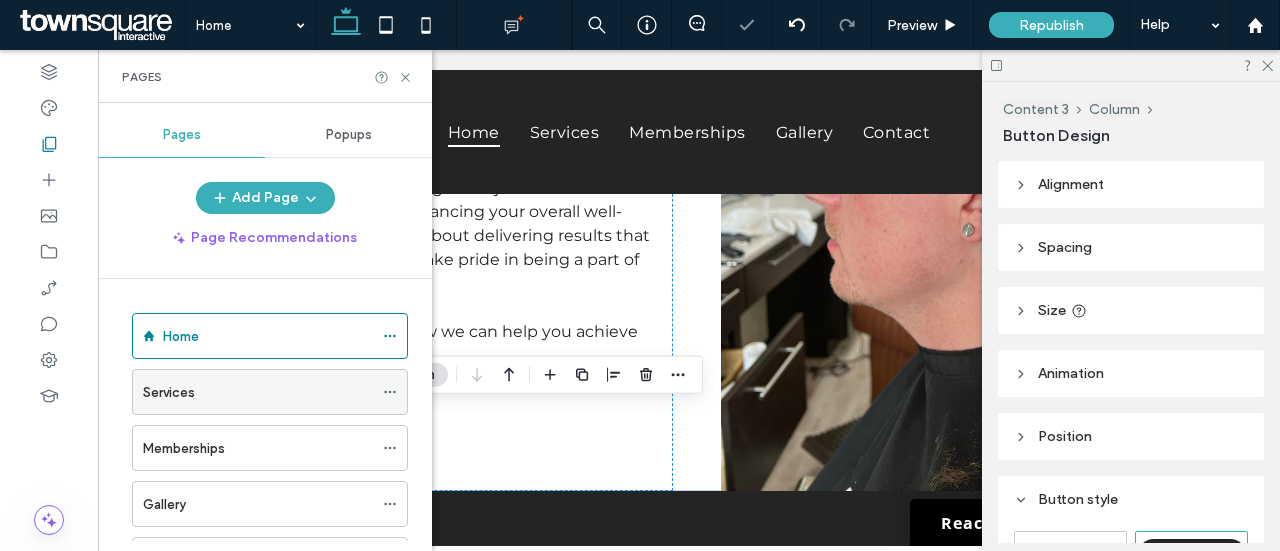 click on "Services" at bounding box center [169, 392] 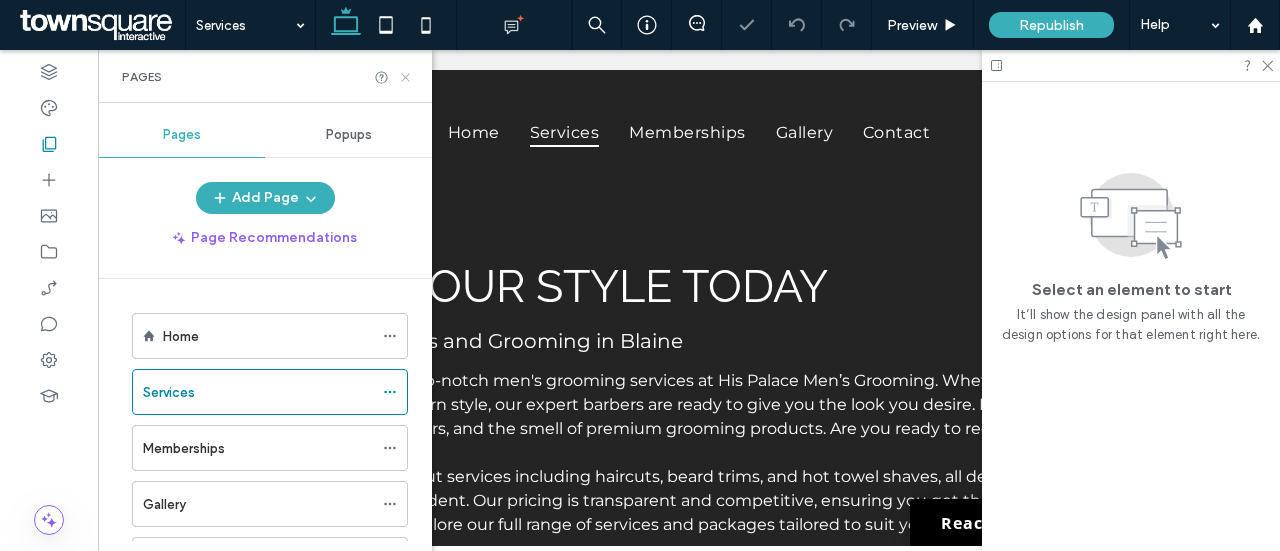 scroll, scrollTop: 0, scrollLeft: 0, axis: both 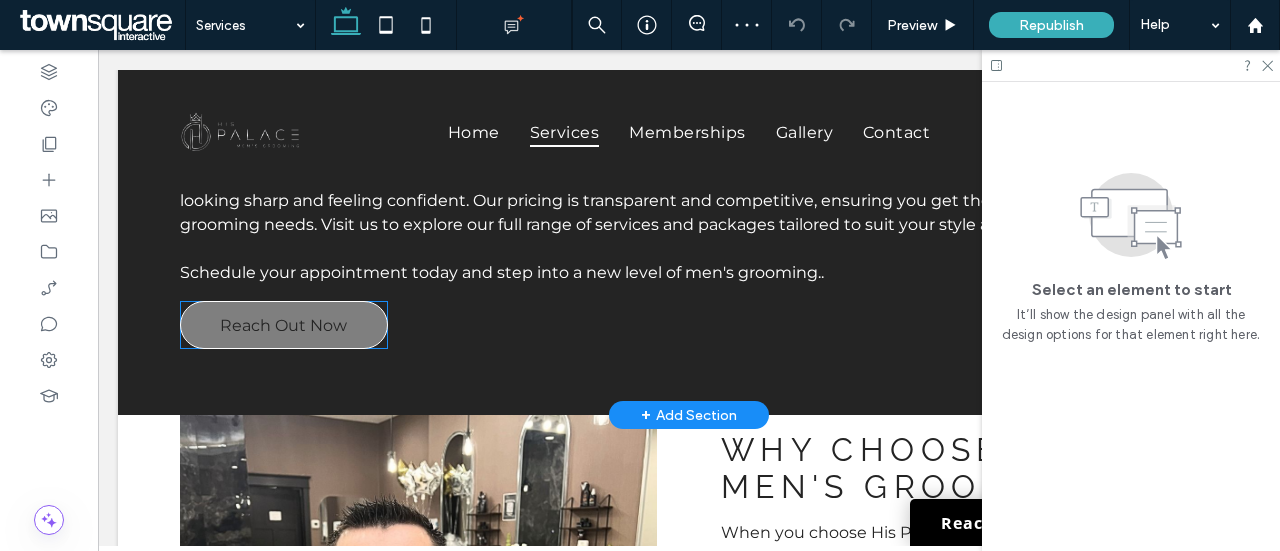 click on "Reach Out Now" at bounding box center [283, 325] 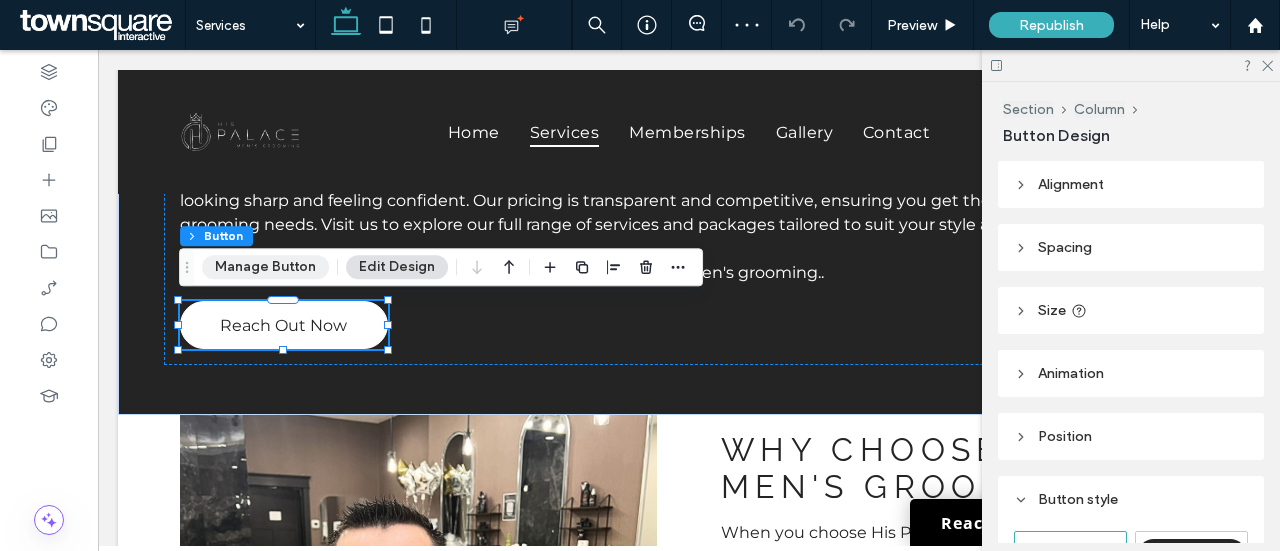 click on "Manage Button" at bounding box center (265, 267) 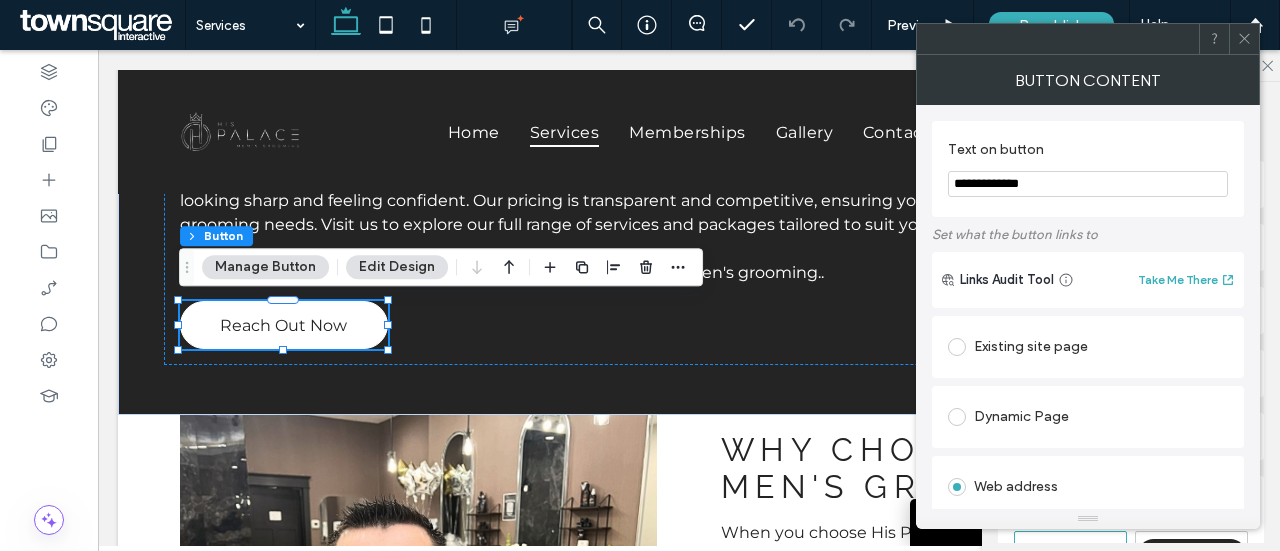 click on "**********" at bounding box center [1088, 184] 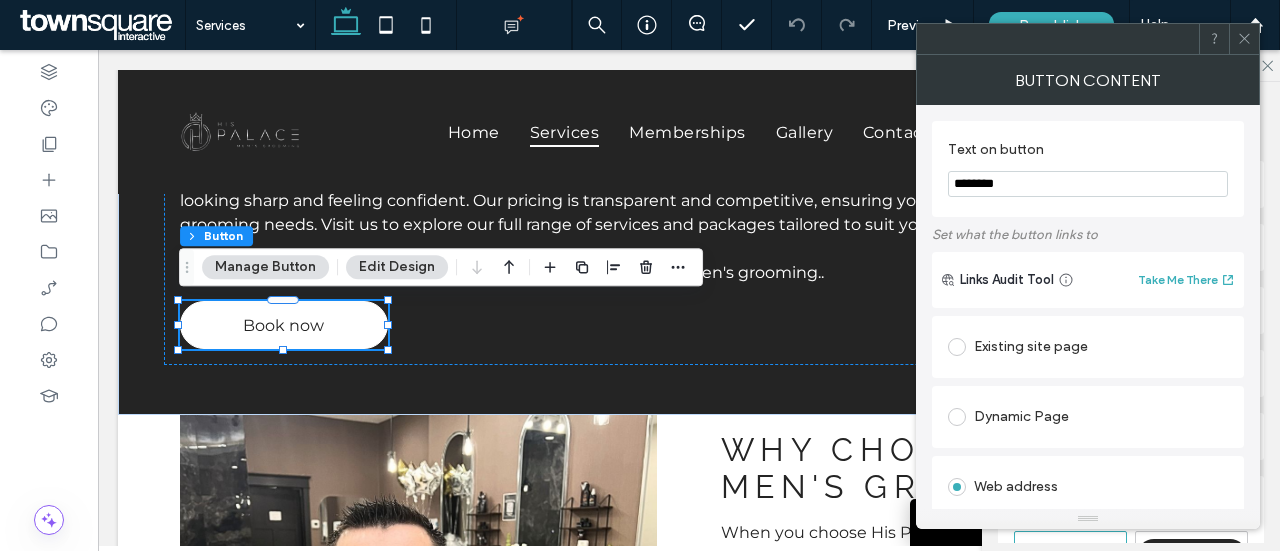 type on "********" 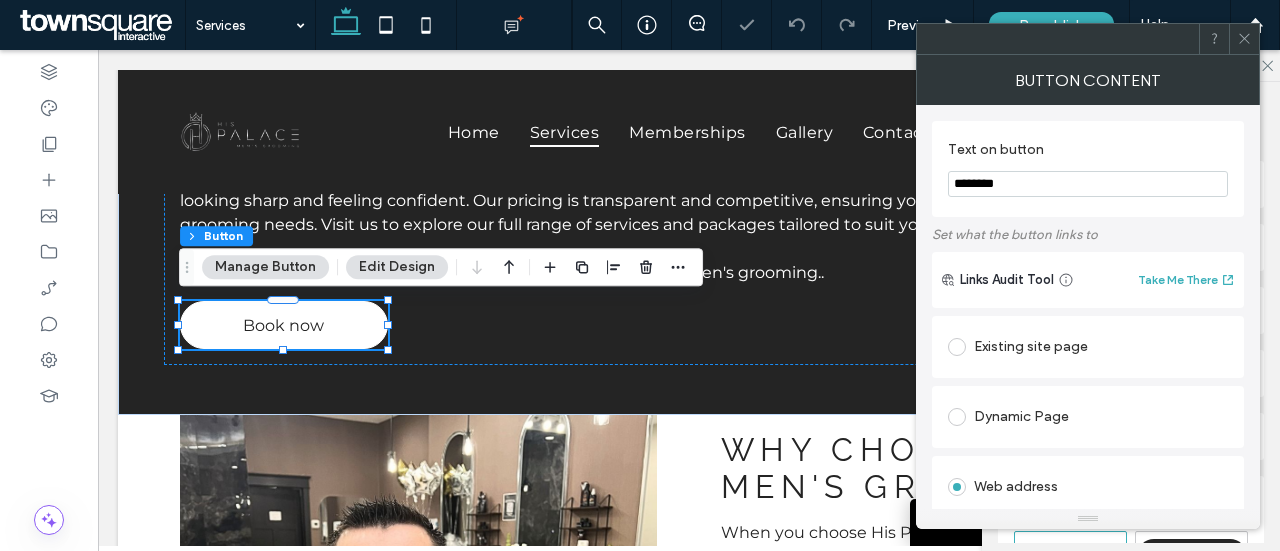 click 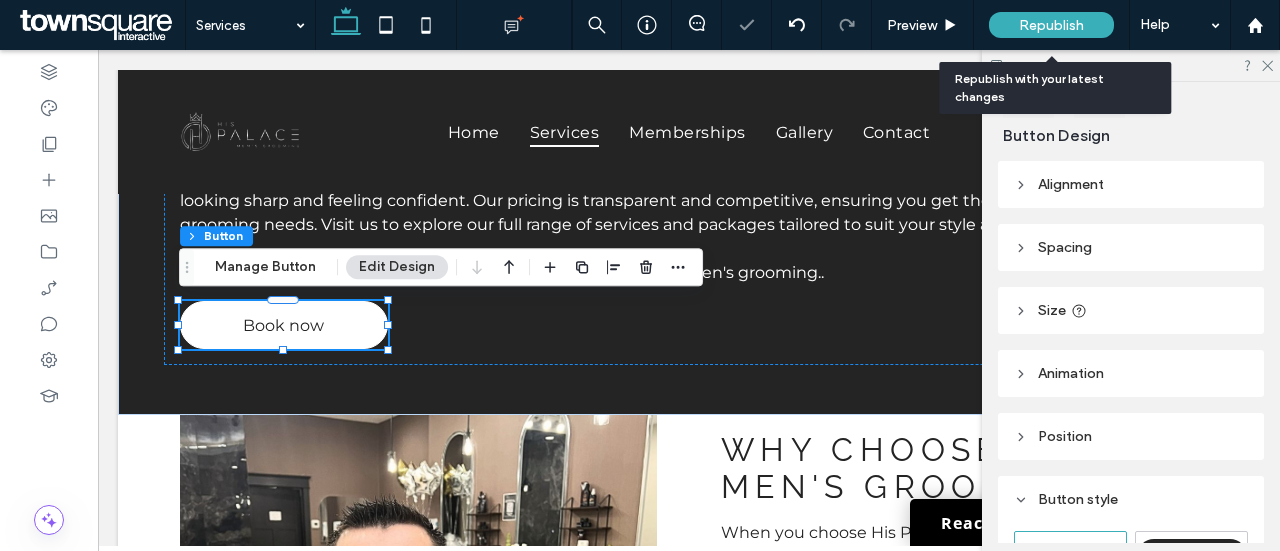 click on "Republish" at bounding box center [1051, 25] 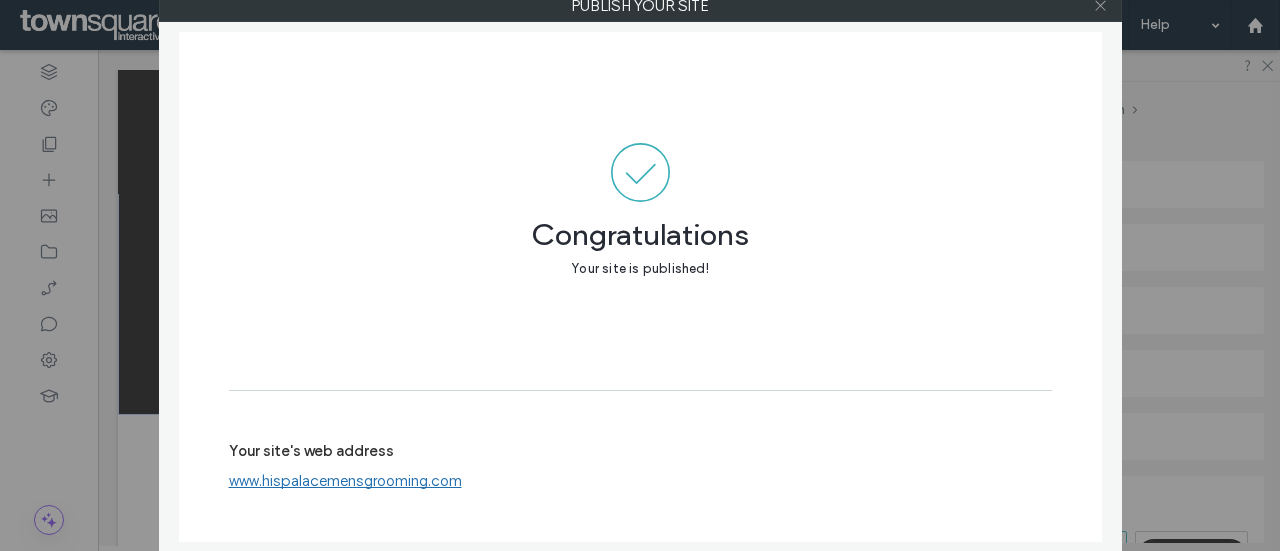 click 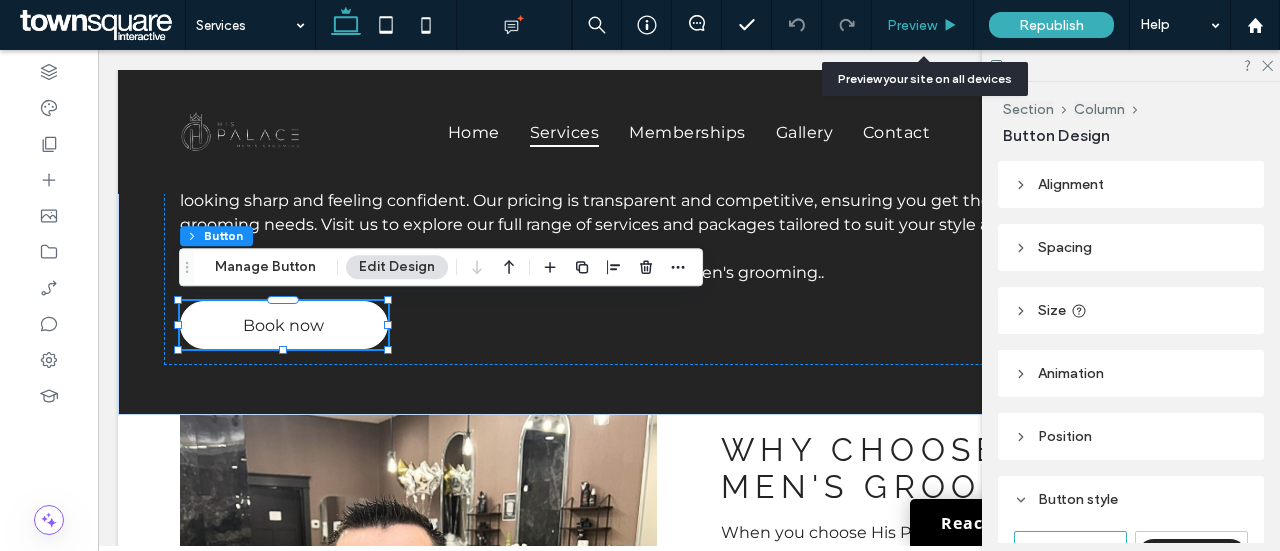 click on "Preview" at bounding box center (923, 25) 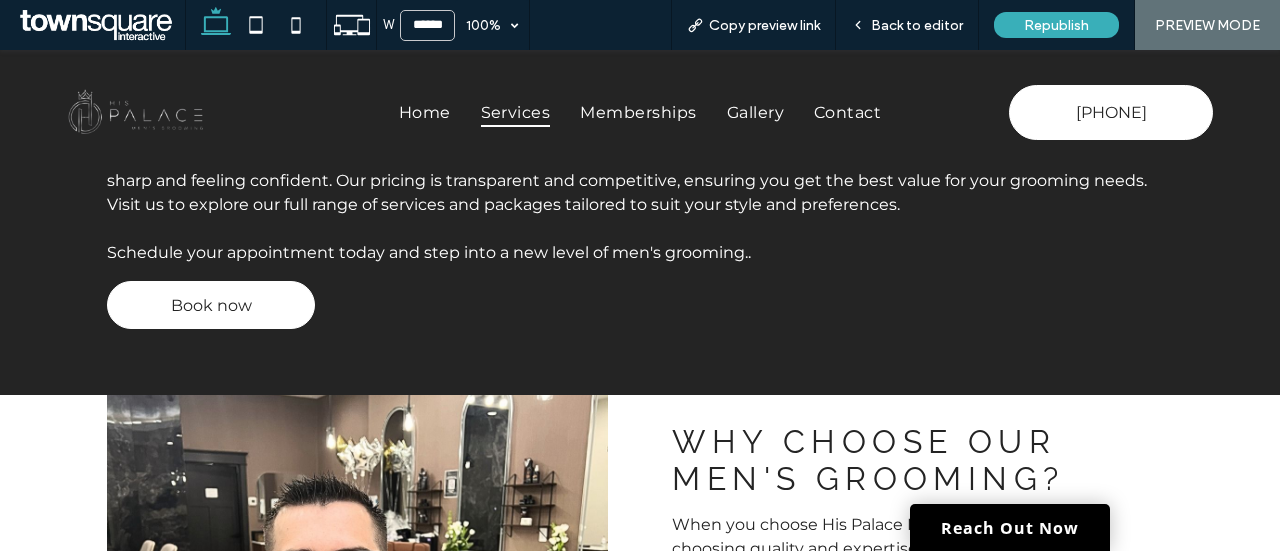 click on "Services" at bounding box center [516, 111] 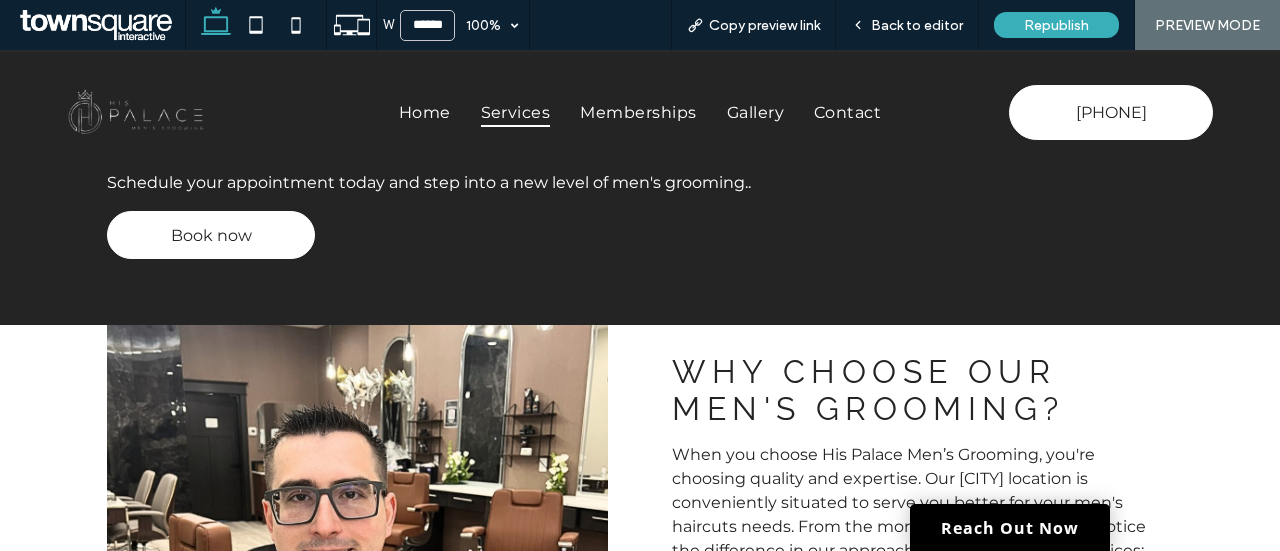 scroll, scrollTop: 222, scrollLeft: 0, axis: vertical 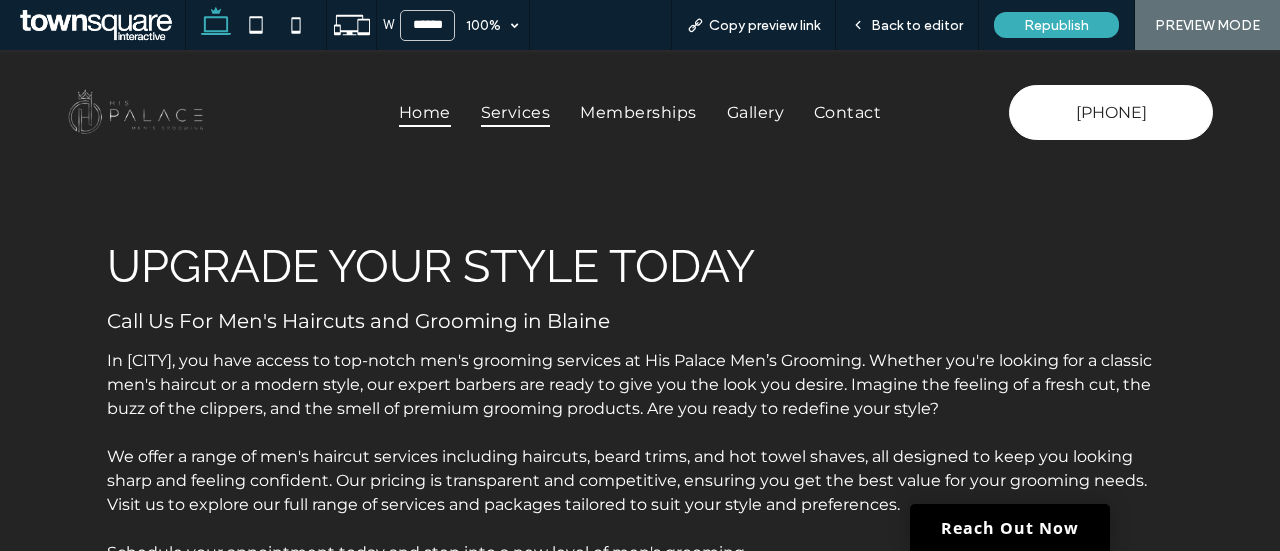 click on "Home" at bounding box center [425, 111] 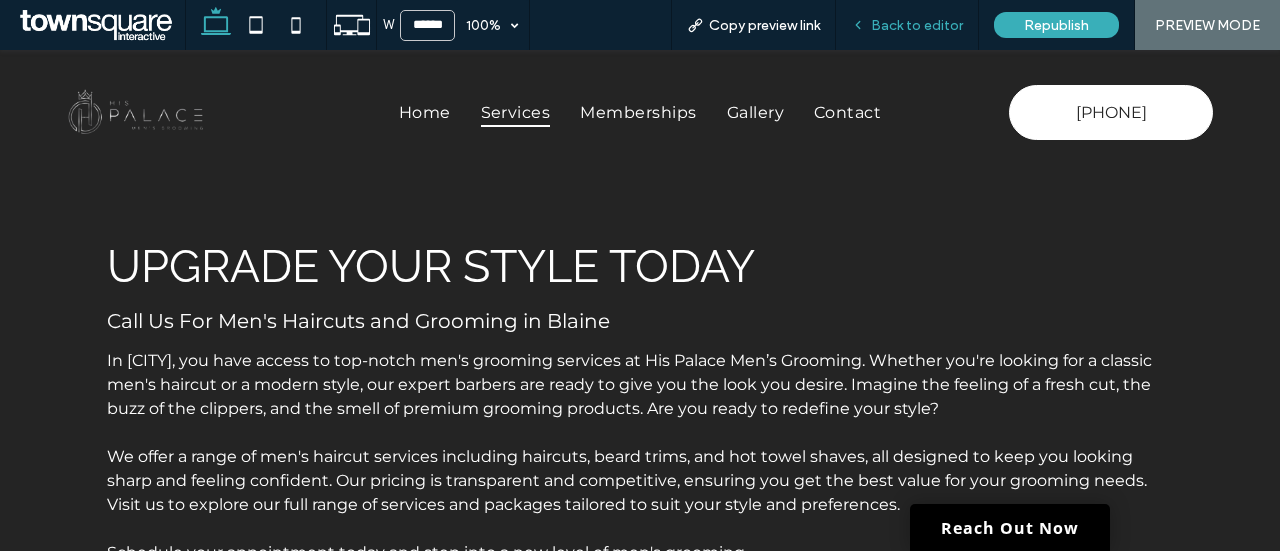 click on "Back to editor" at bounding box center (917, 25) 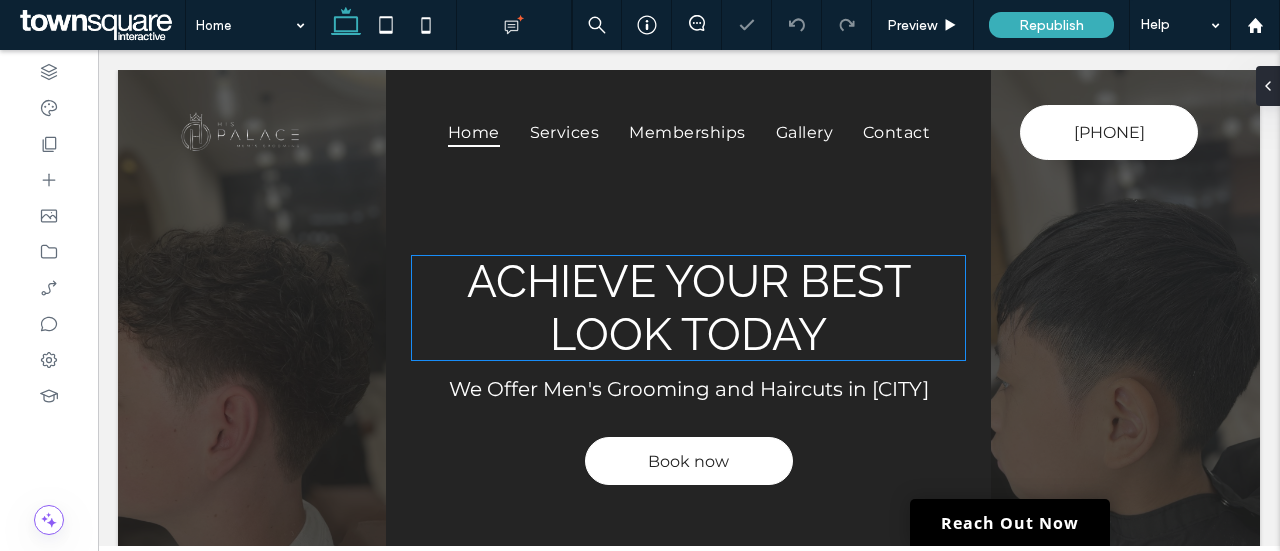 scroll, scrollTop: 0, scrollLeft: 0, axis: both 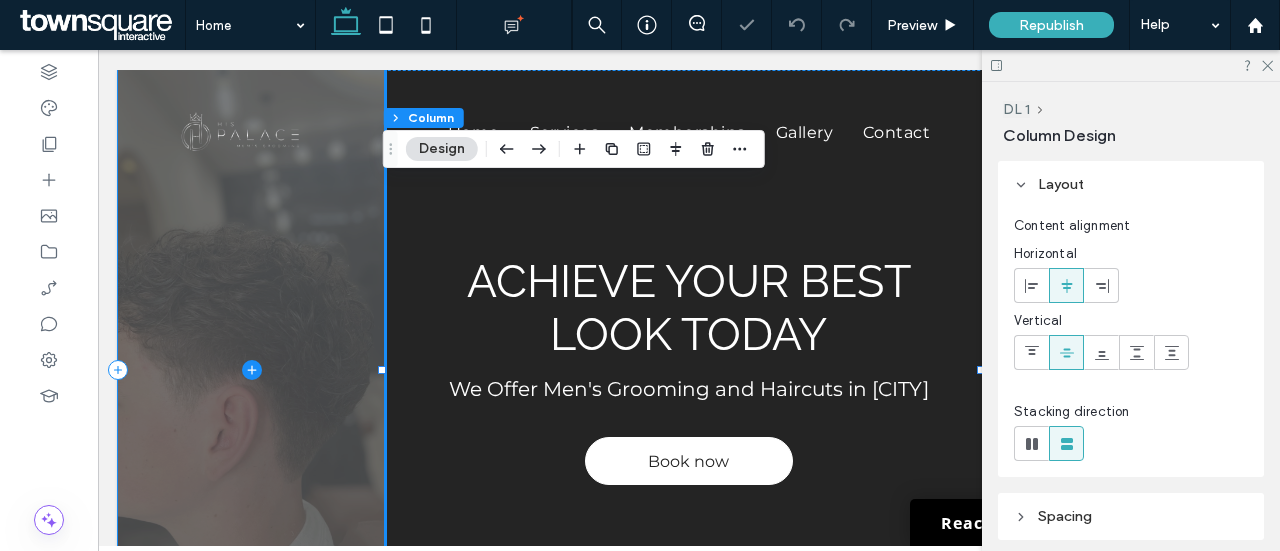 click at bounding box center [252, 370] 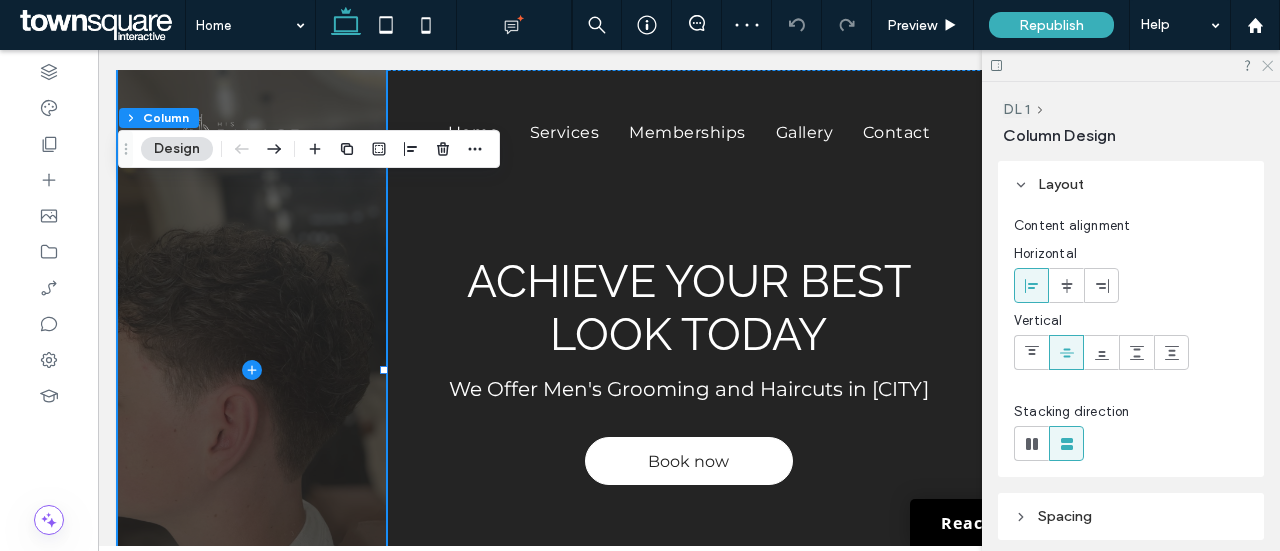 click 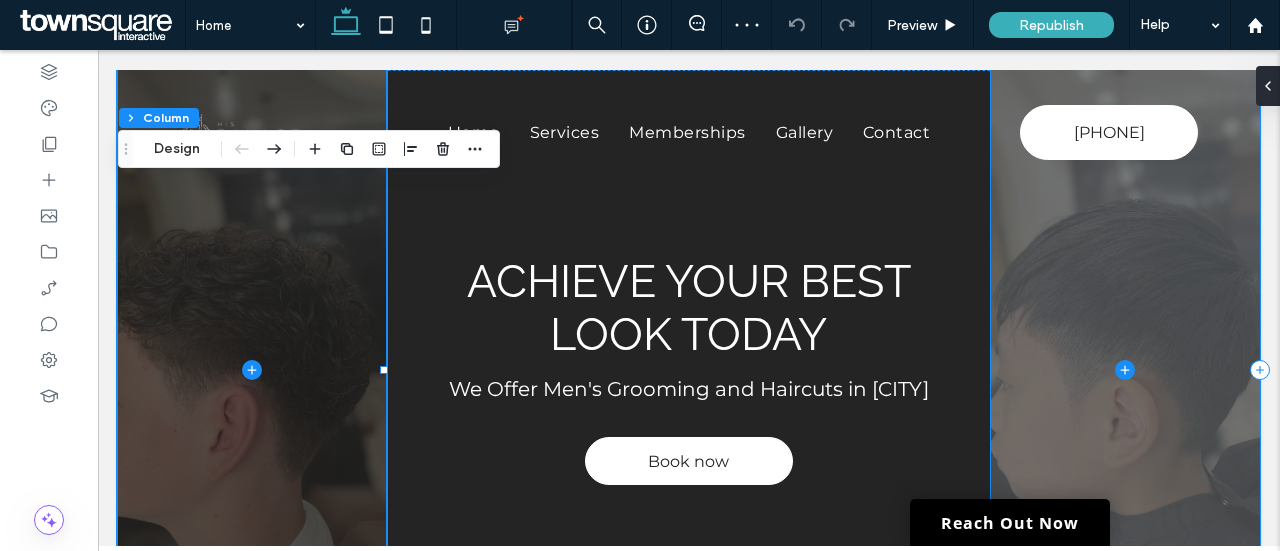 click at bounding box center [1125, 370] 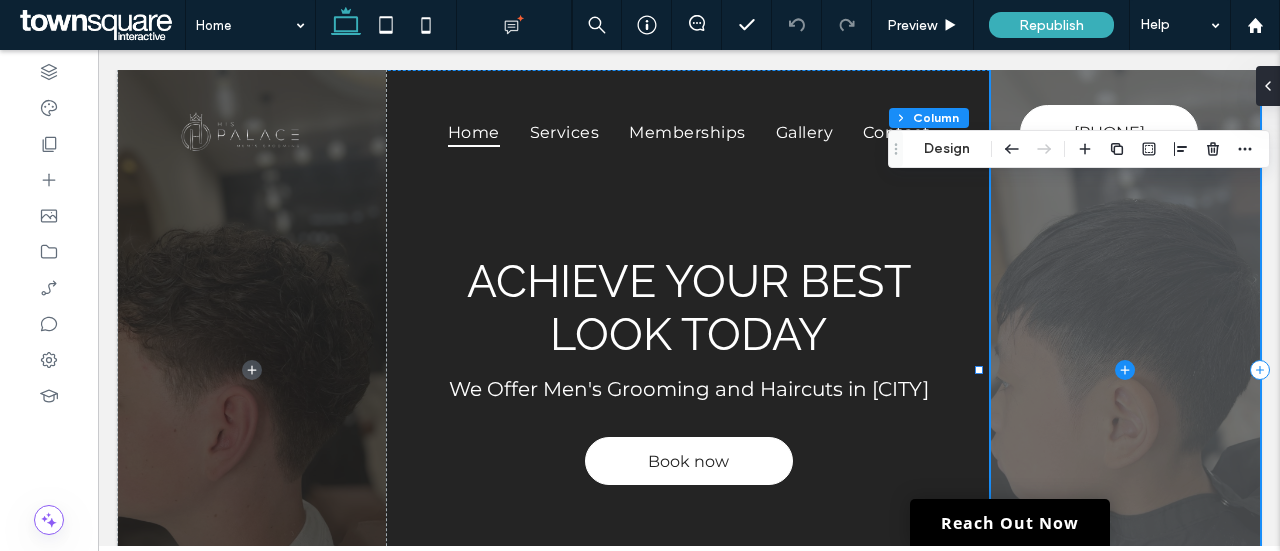 click at bounding box center (1125, 370) 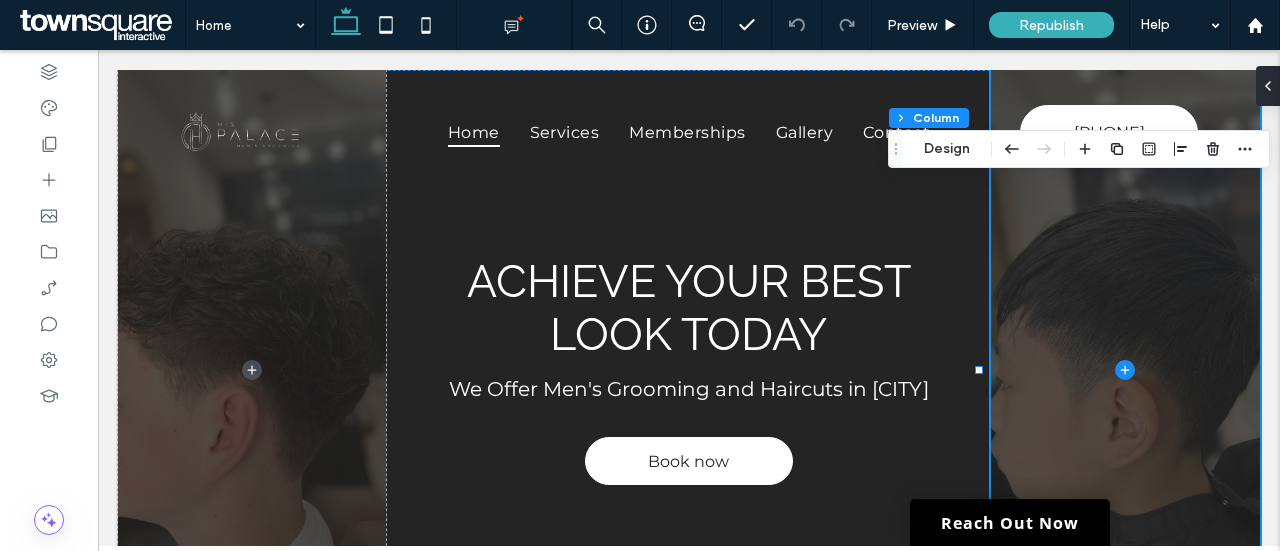 click on "DL 1 Column Design" at bounding box center [1079, 149] 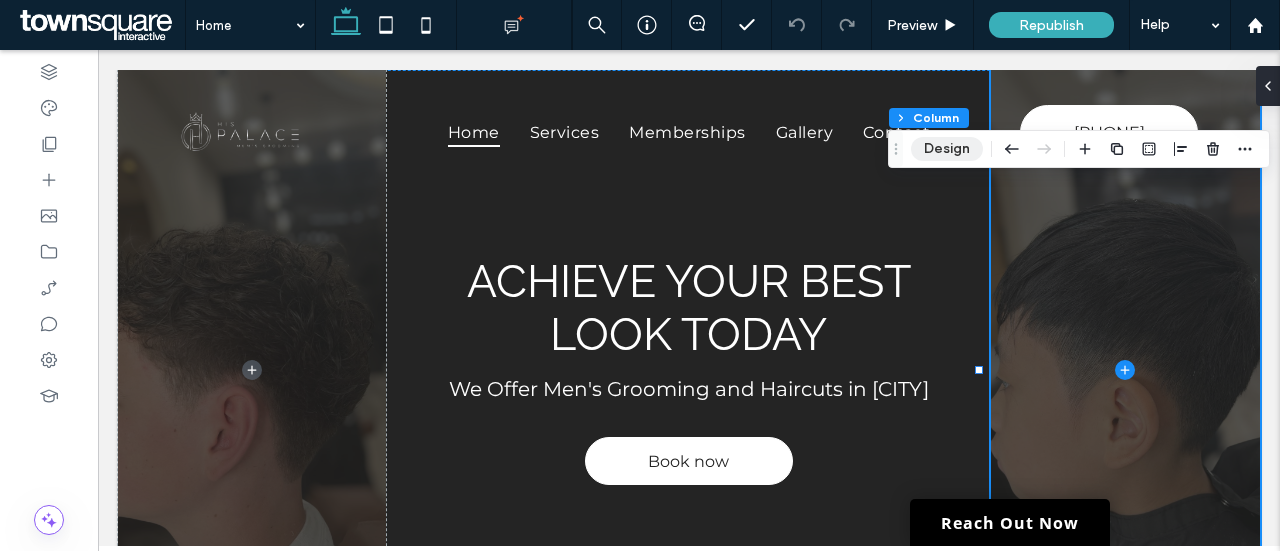 click on "Design" at bounding box center [947, 149] 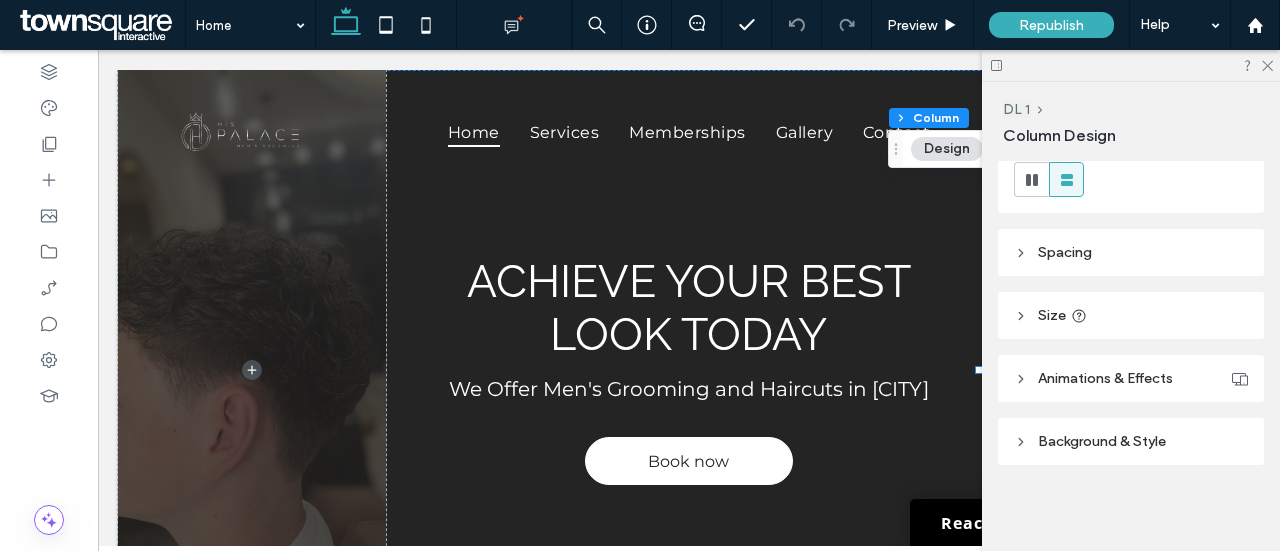 click on "Background & Style" at bounding box center (1131, 441) 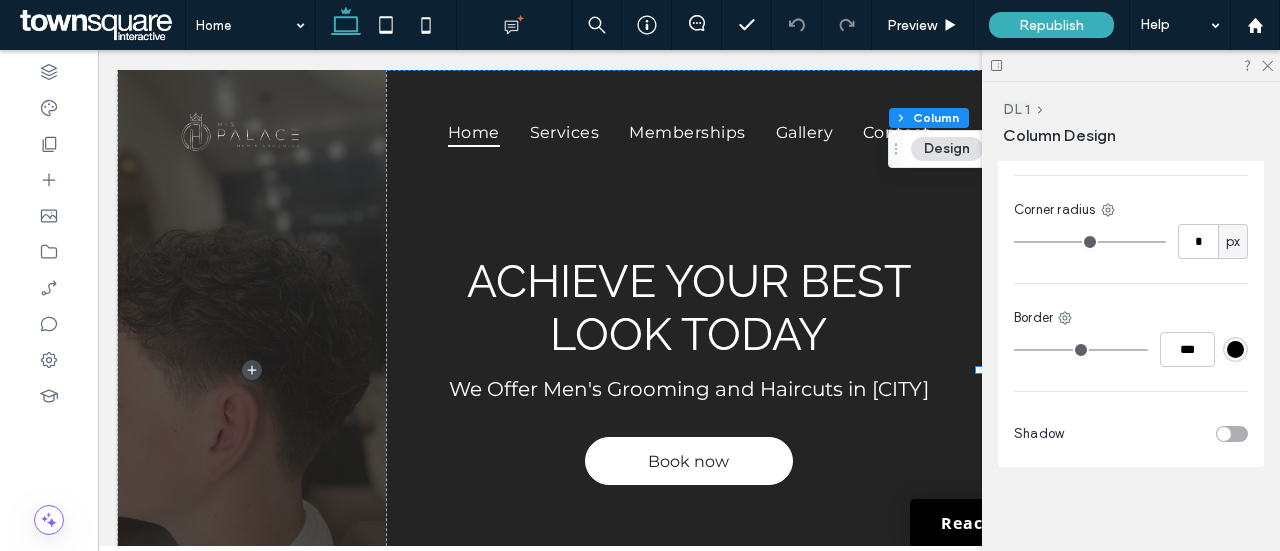 scroll, scrollTop: 512, scrollLeft: 0, axis: vertical 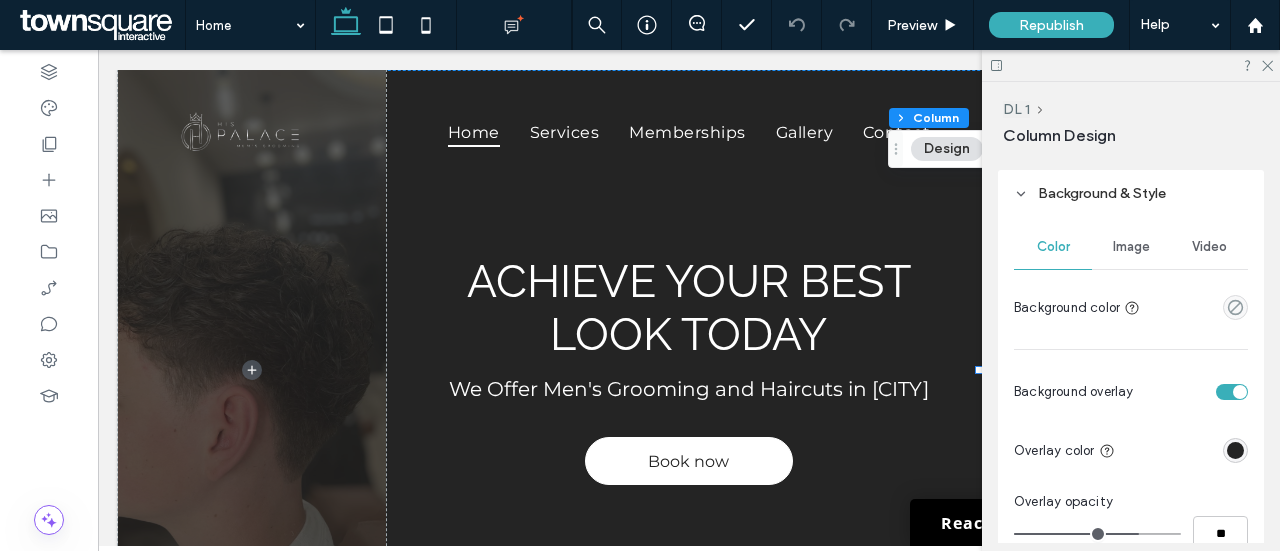 click on "Image" at bounding box center [1131, 247] 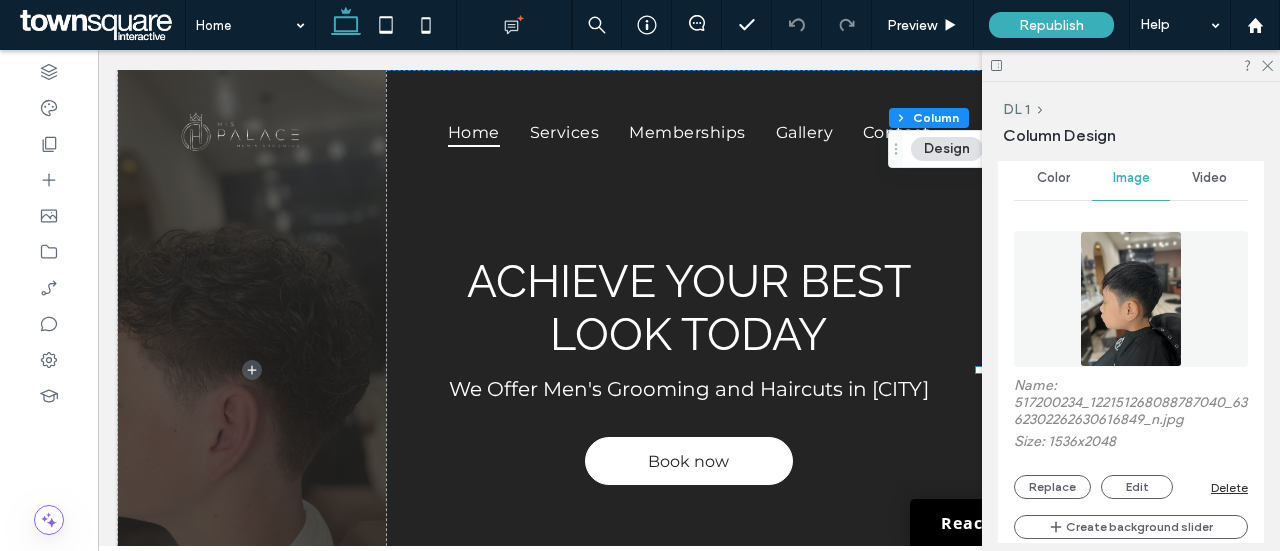 scroll, scrollTop: 612, scrollLeft: 0, axis: vertical 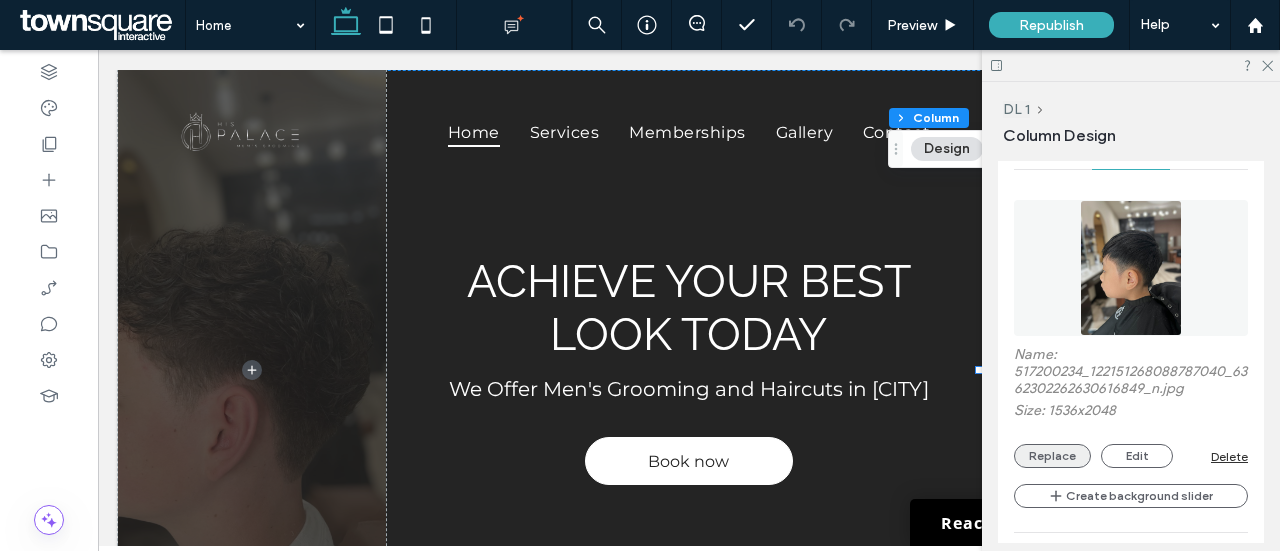 click on "Replace" at bounding box center (1052, 456) 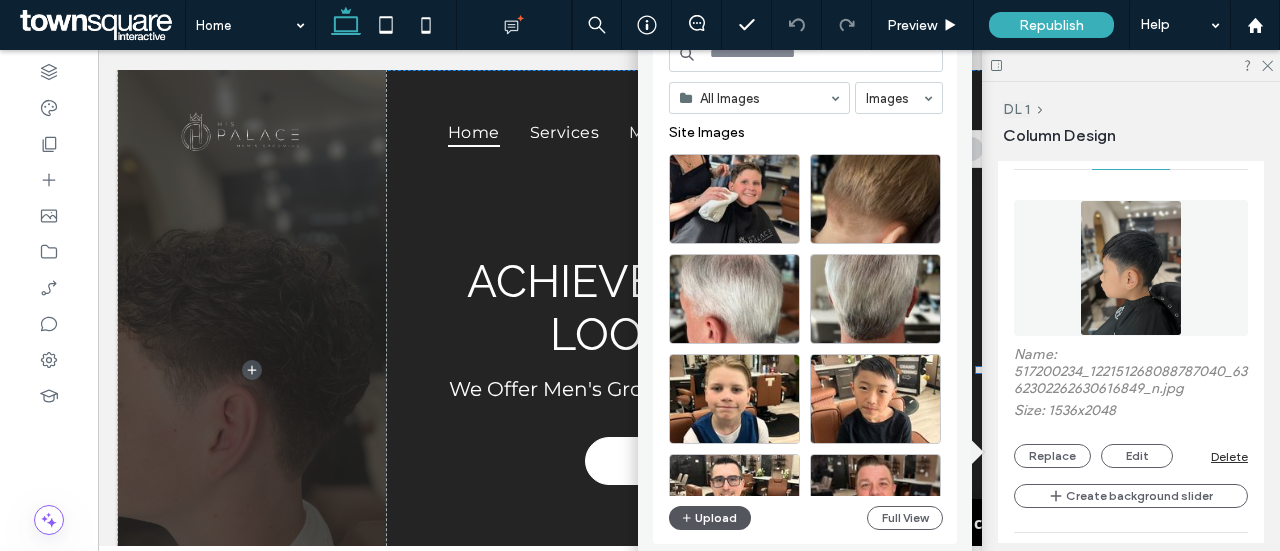 click on "Upload" at bounding box center (710, 518) 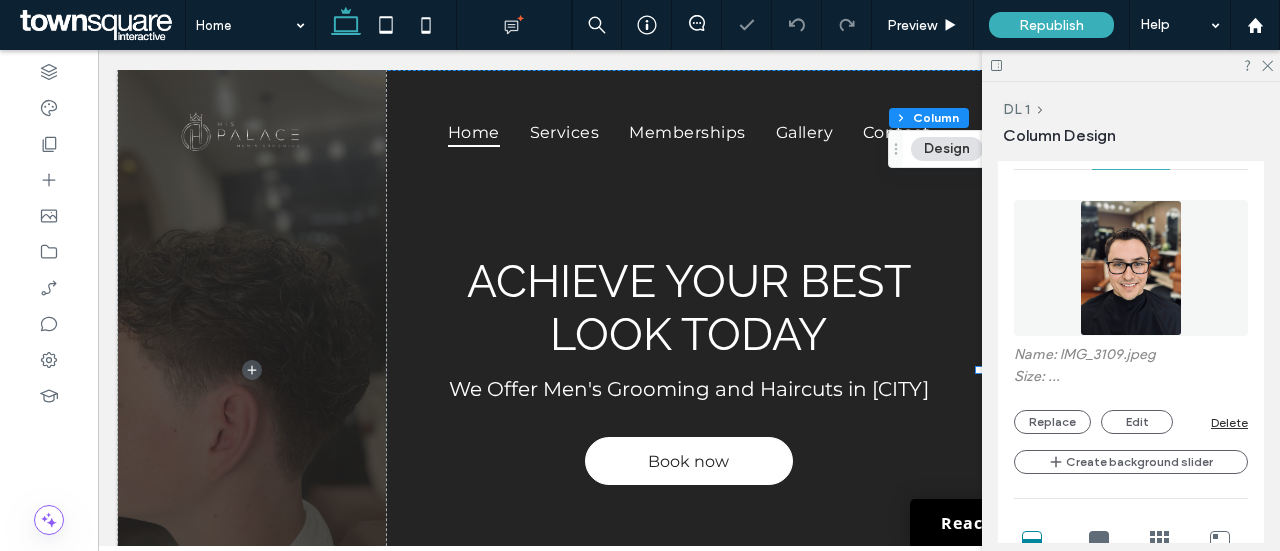 click at bounding box center [1131, 65] 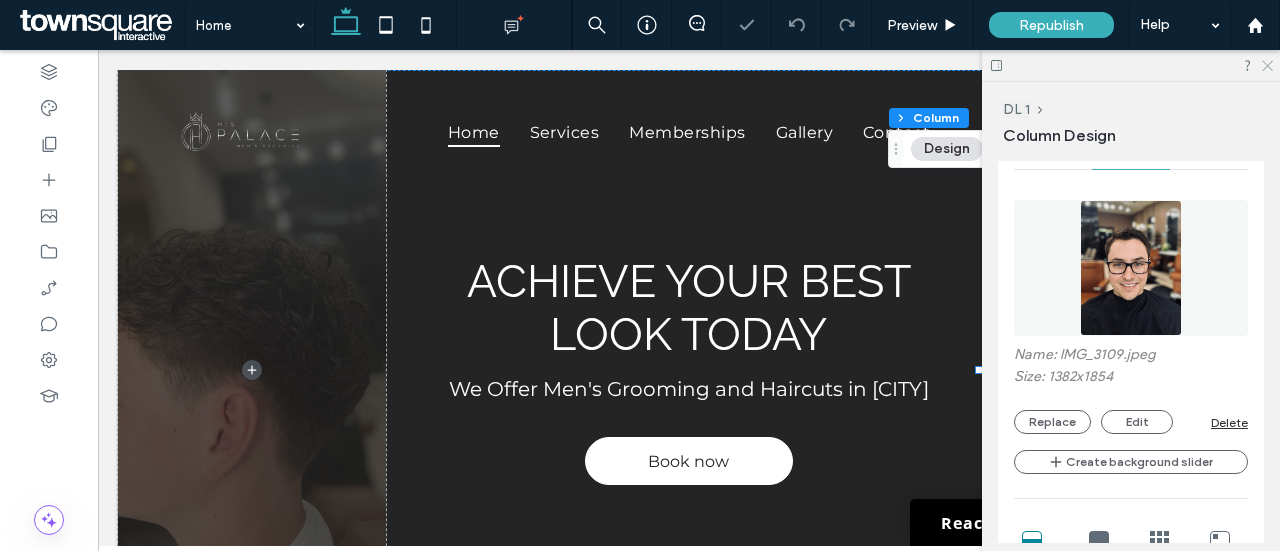 click 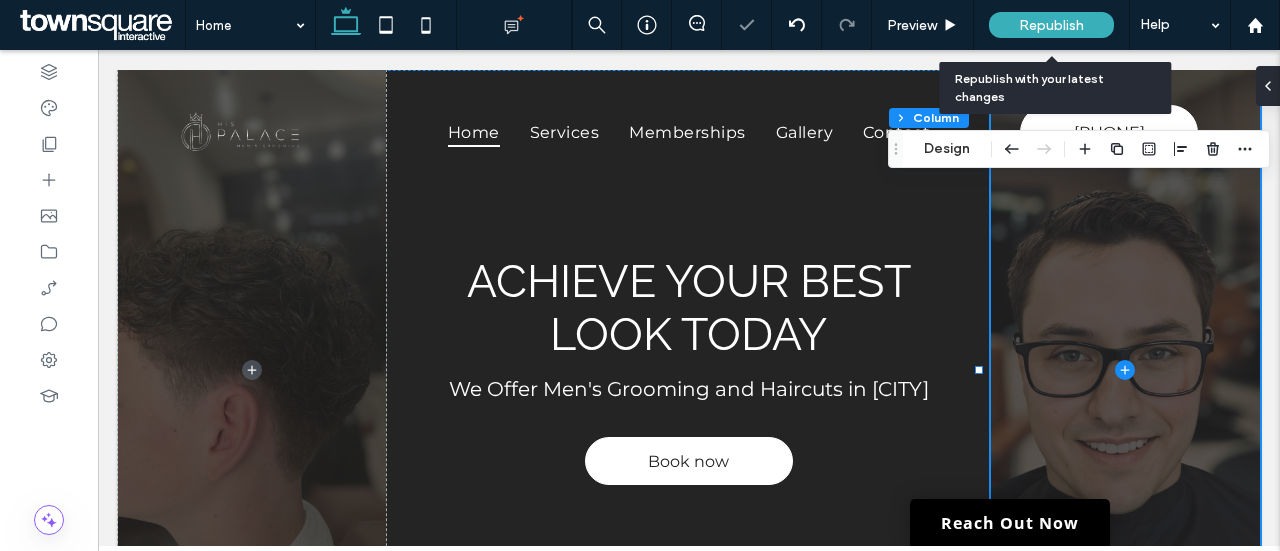 click on "Republish" at bounding box center (1051, 25) 